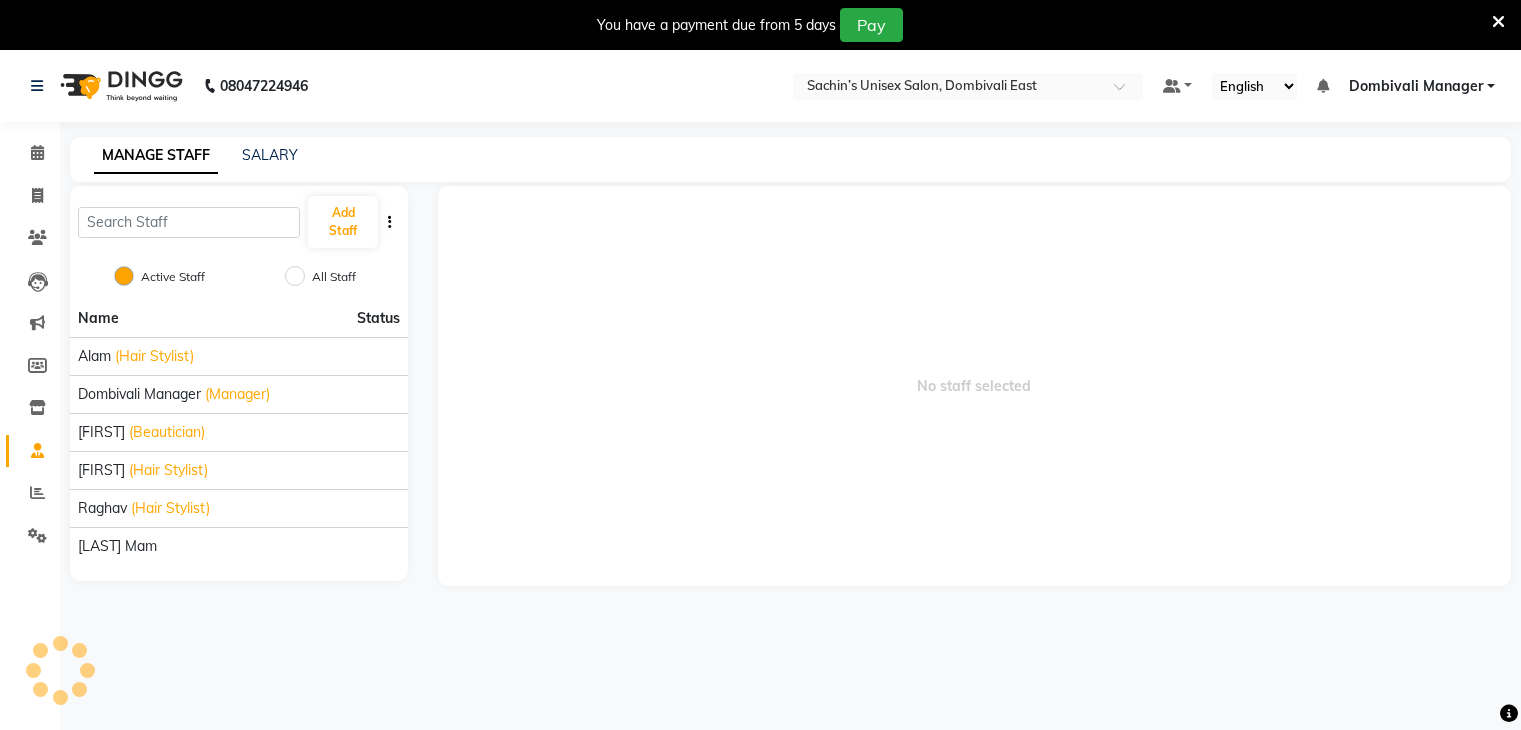 scroll, scrollTop: 0, scrollLeft: 0, axis: both 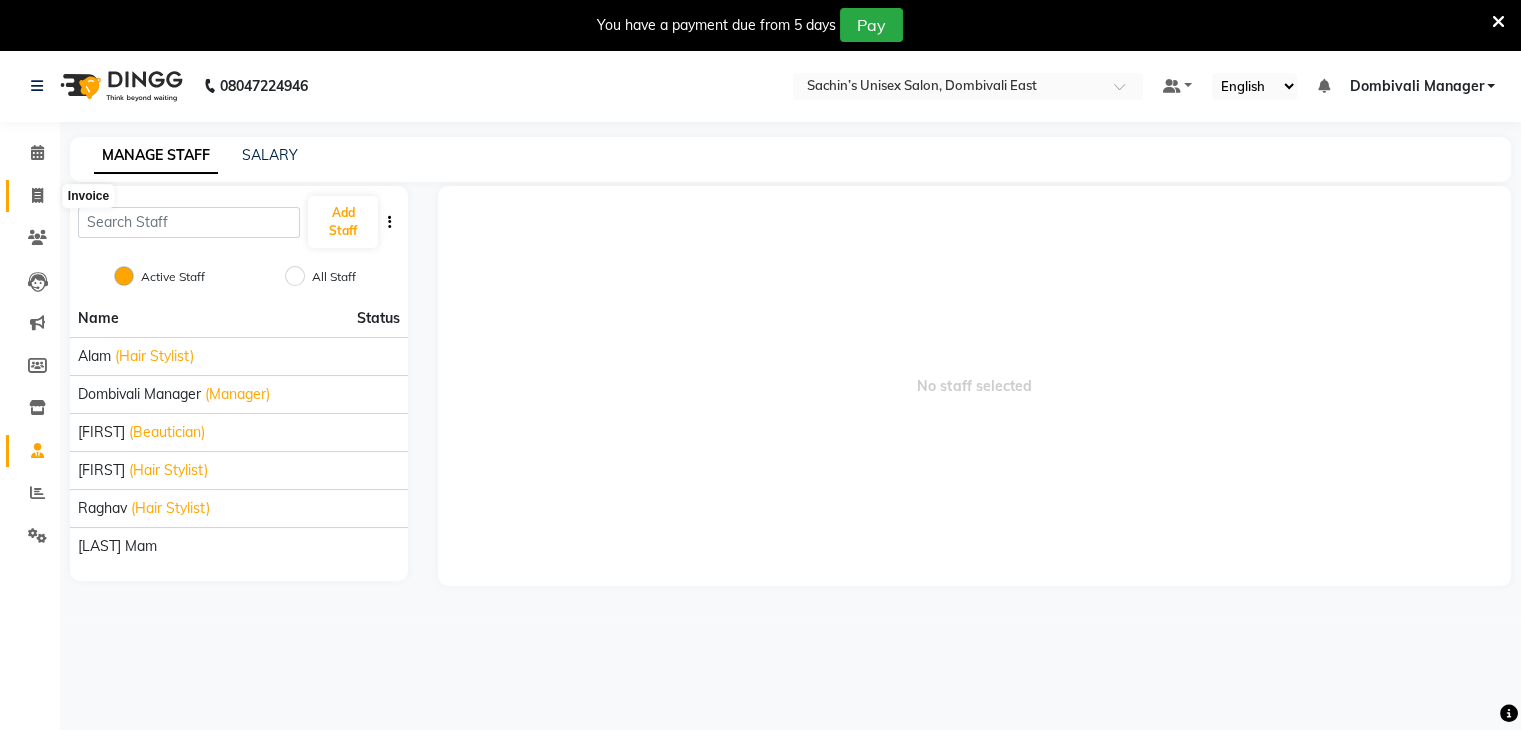 click 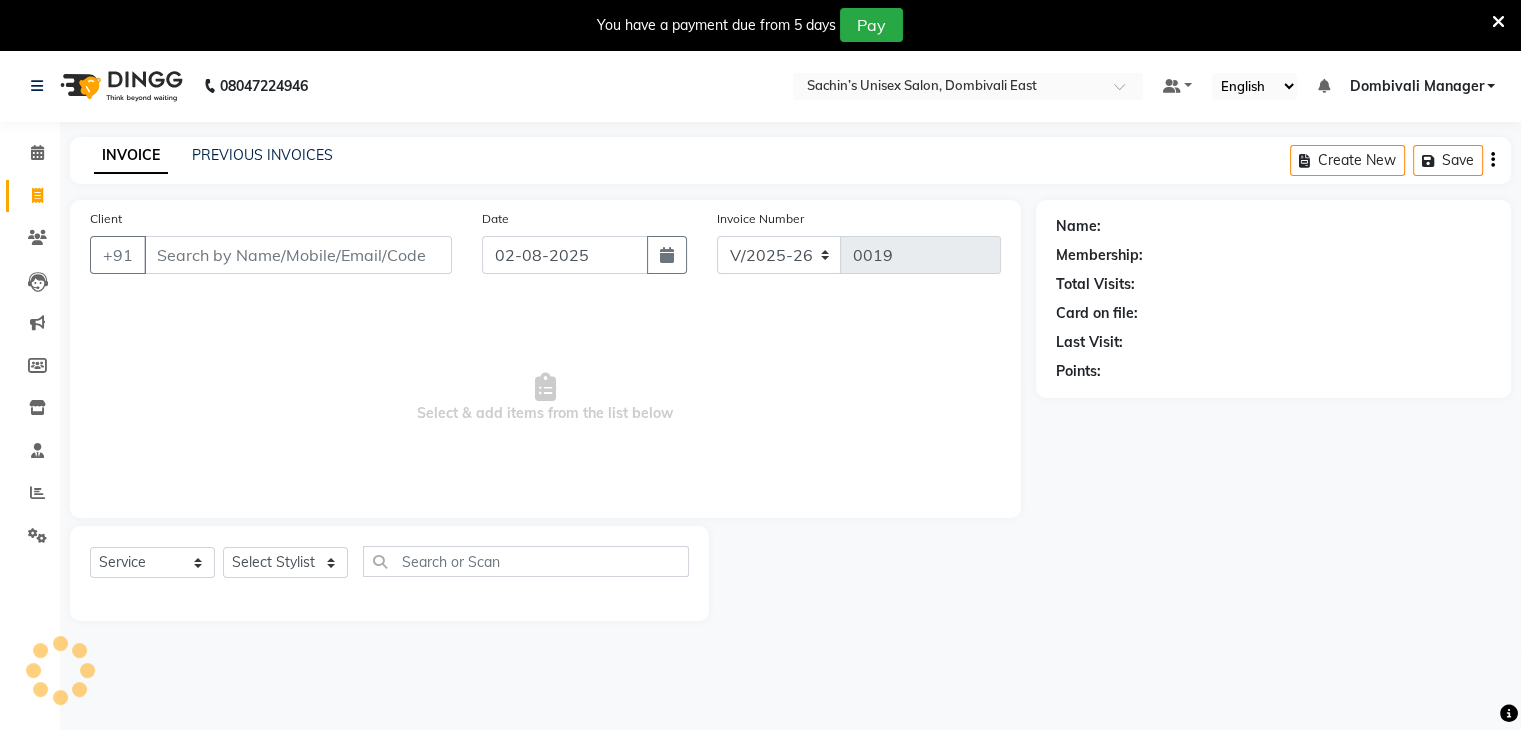 scroll, scrollTop: 50, scrollLeft: 0, axis: vertical 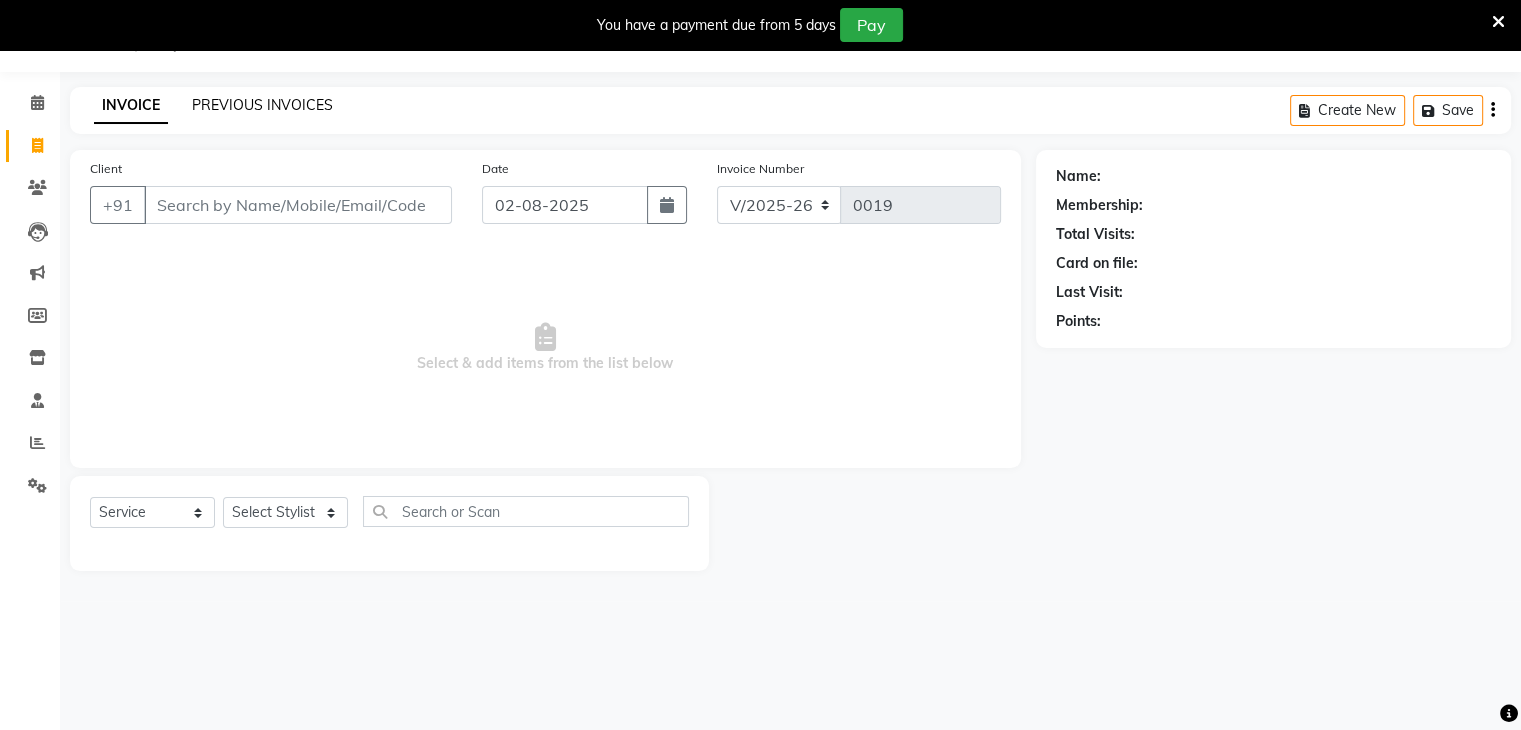 click on "PREVIOUS INVOICES" 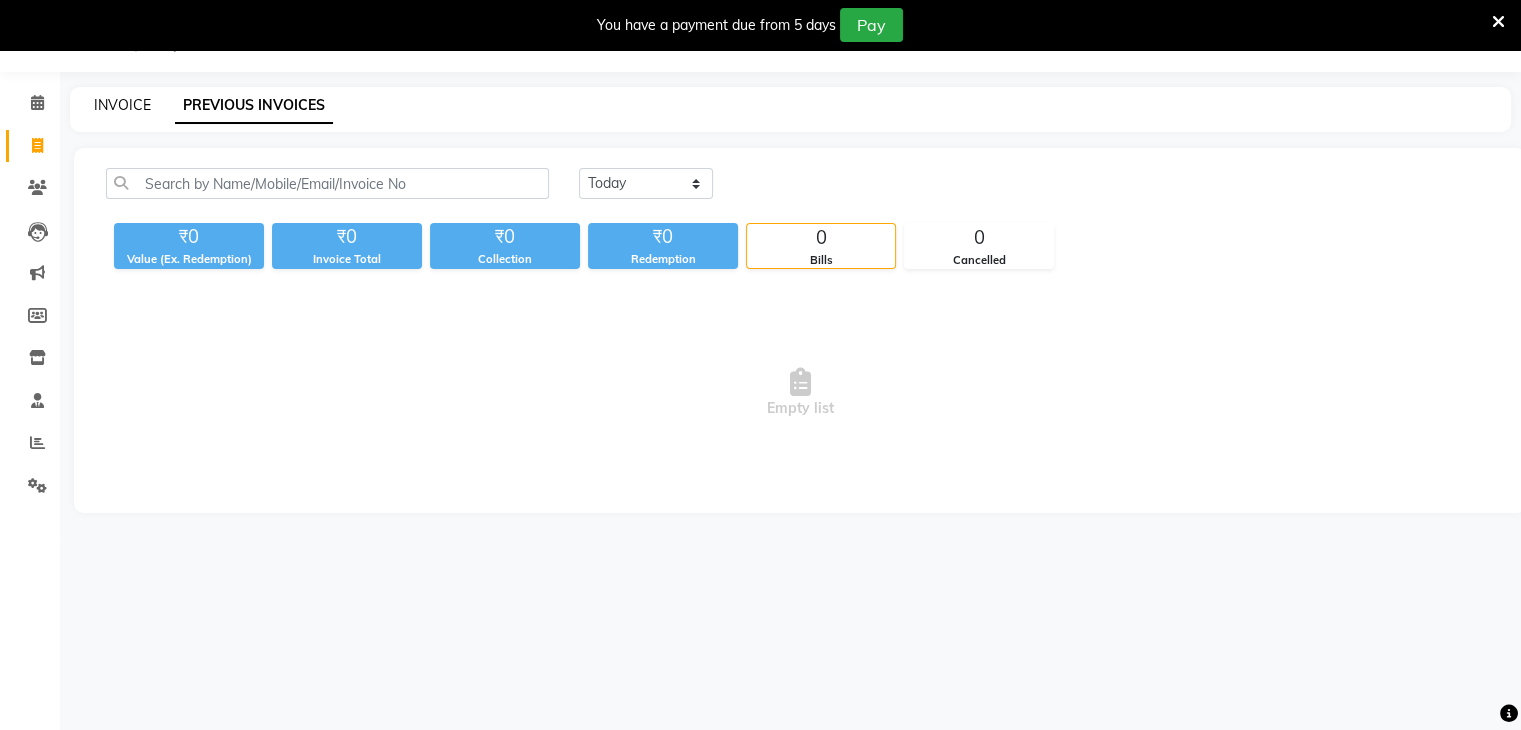 click on "INVOICE" 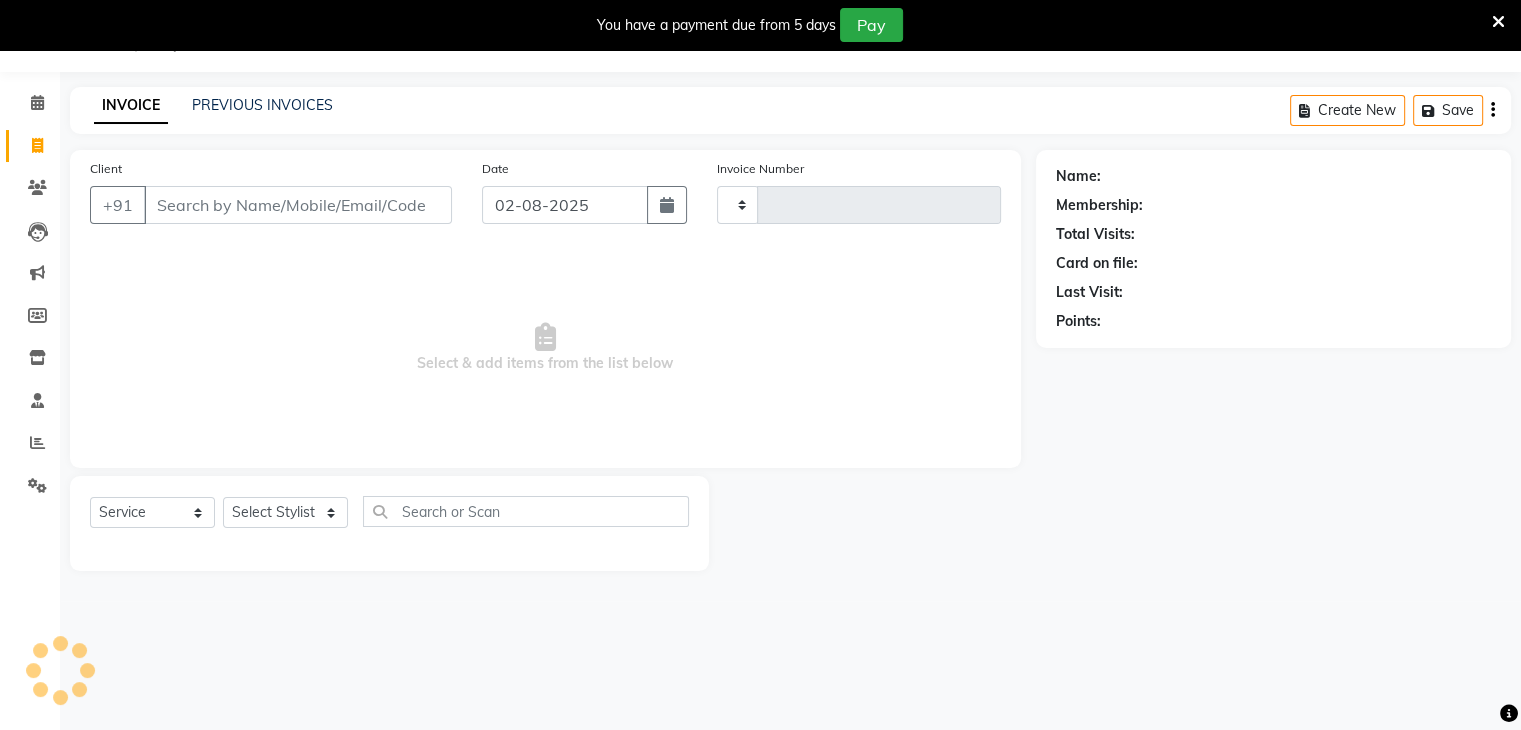 type on "0019" 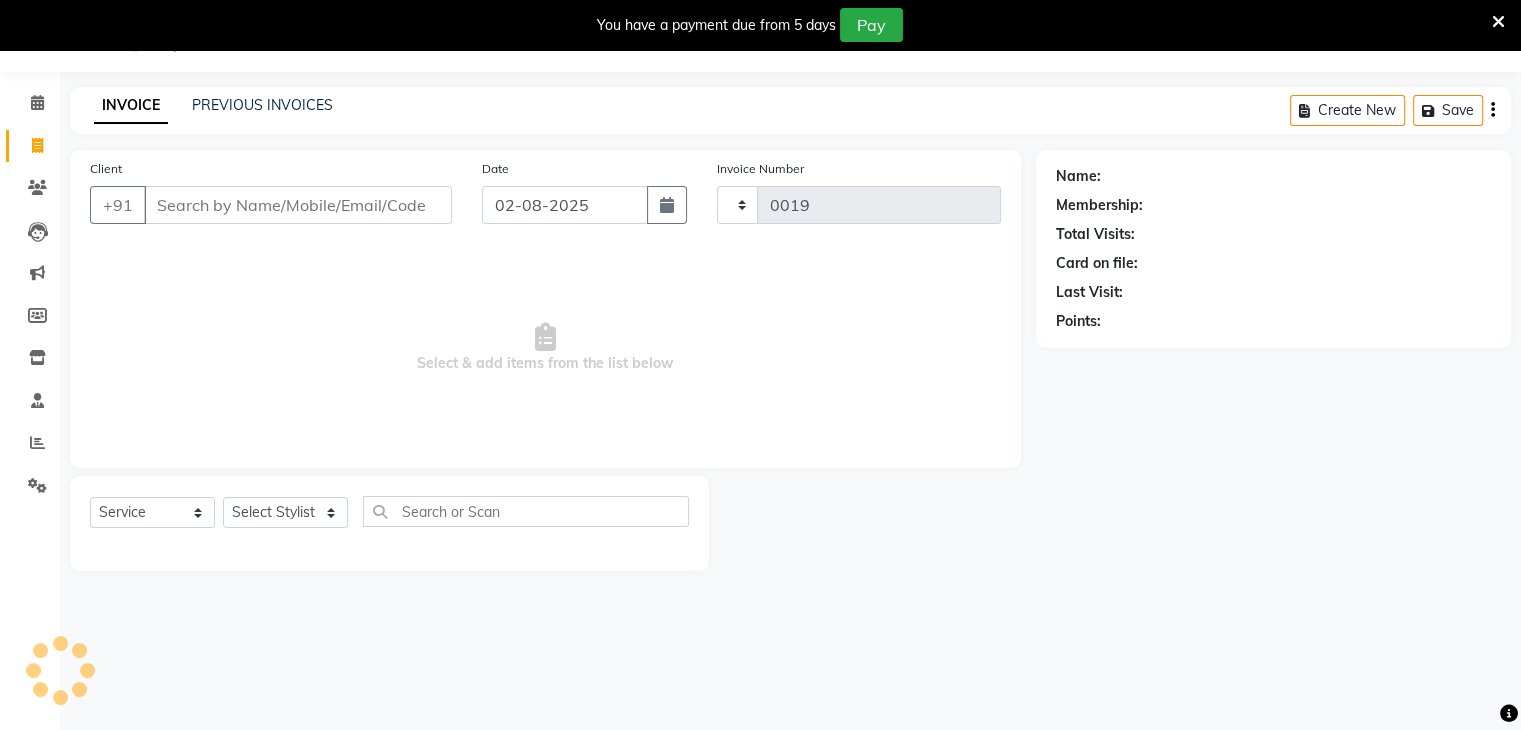select on "8637" 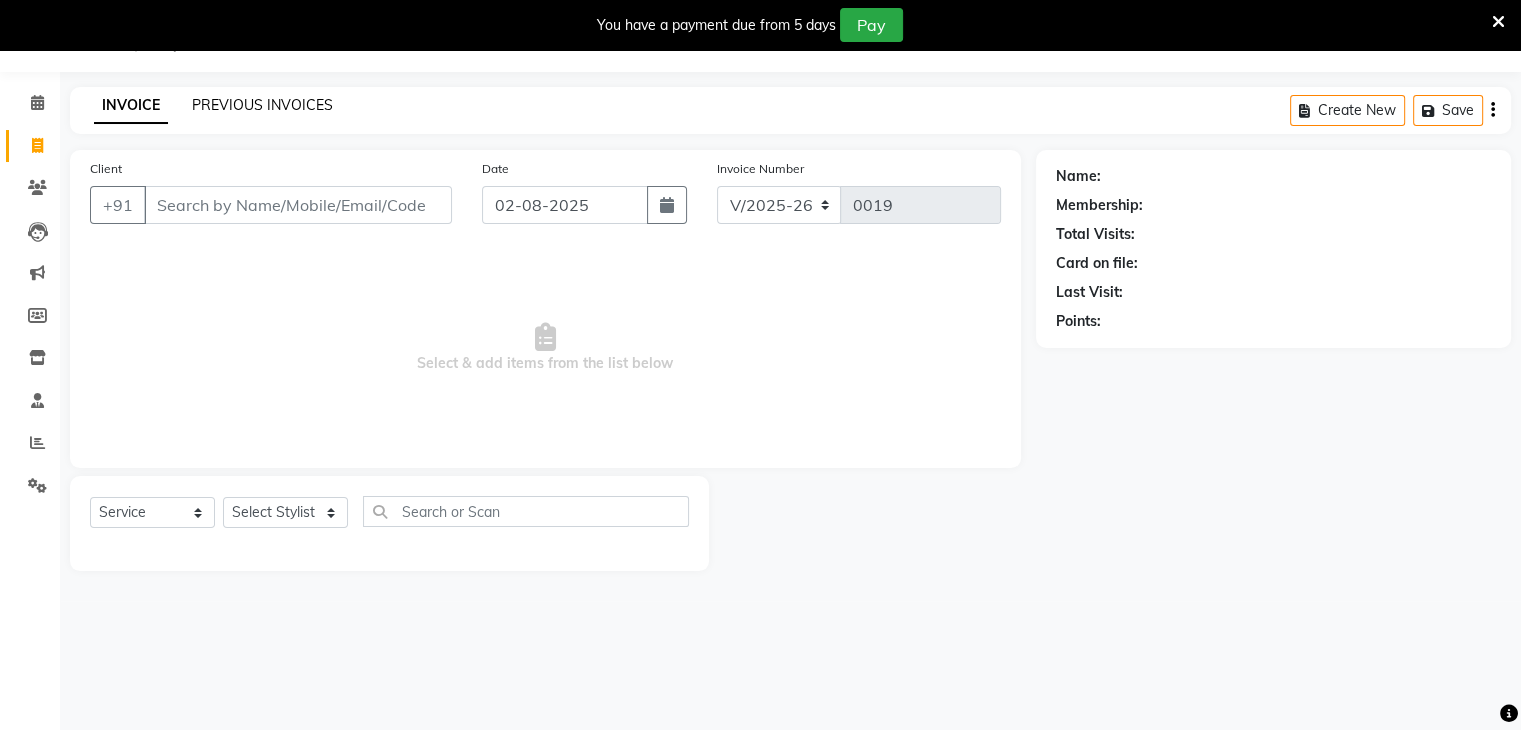 click on "PREVIOUS INVOICES" 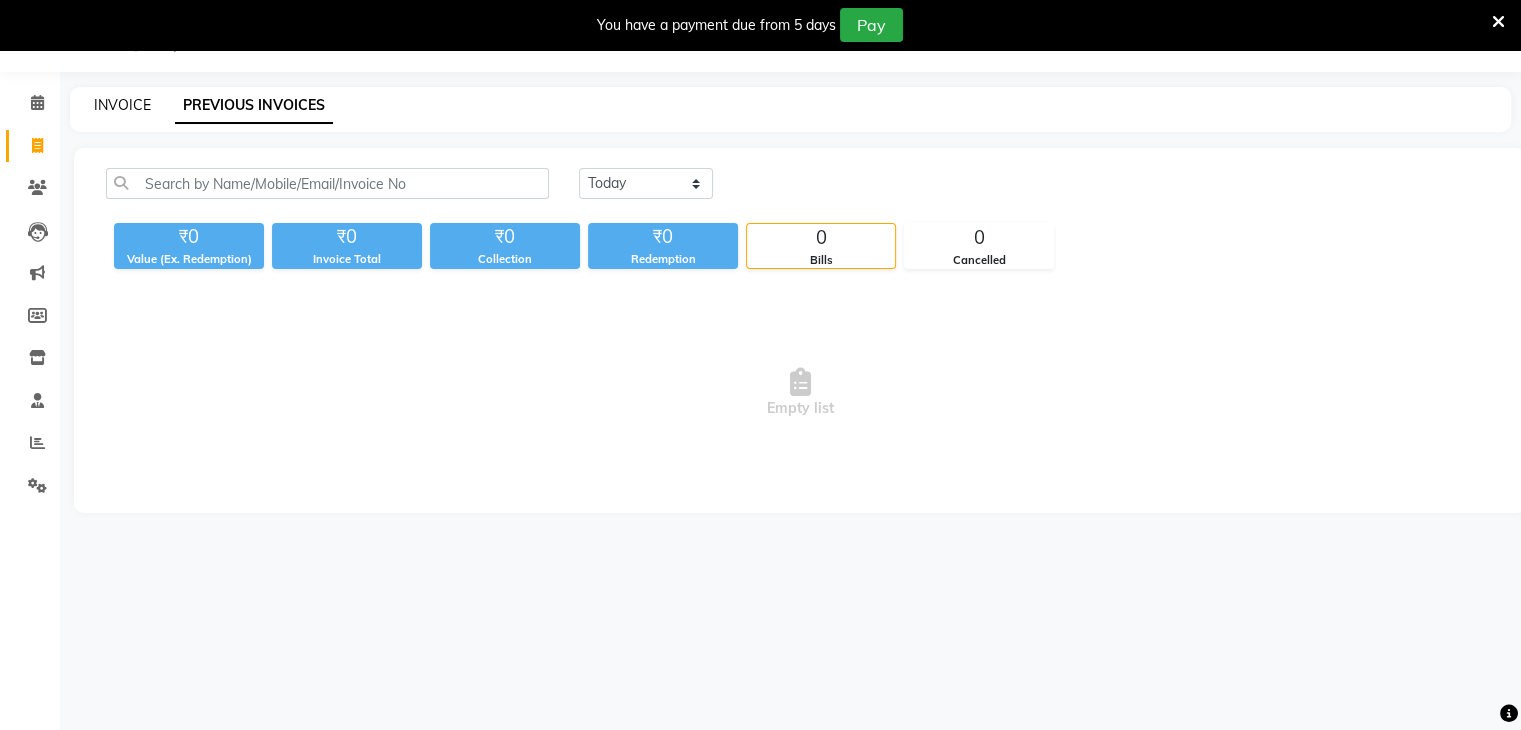 click on "INVOICE" 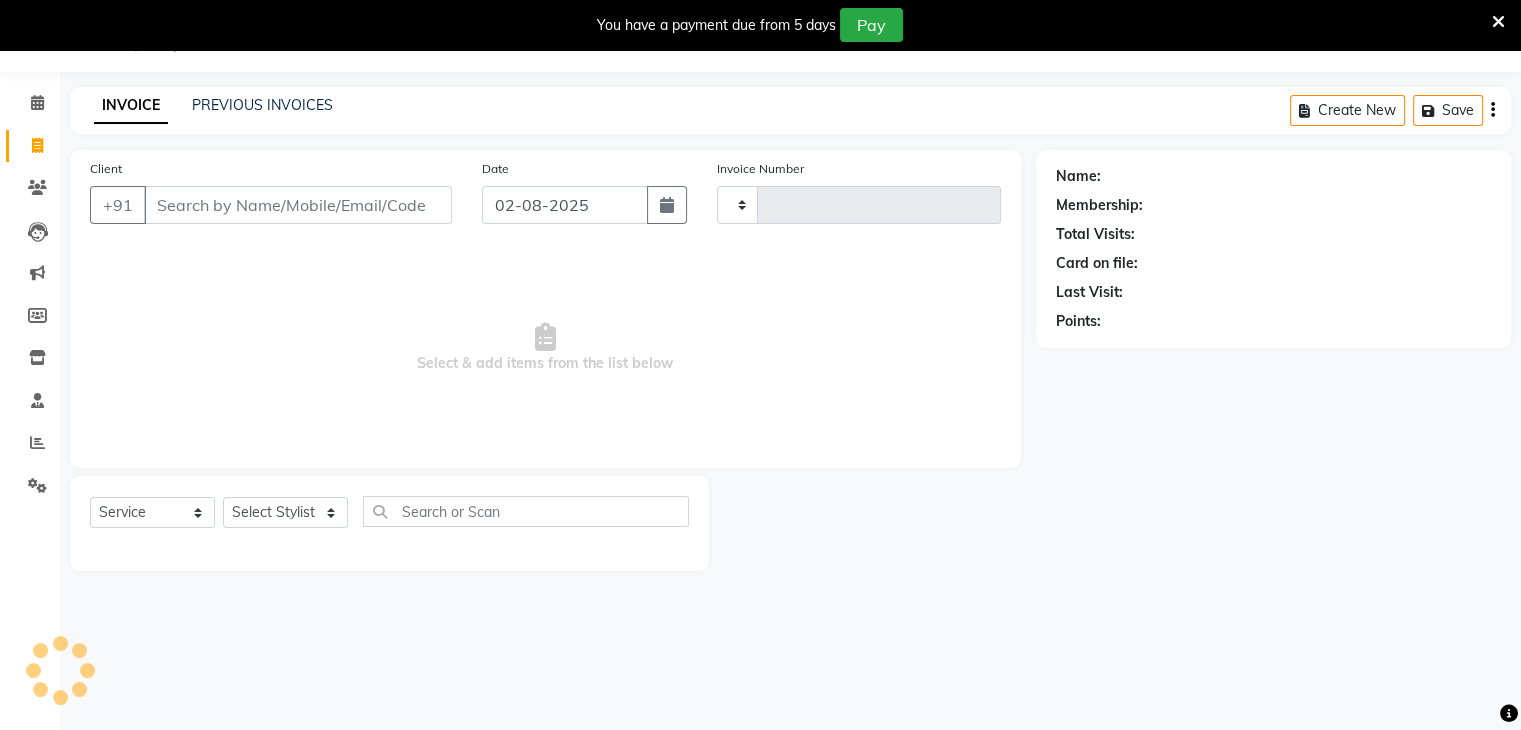 type on "0019" 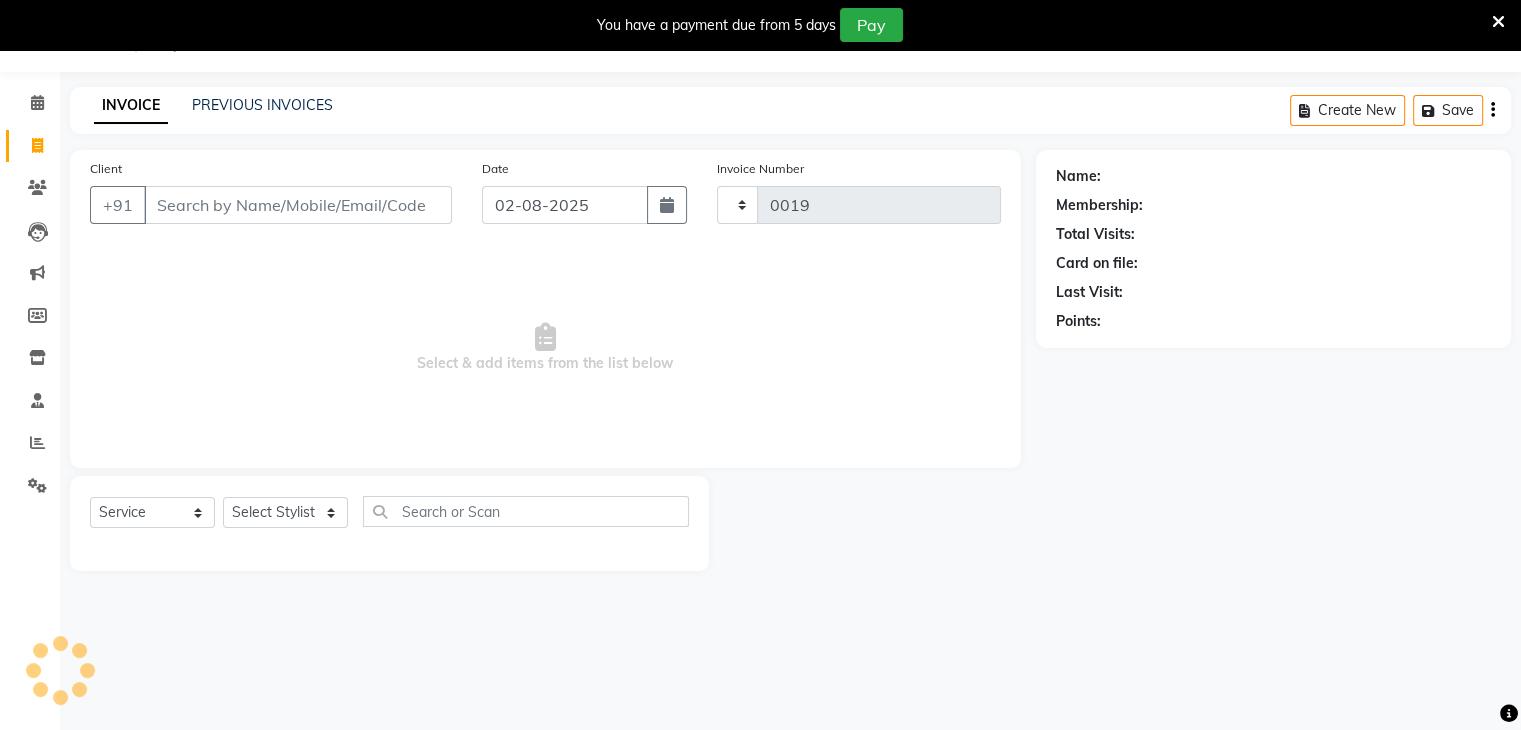 select on "8637" 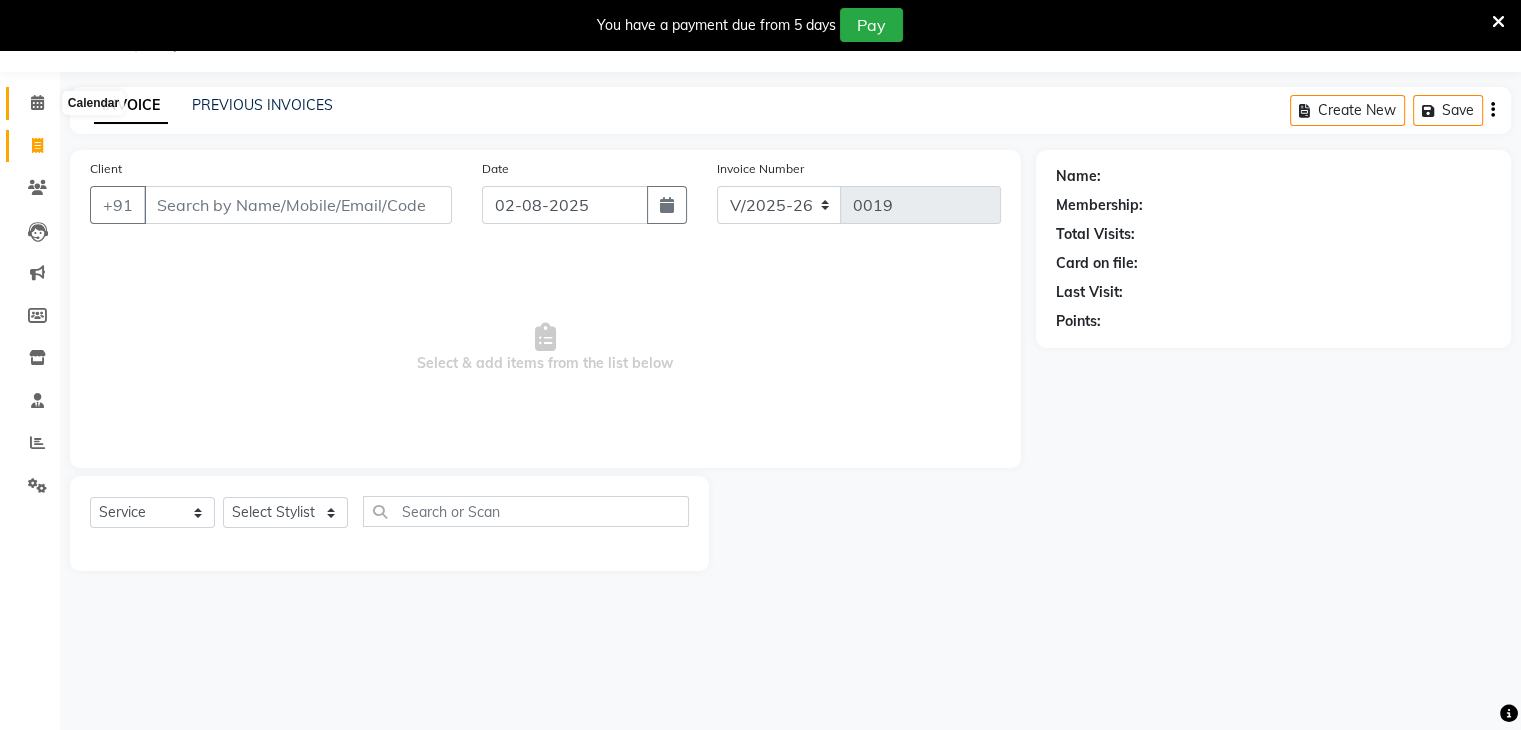 click 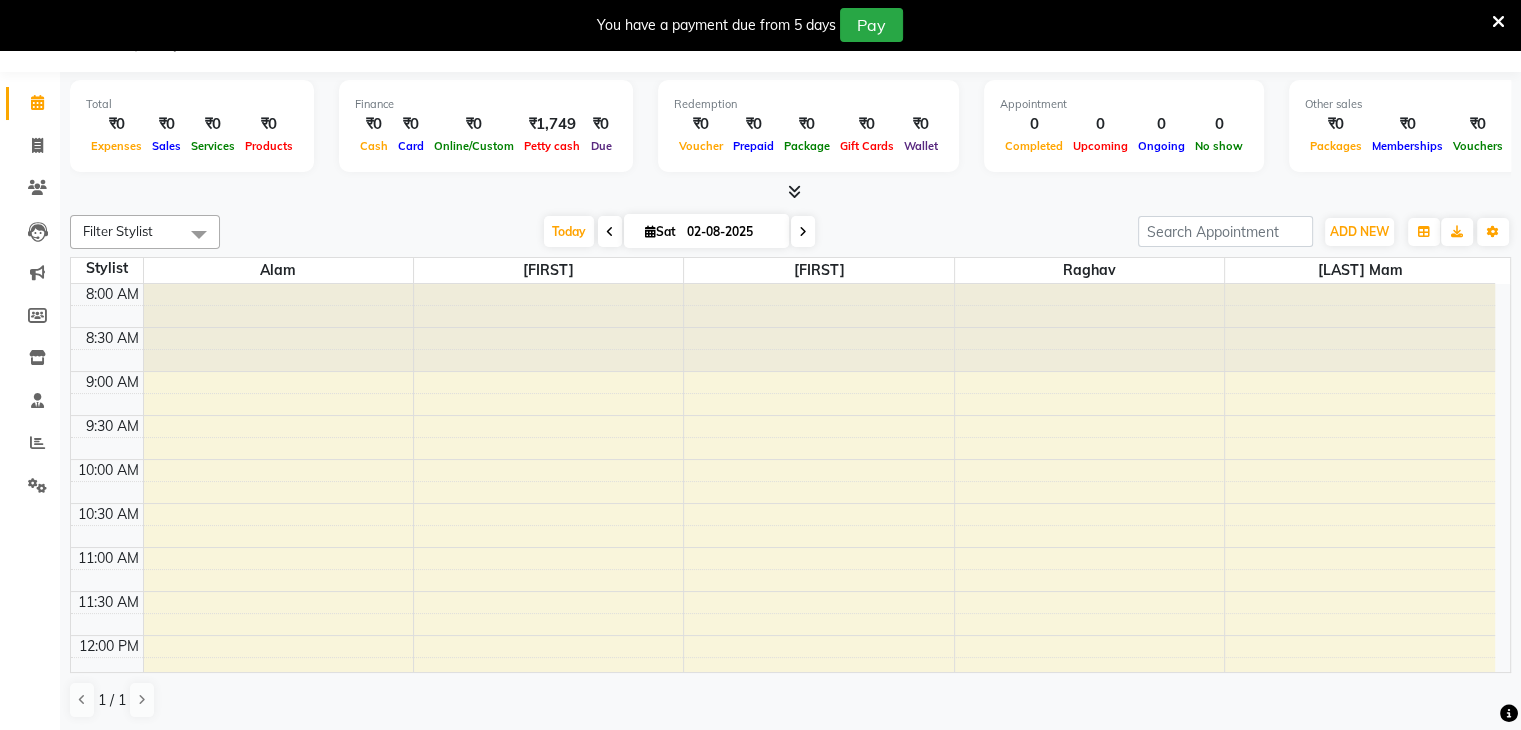 scroll, scrollTop: 0, scrollLeft: 0, axis: both 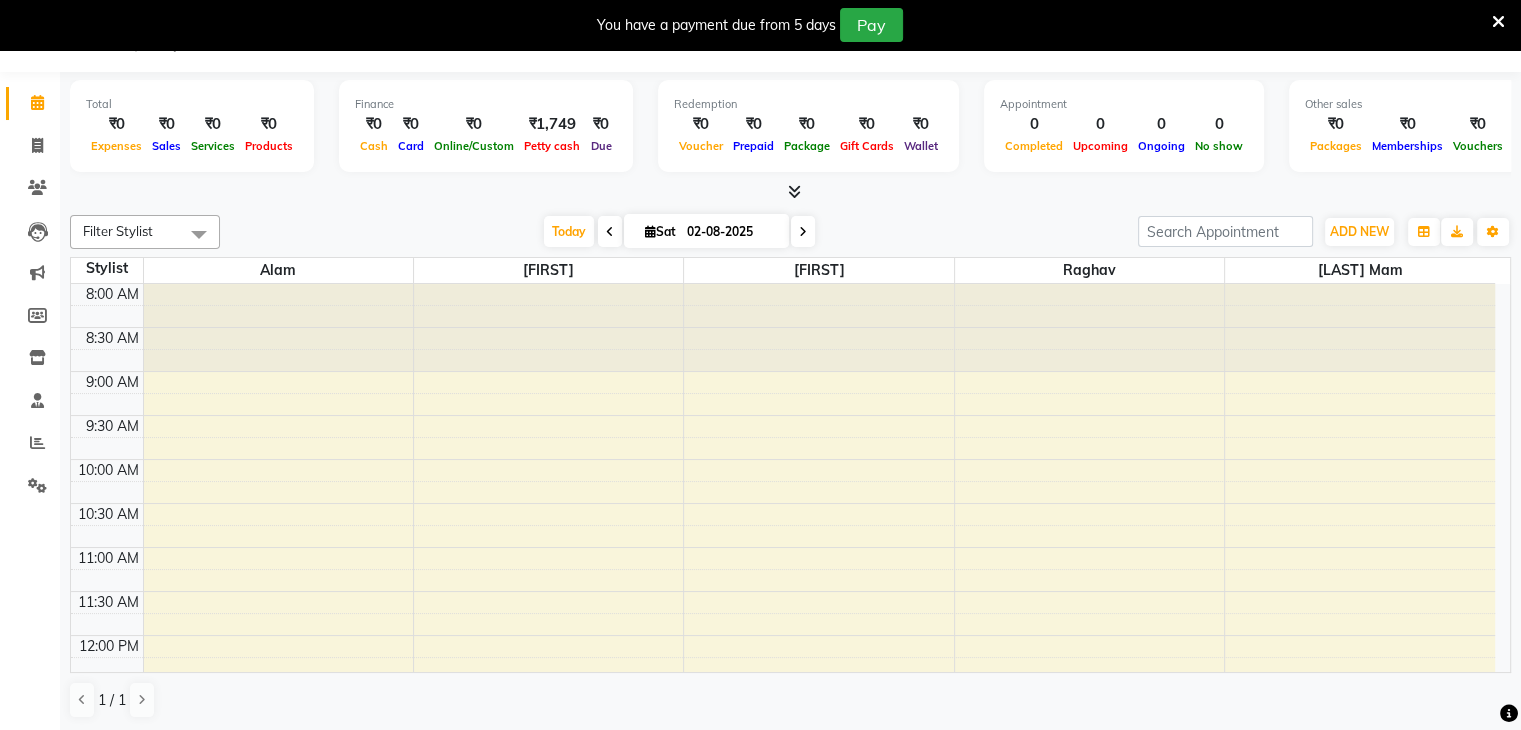 click 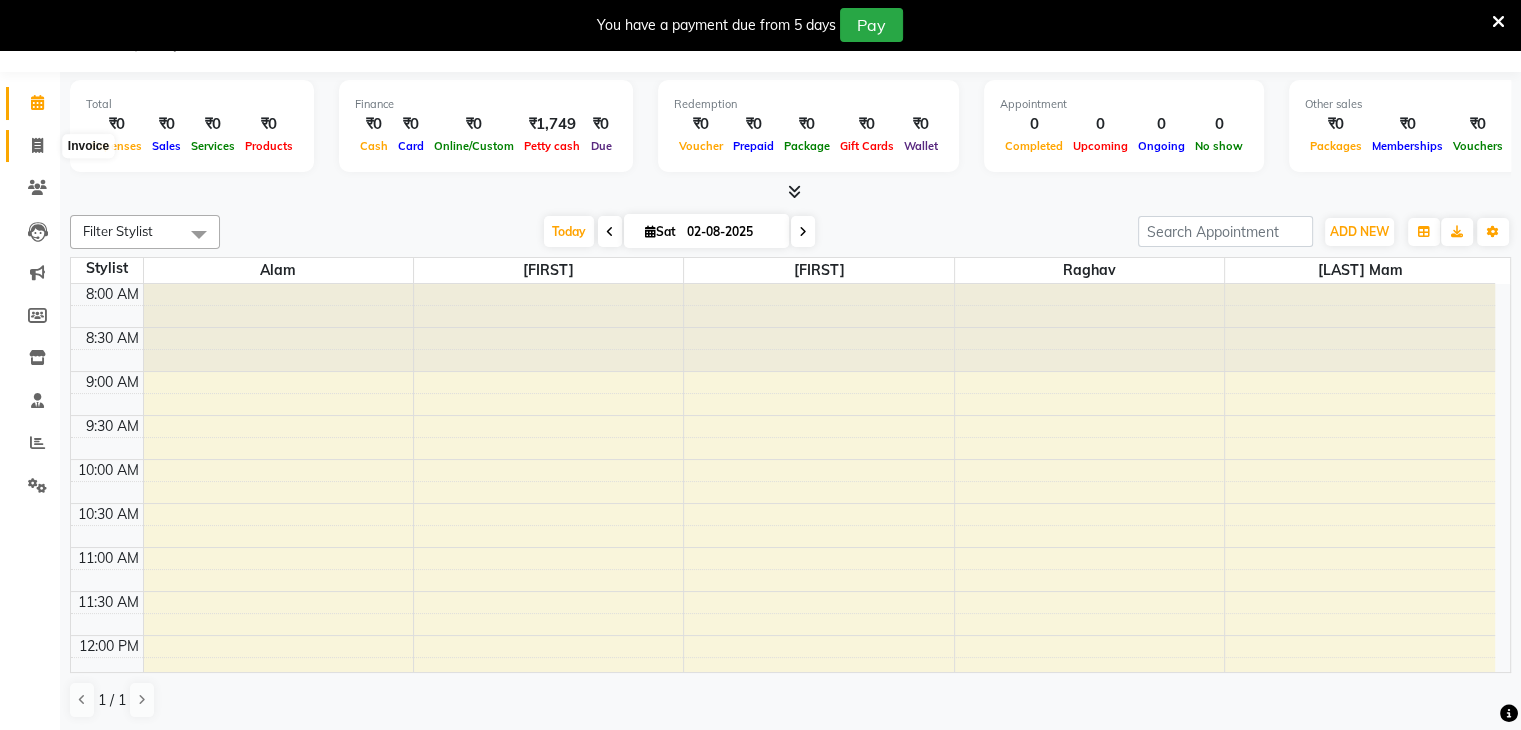 click 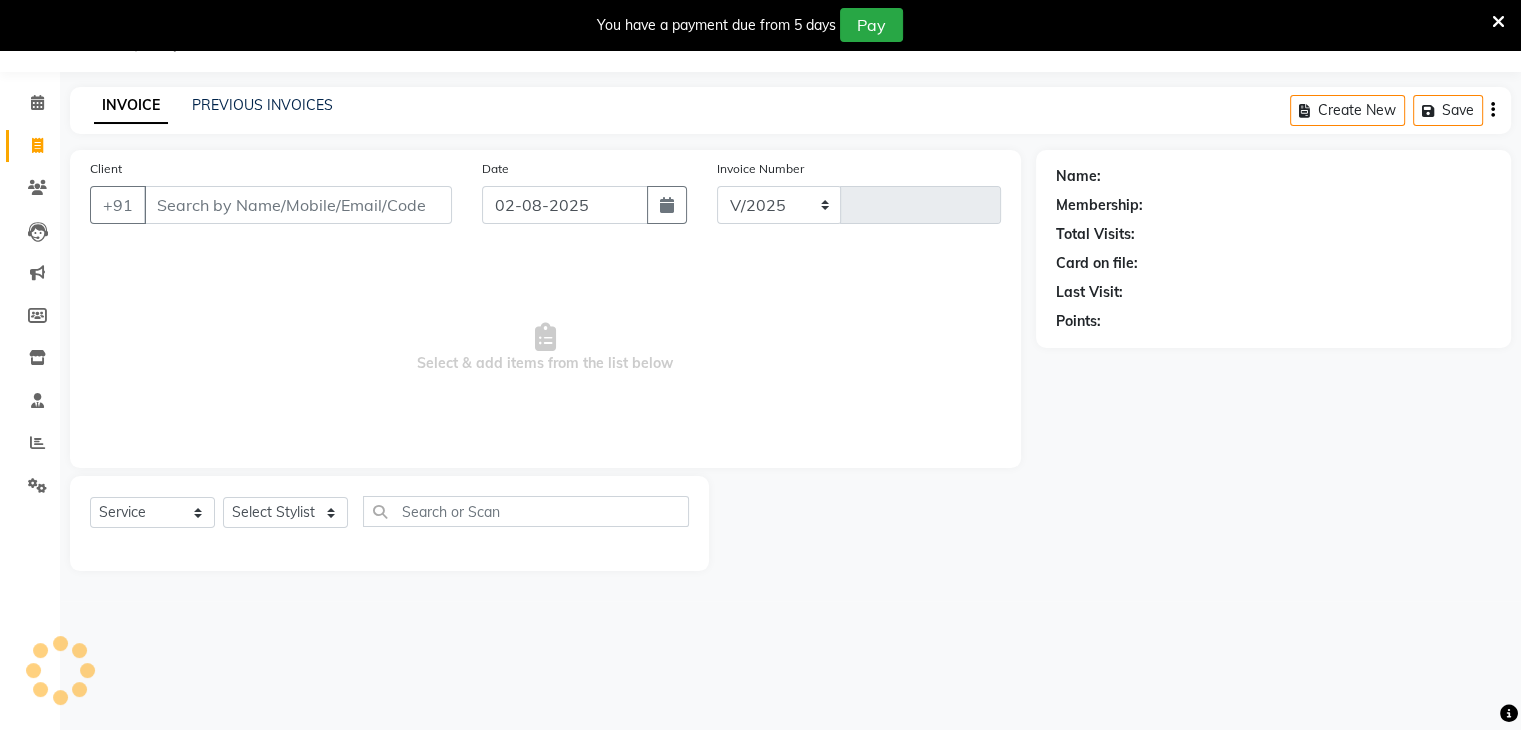 select on "8637" 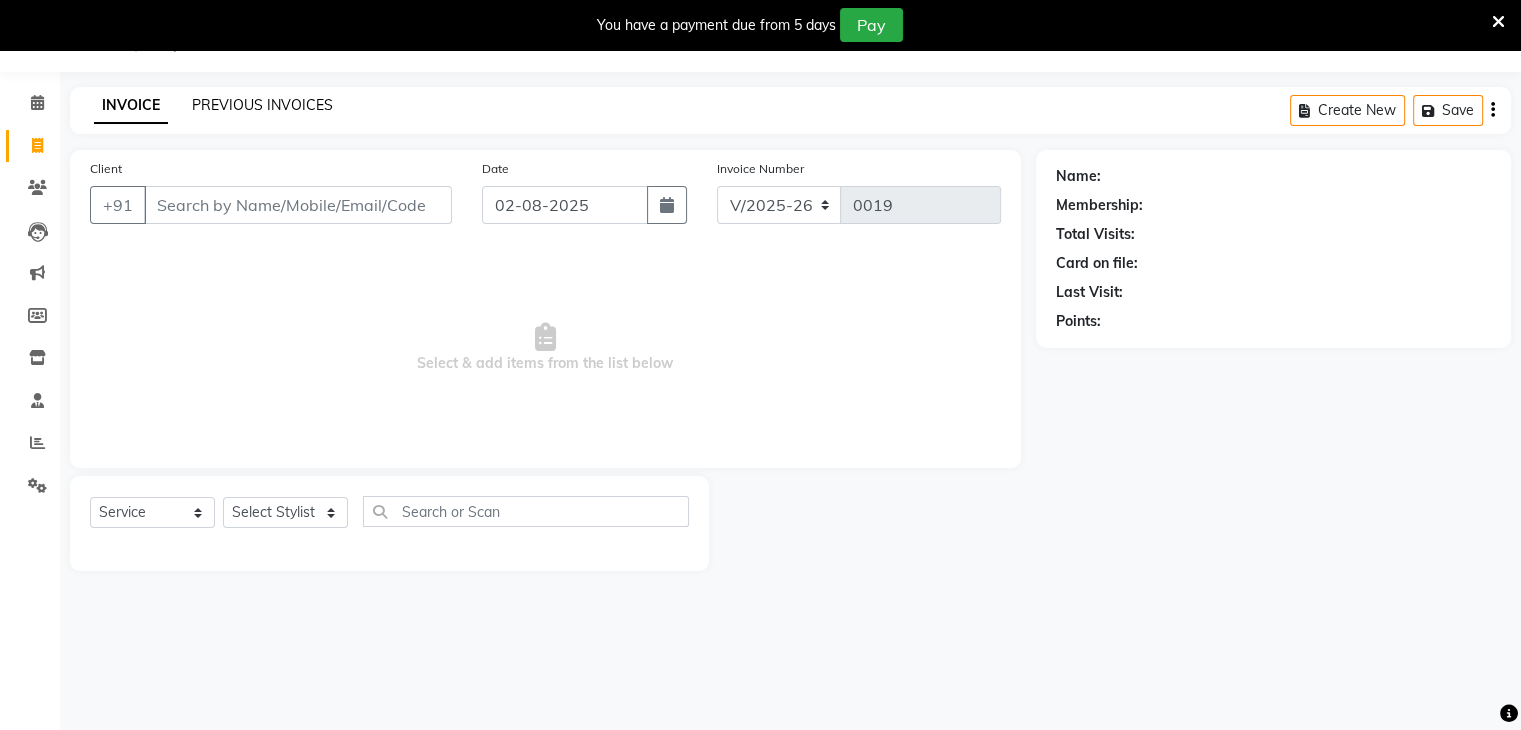 click on "PREVIOUS INVOICES" 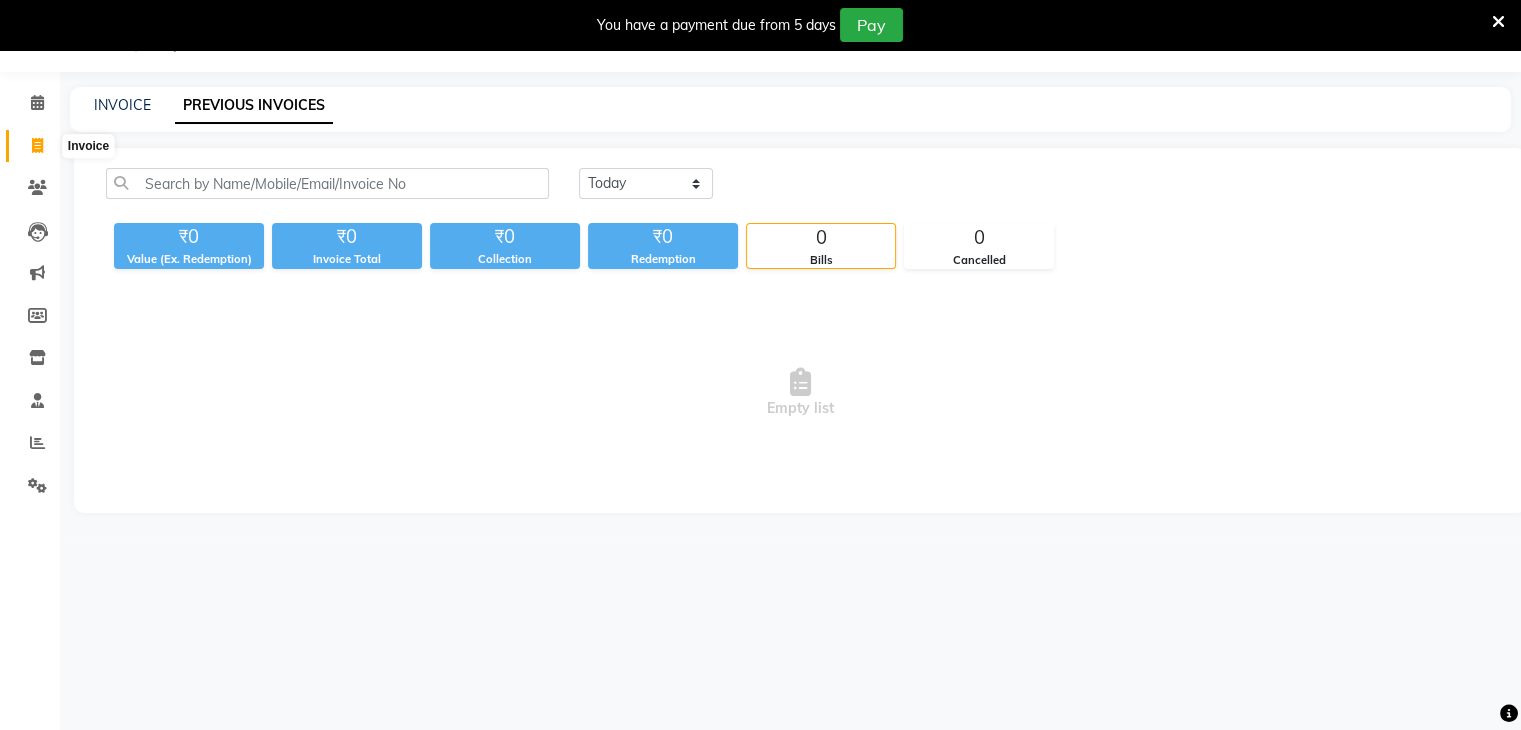 click 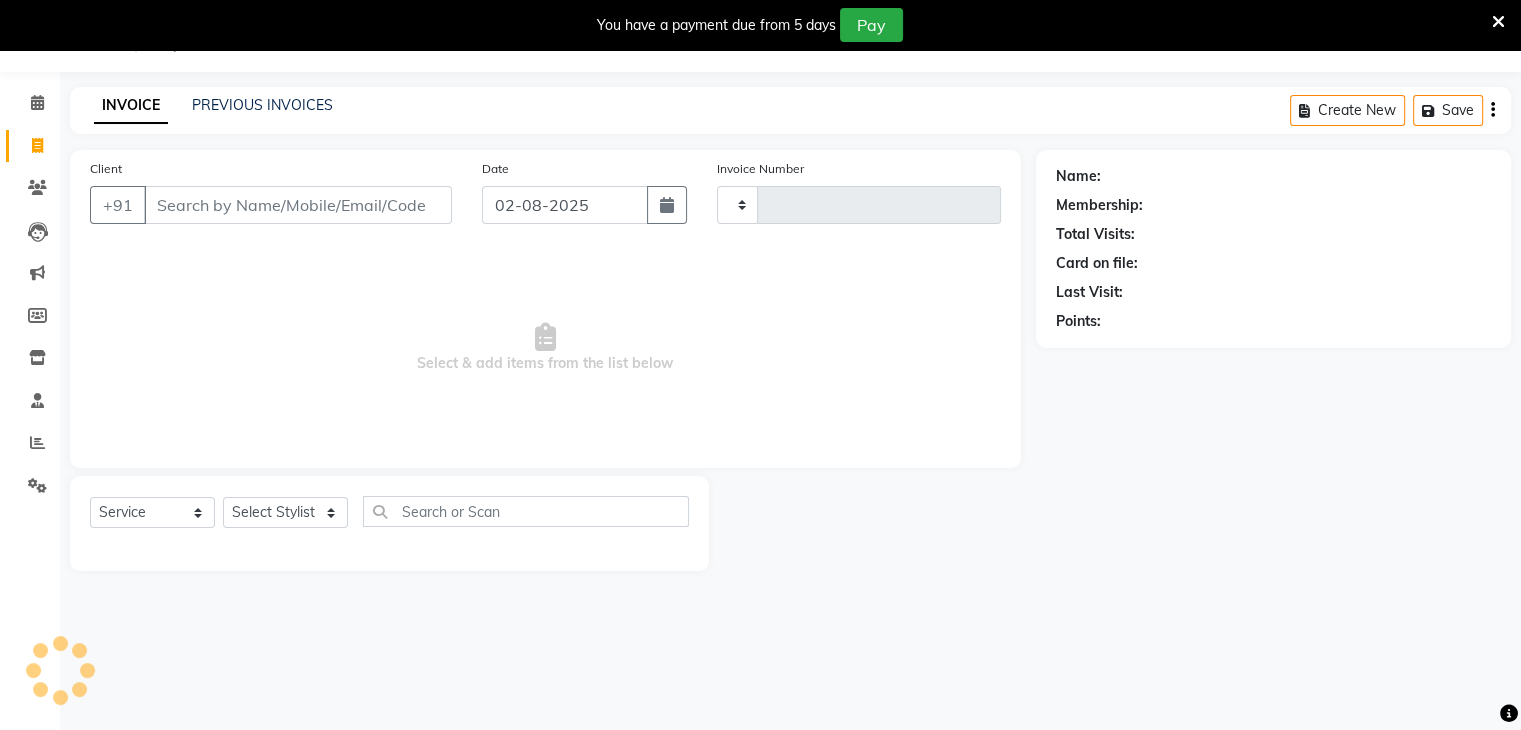 type on "0019" 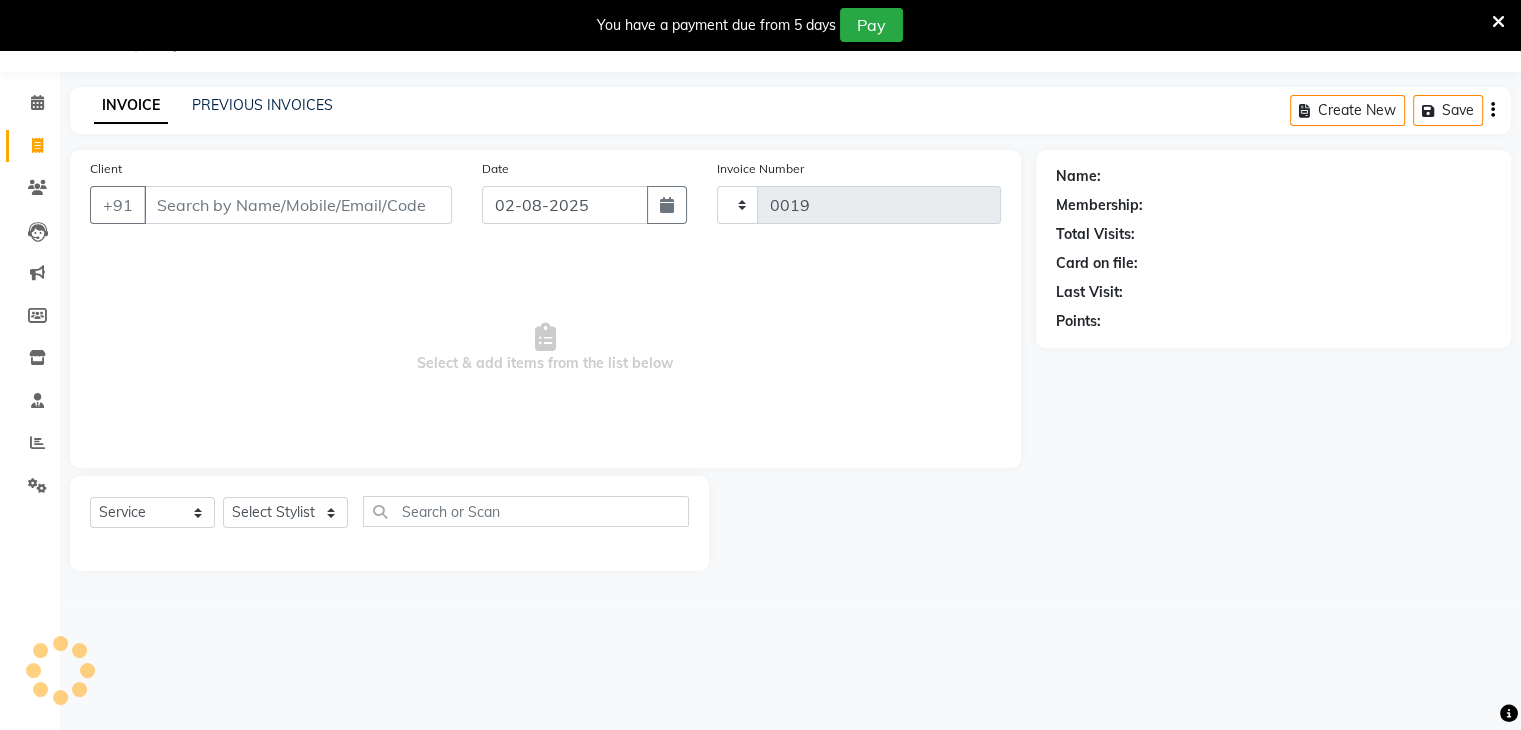 select on "8637" 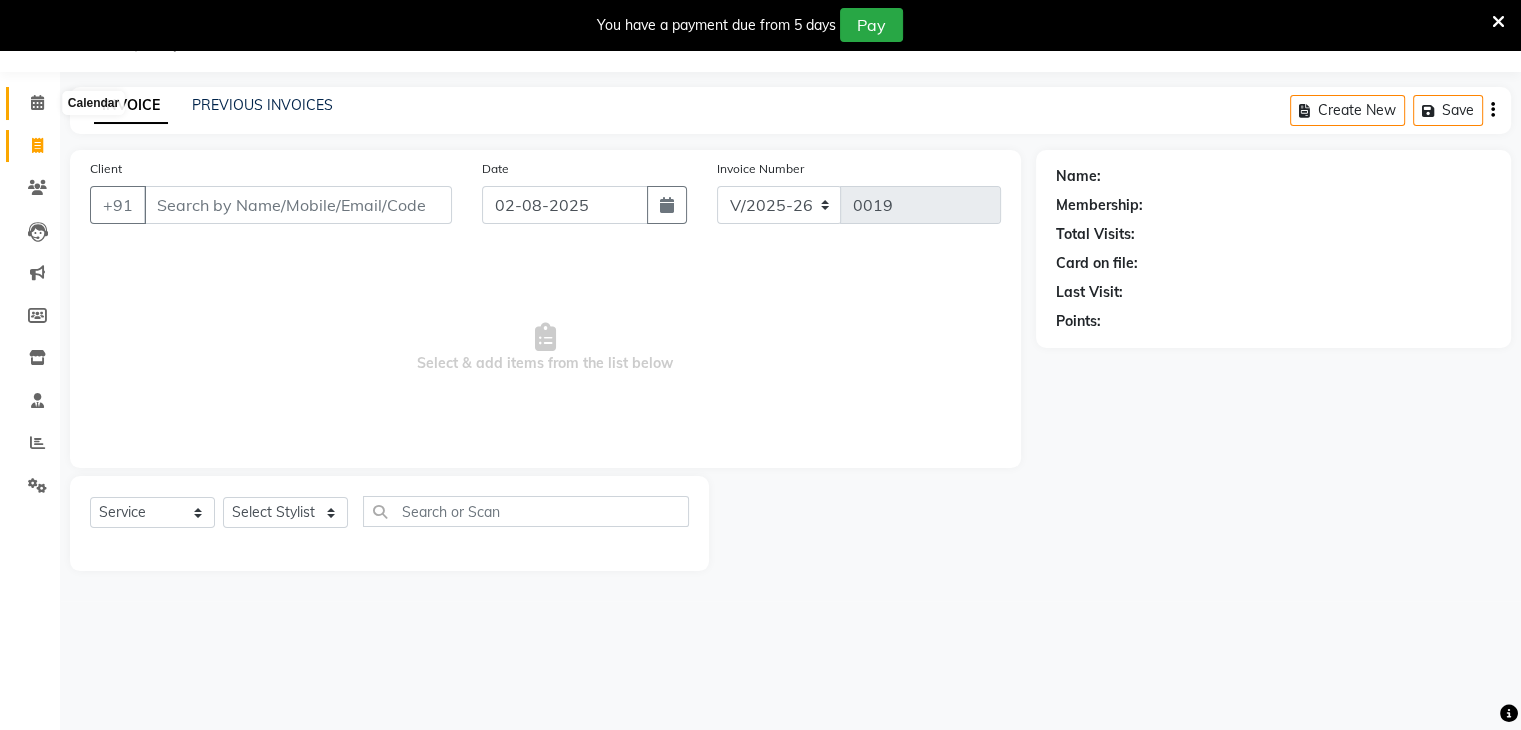 click 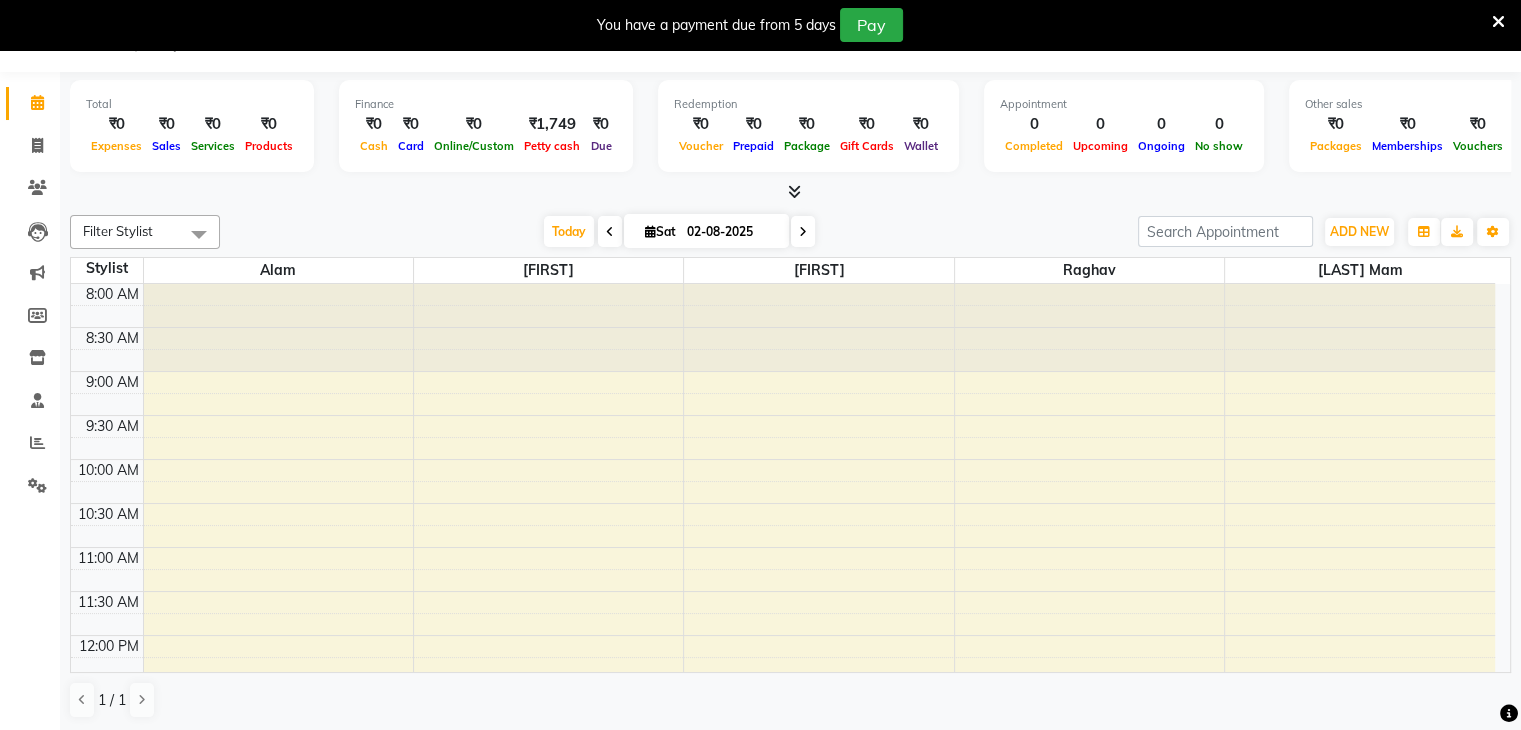 scroll, scrollTop: 0, scrollLeft: 0, axis: both 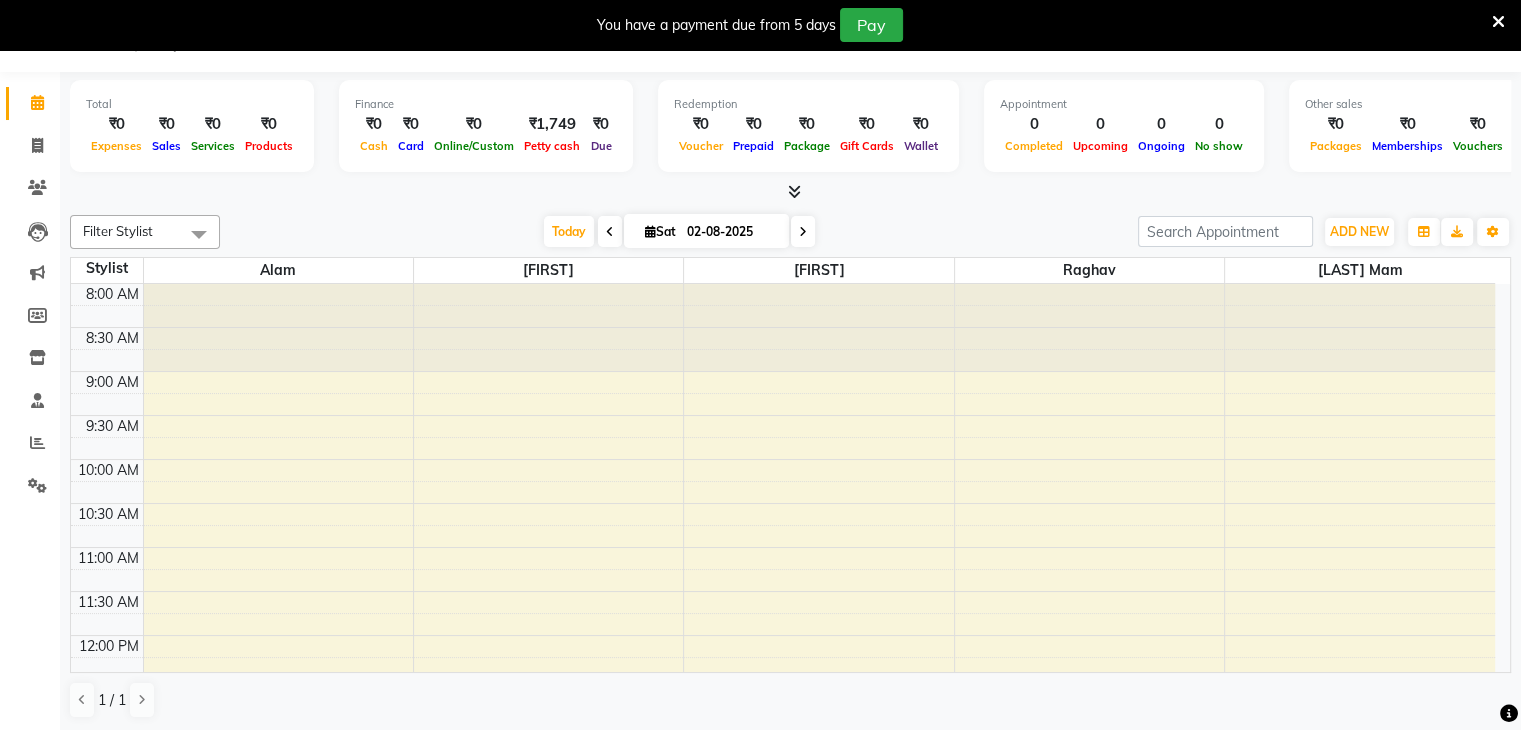 click at bounding box center [610, 232] 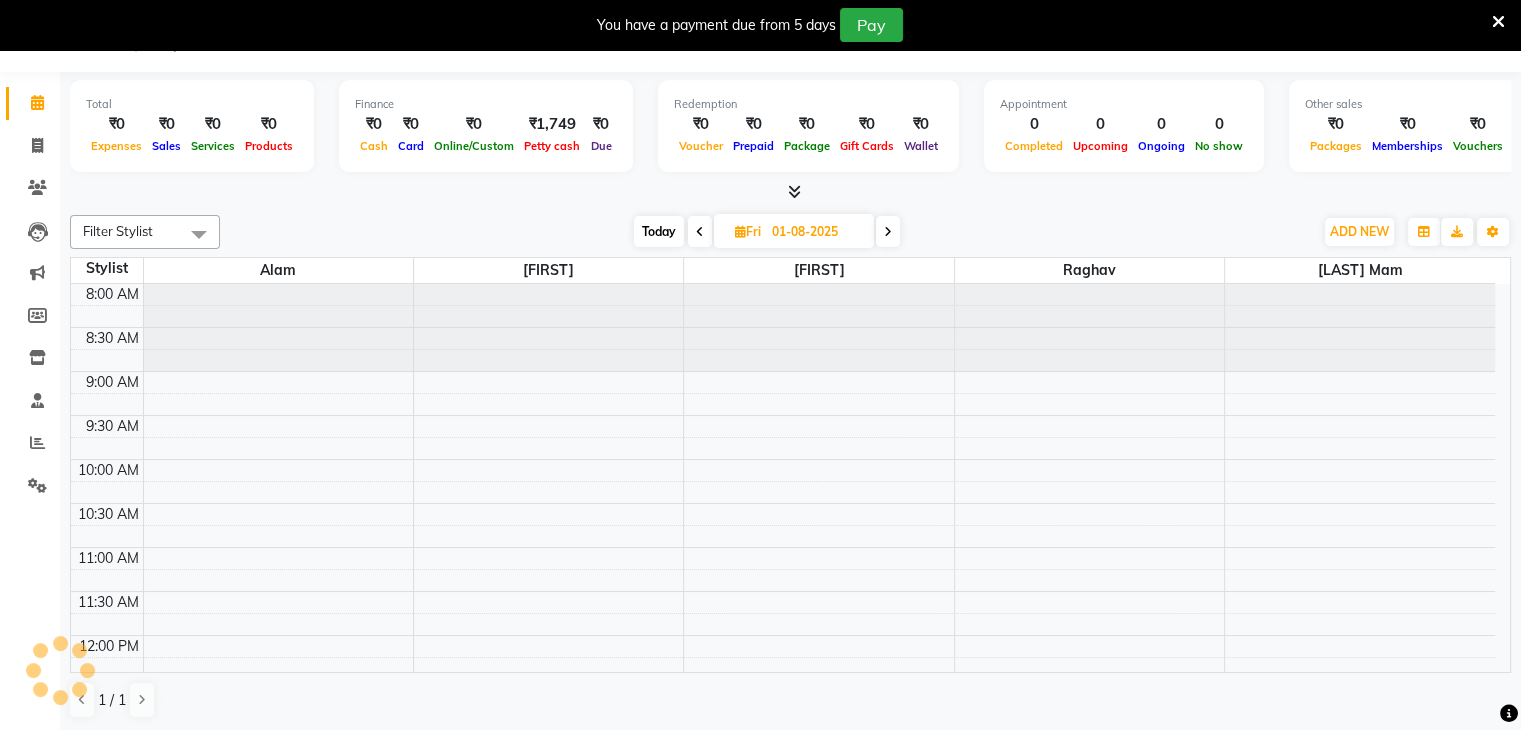 scroll, scrollTop: 350, scrollLeft: 0, axis: vertical 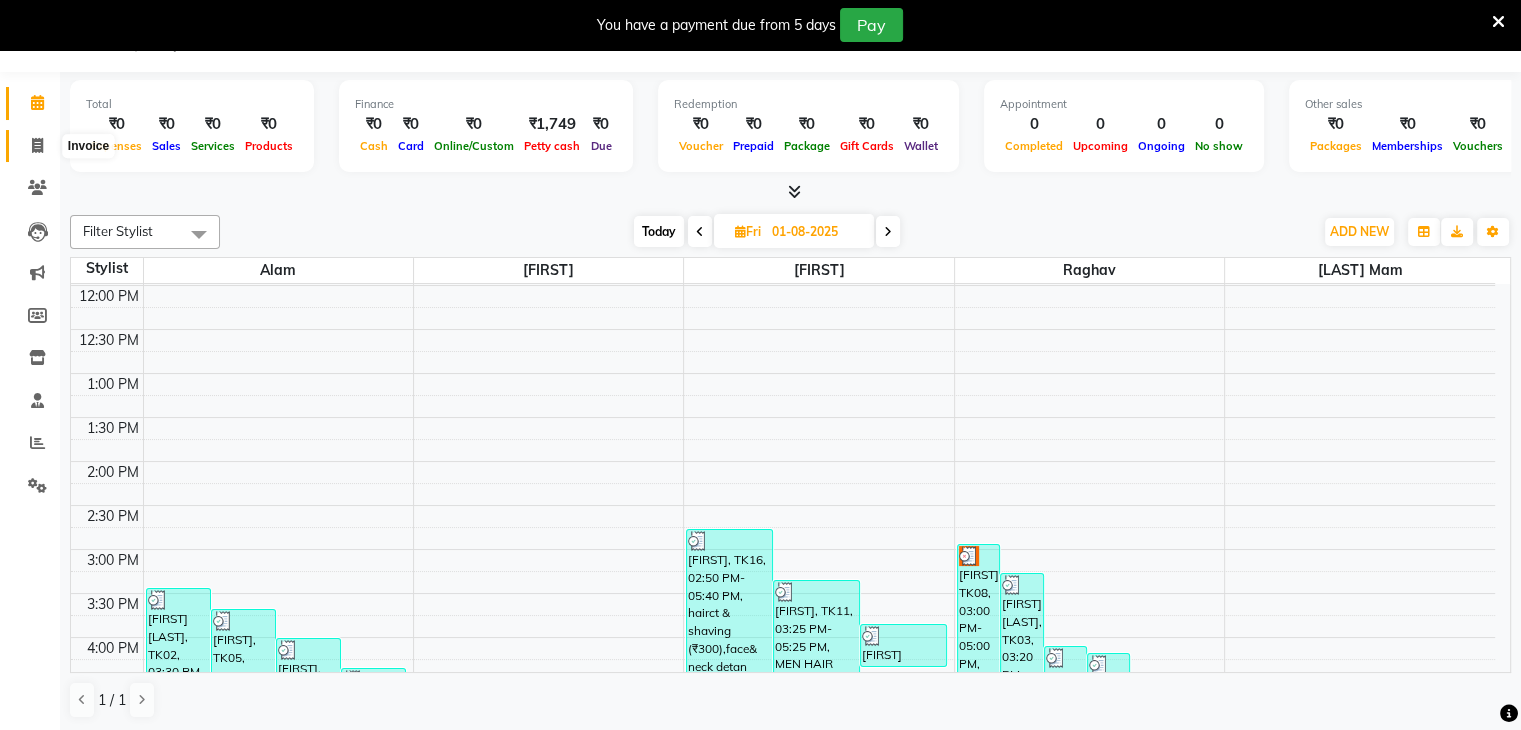 click 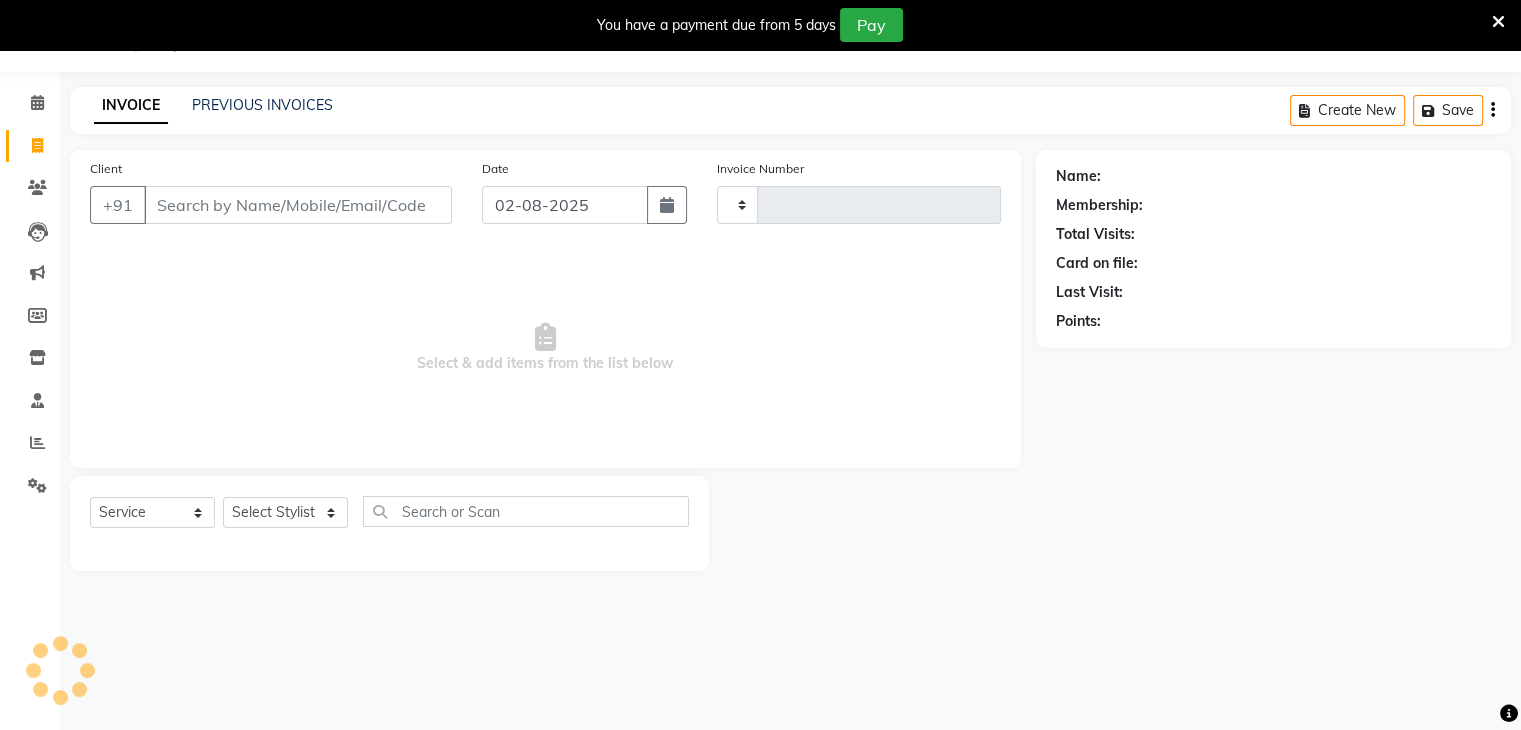 type on "0019" 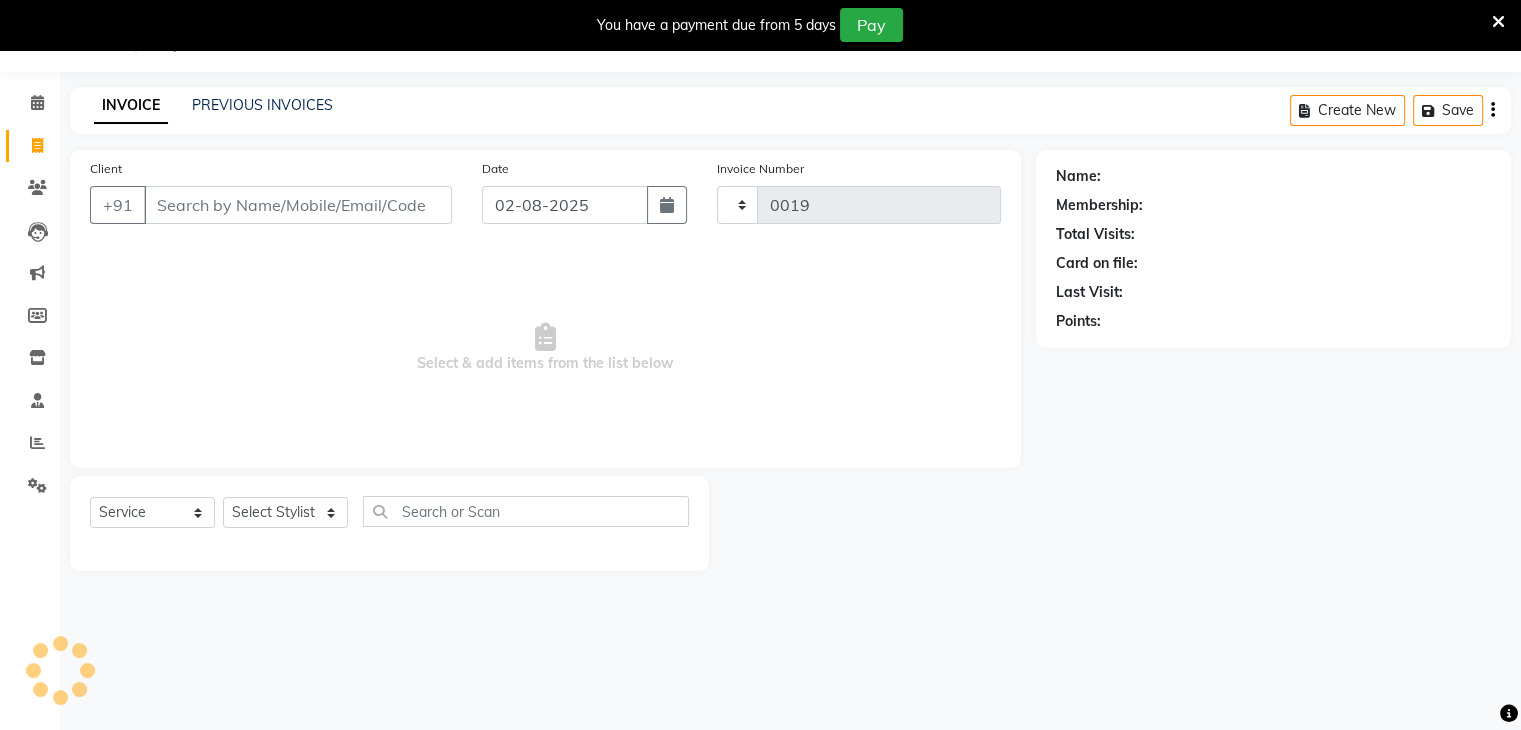 select on "8637" 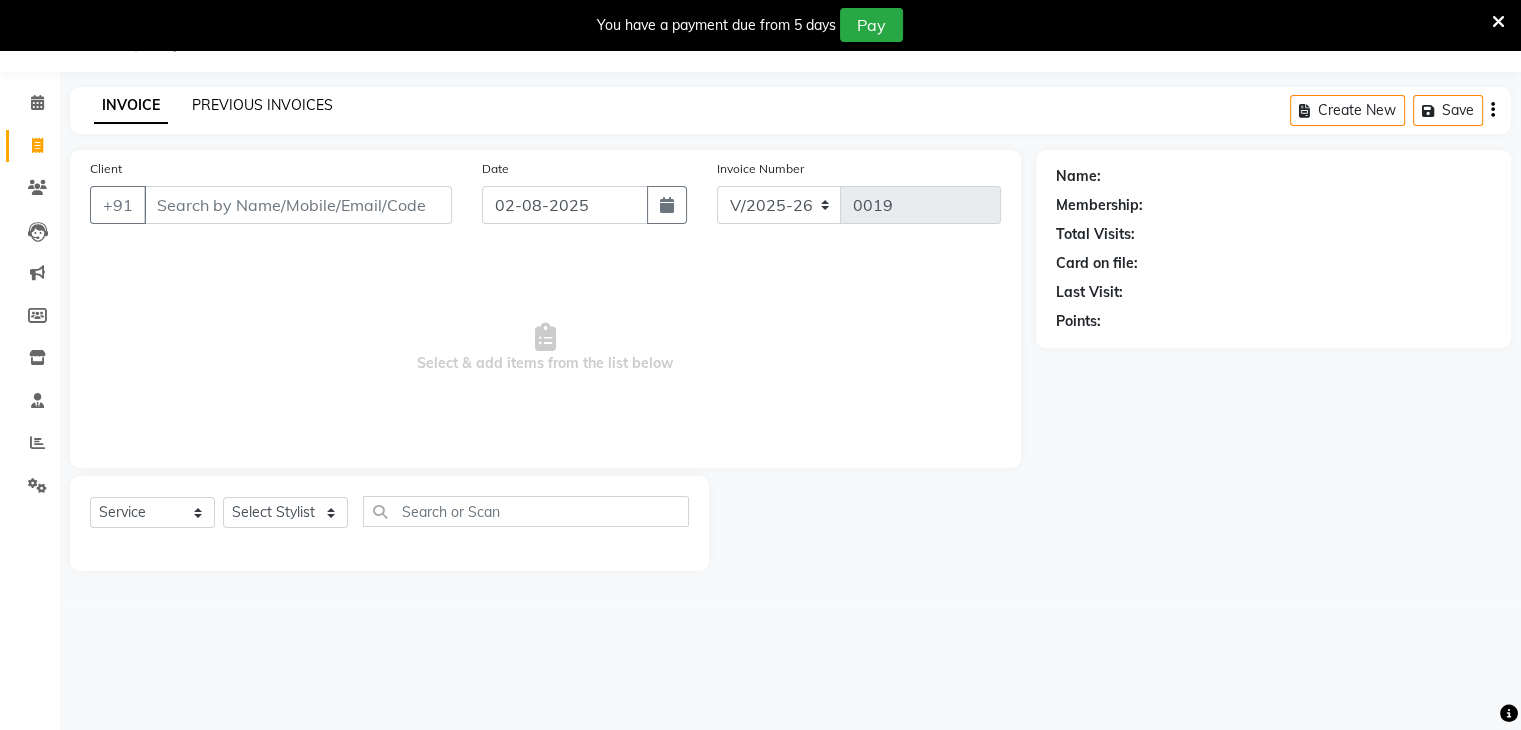 click on "PREVIOUS INVOICES" 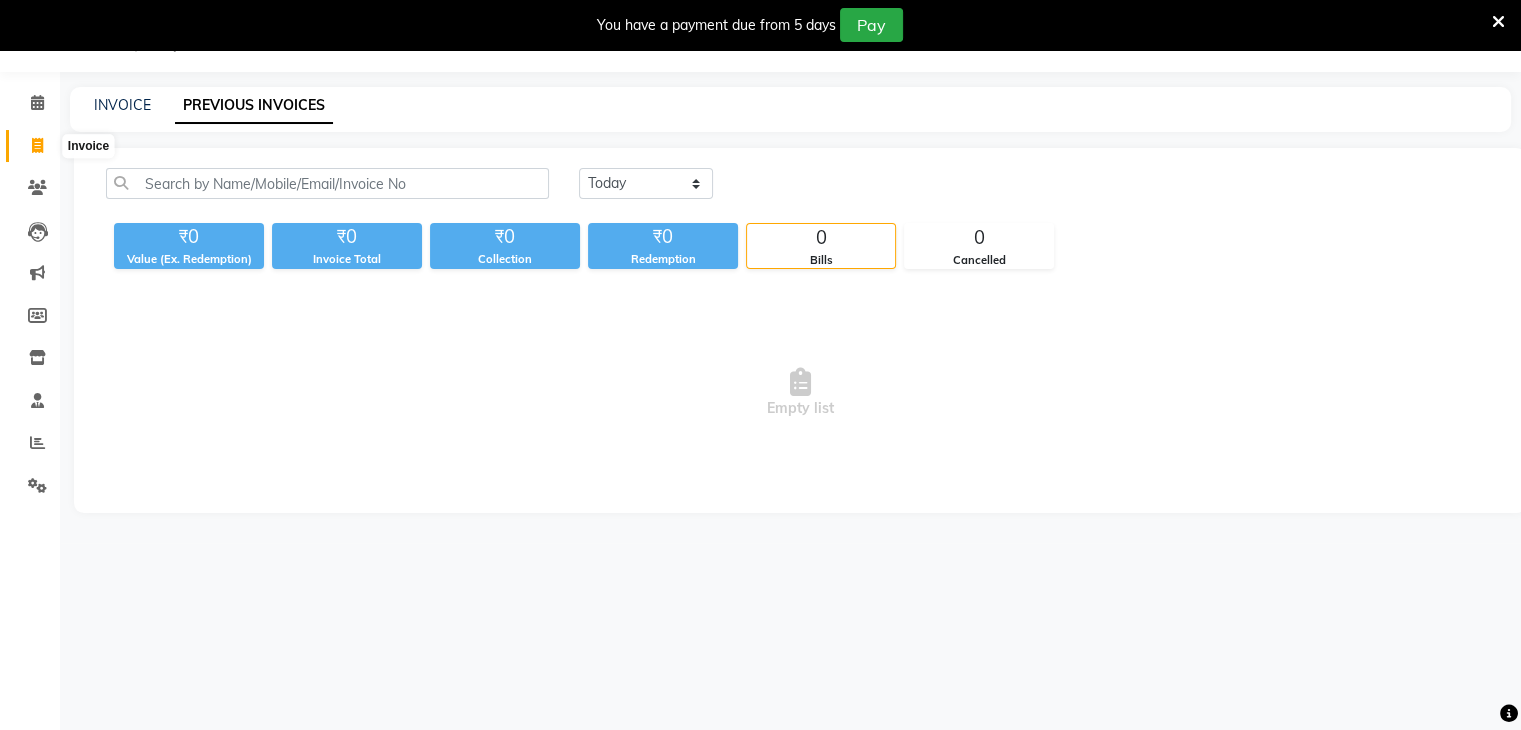 click 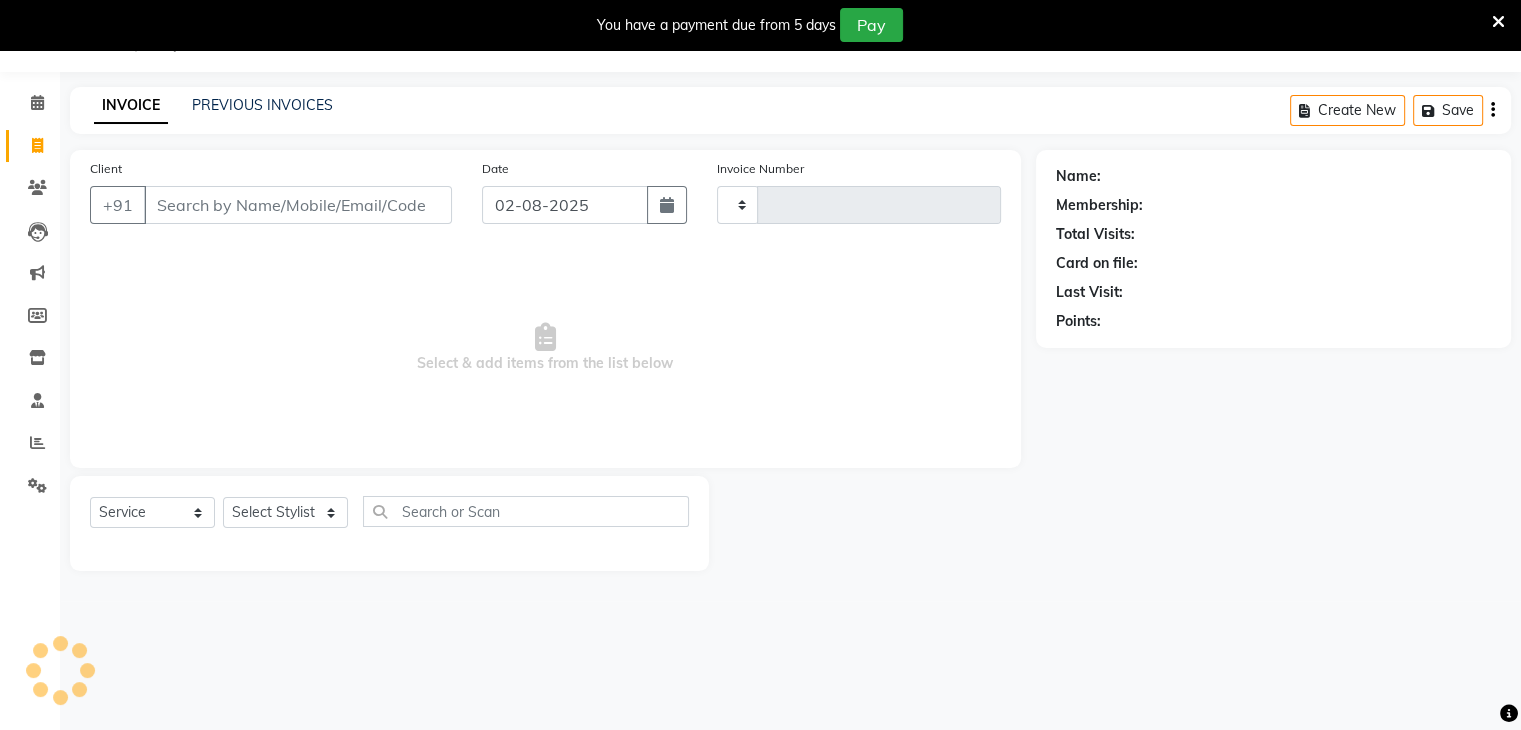 type on "0019" 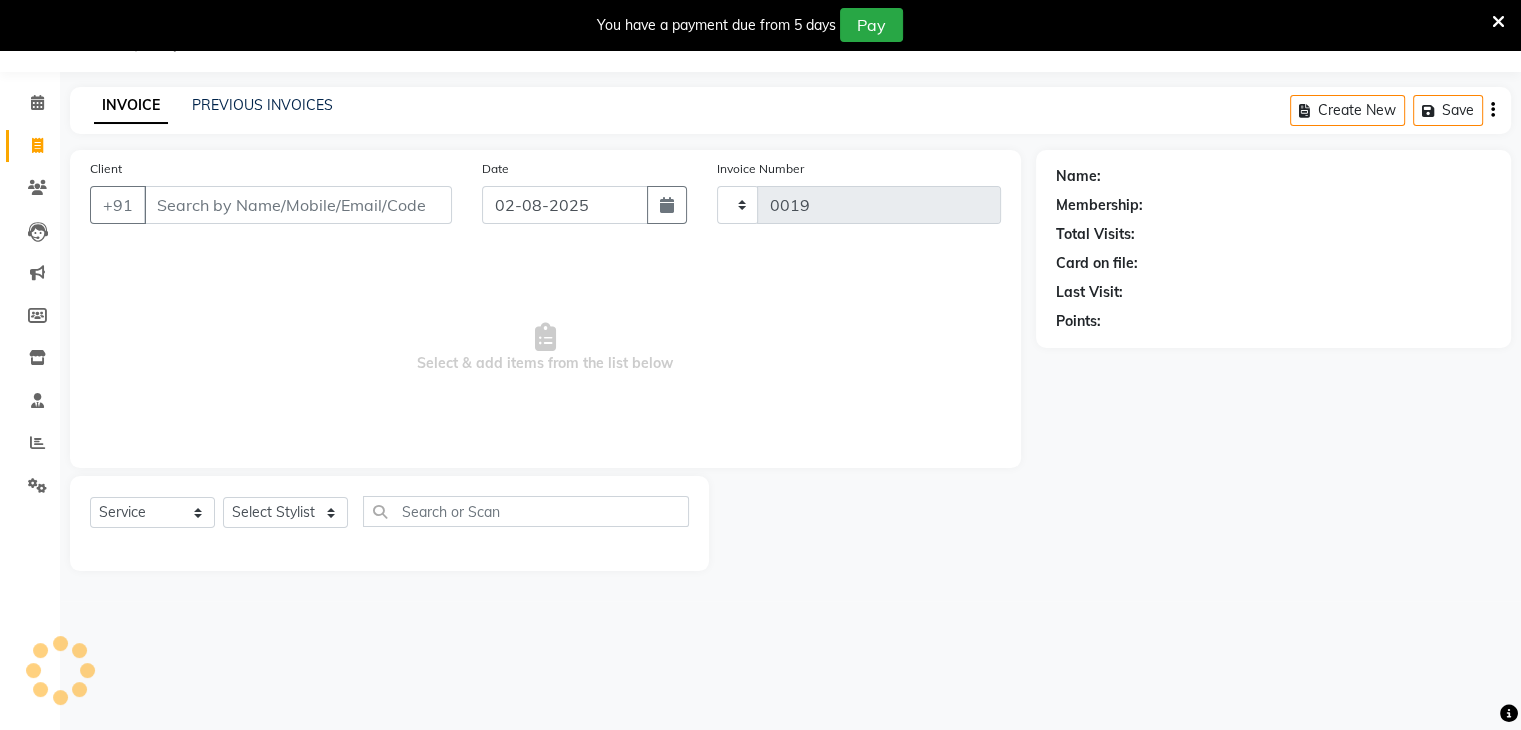 select on "8637" 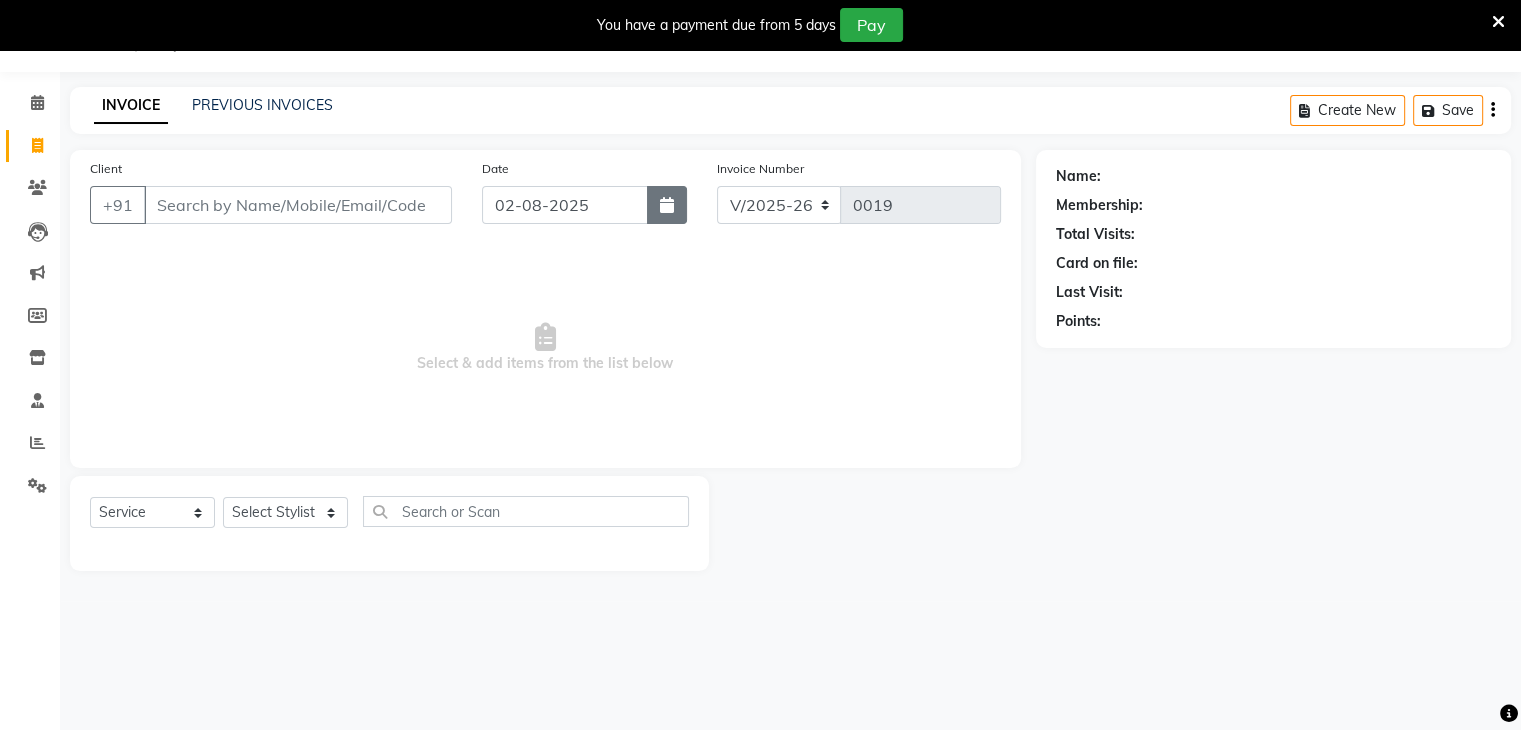 click 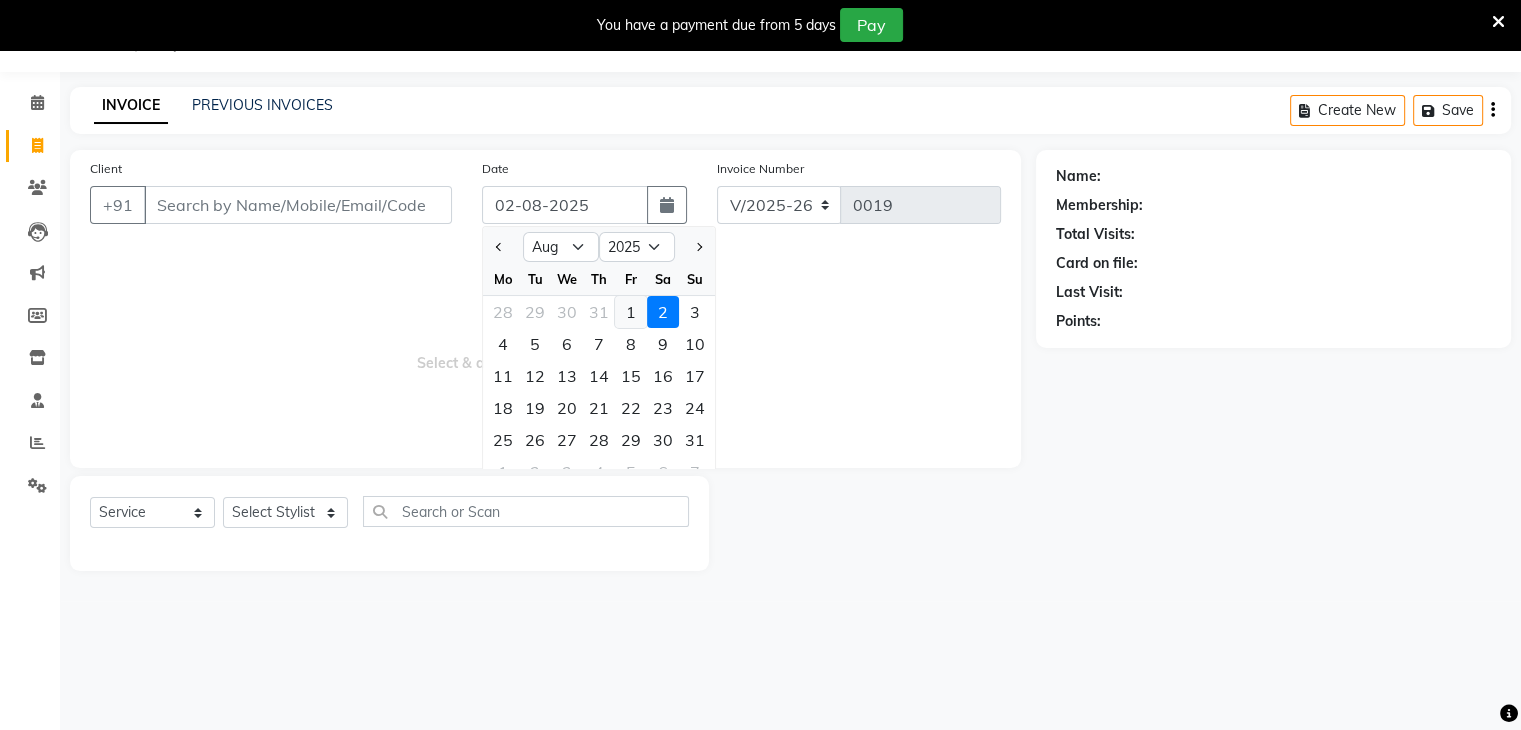 click on "1" 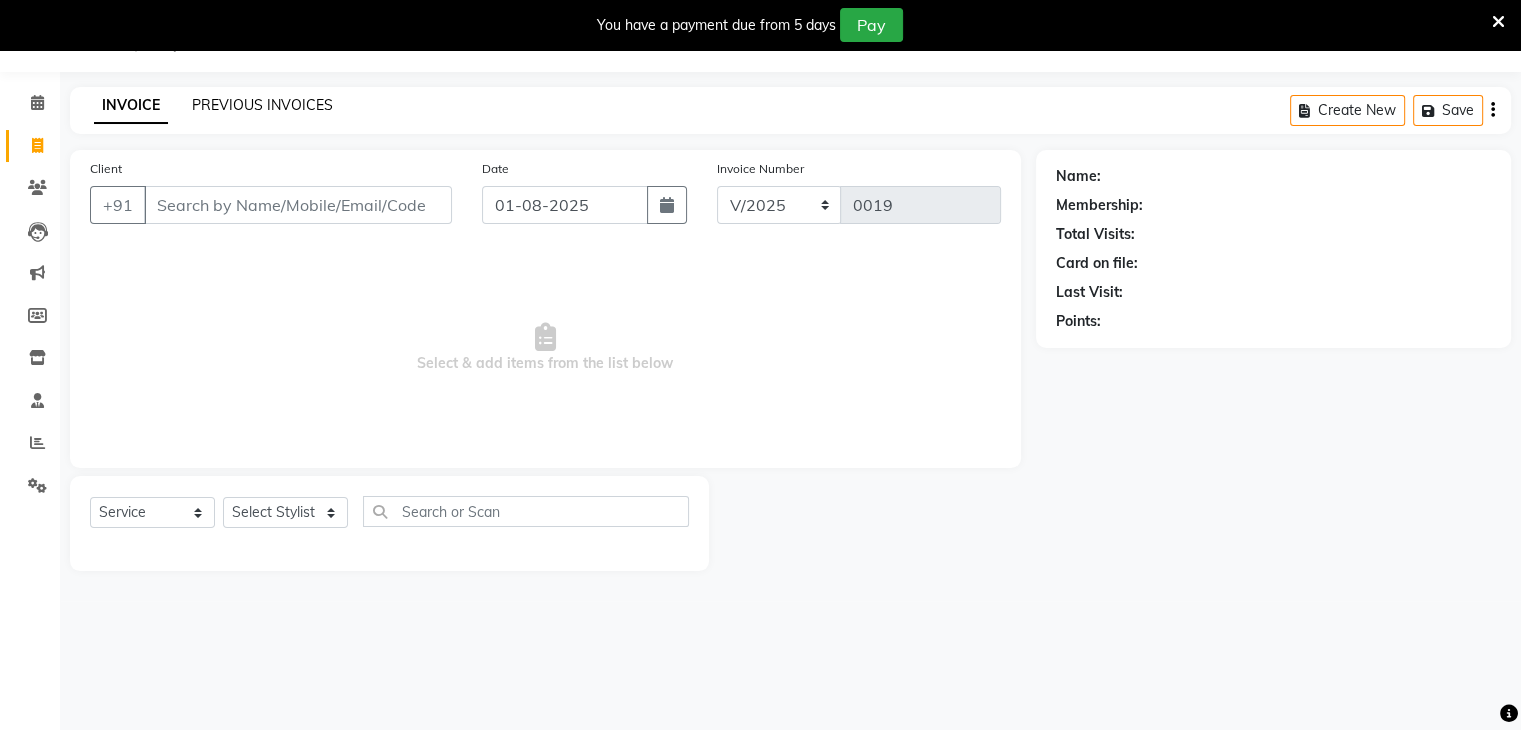 click on "PREVIOUS INVOICES" 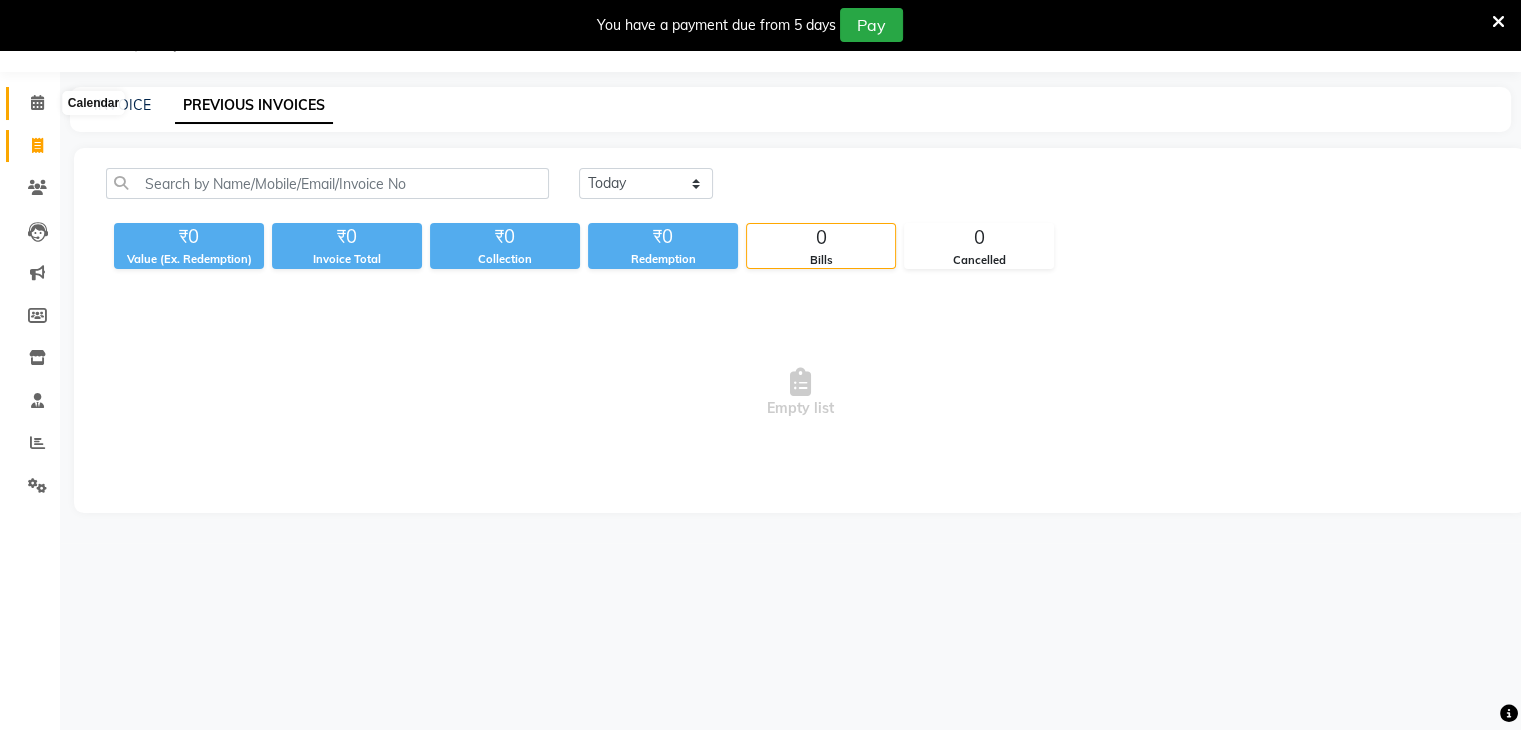 click 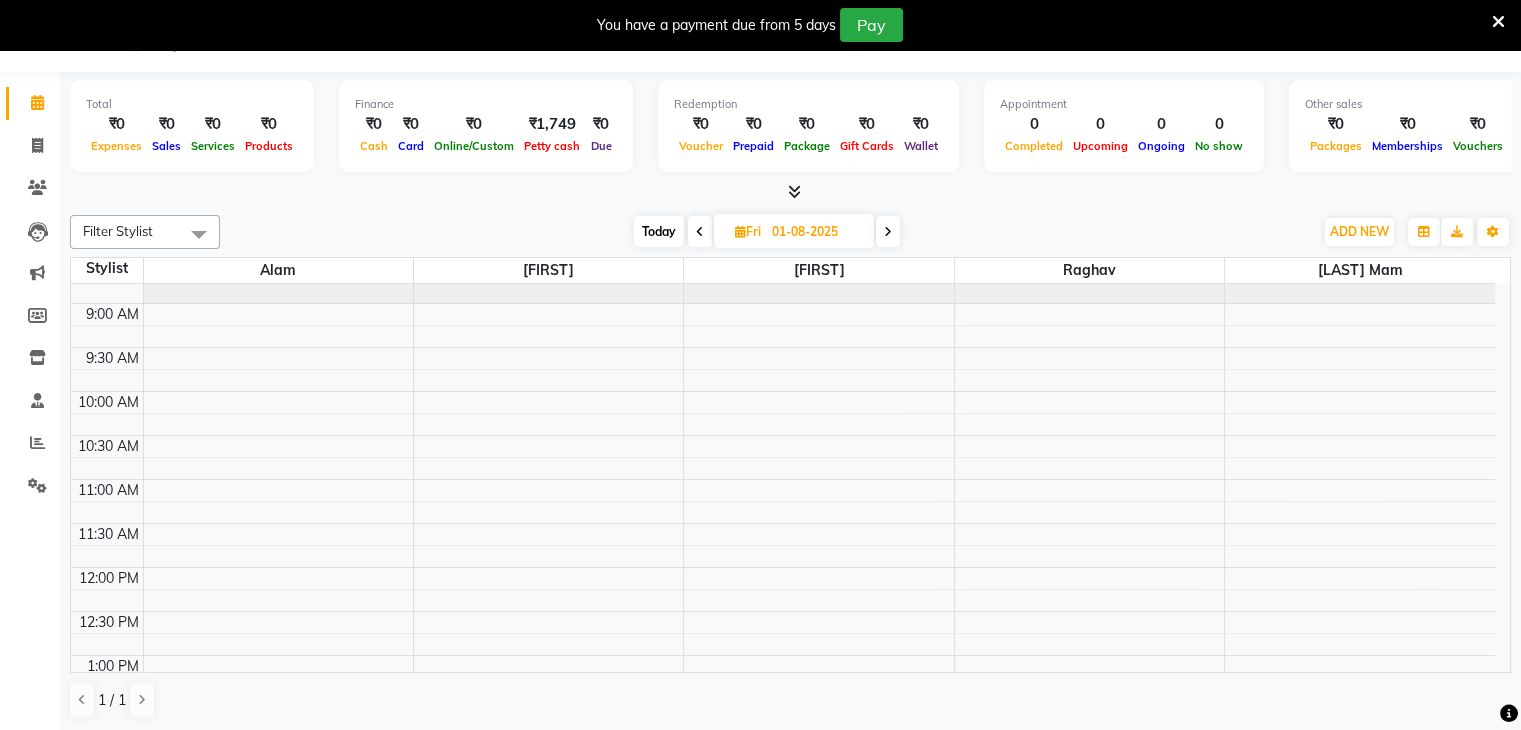 scroll, scrollTop: 0, scrollLeft: 0, axis: both 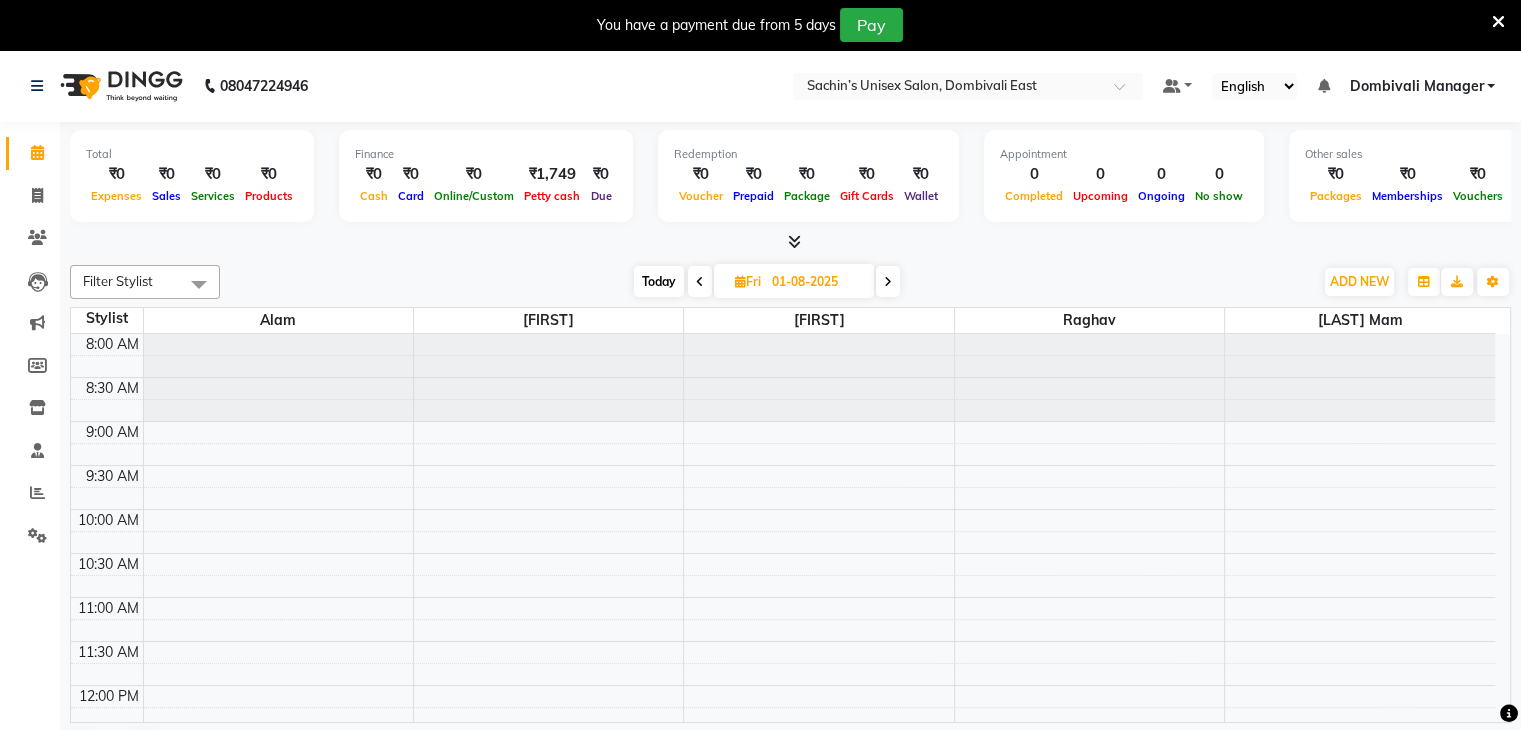 click on "Today" at bounding box center (659, 281) 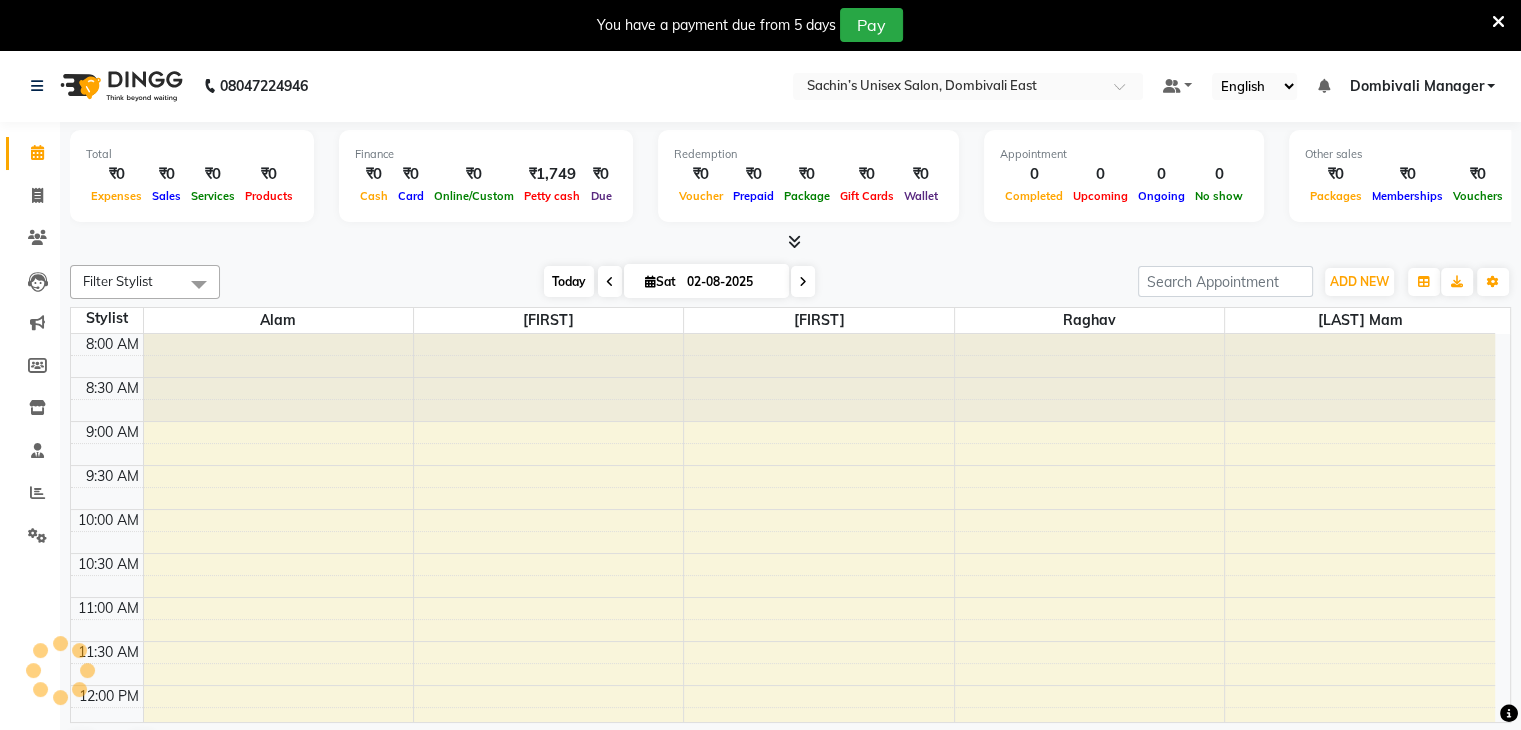 scroll, scrollTop: 350, scrollLeft: 0, axis: vertical 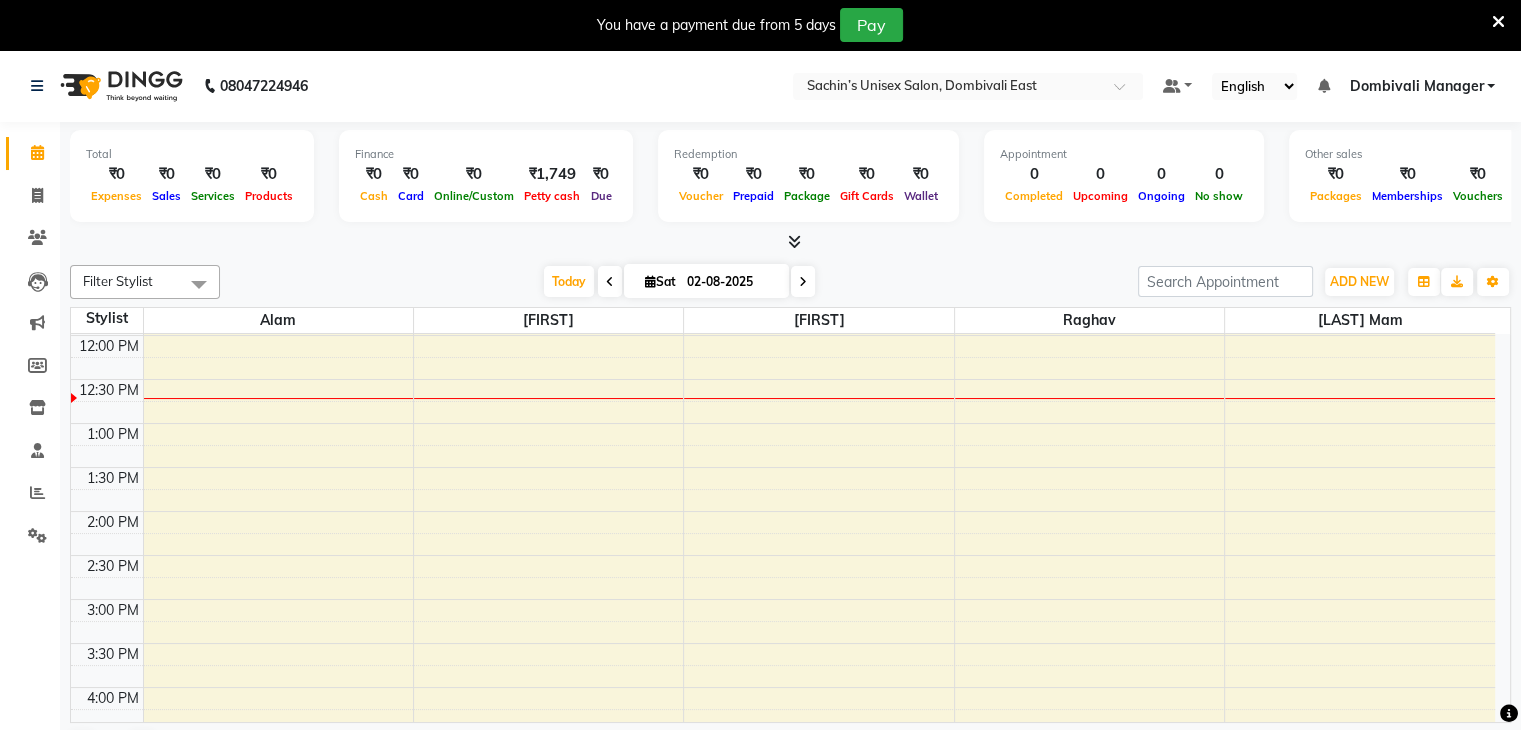 click at bounding box center [610, 281] 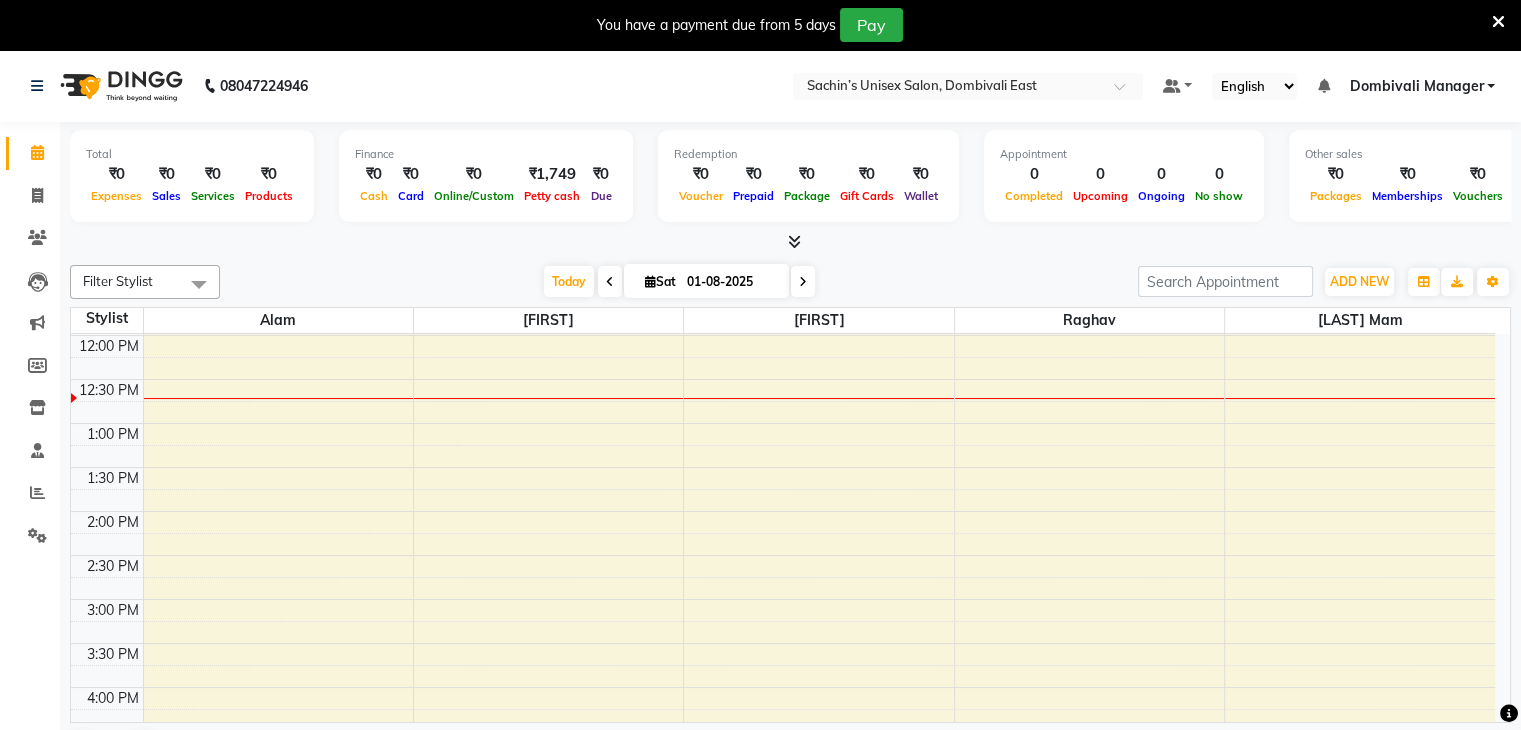 scroll, scrollTop: 350, scrollLeft: 0, axis: vertical 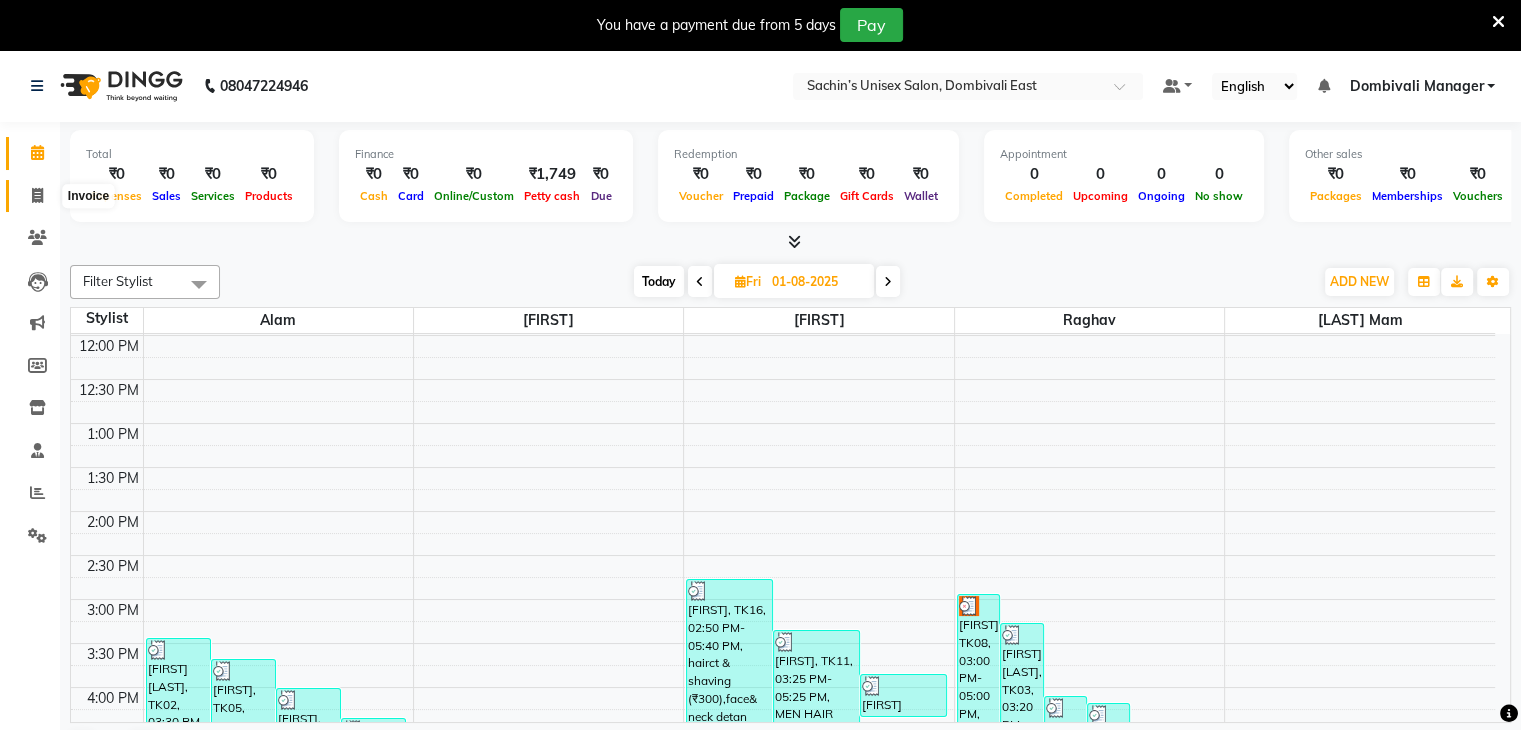 click 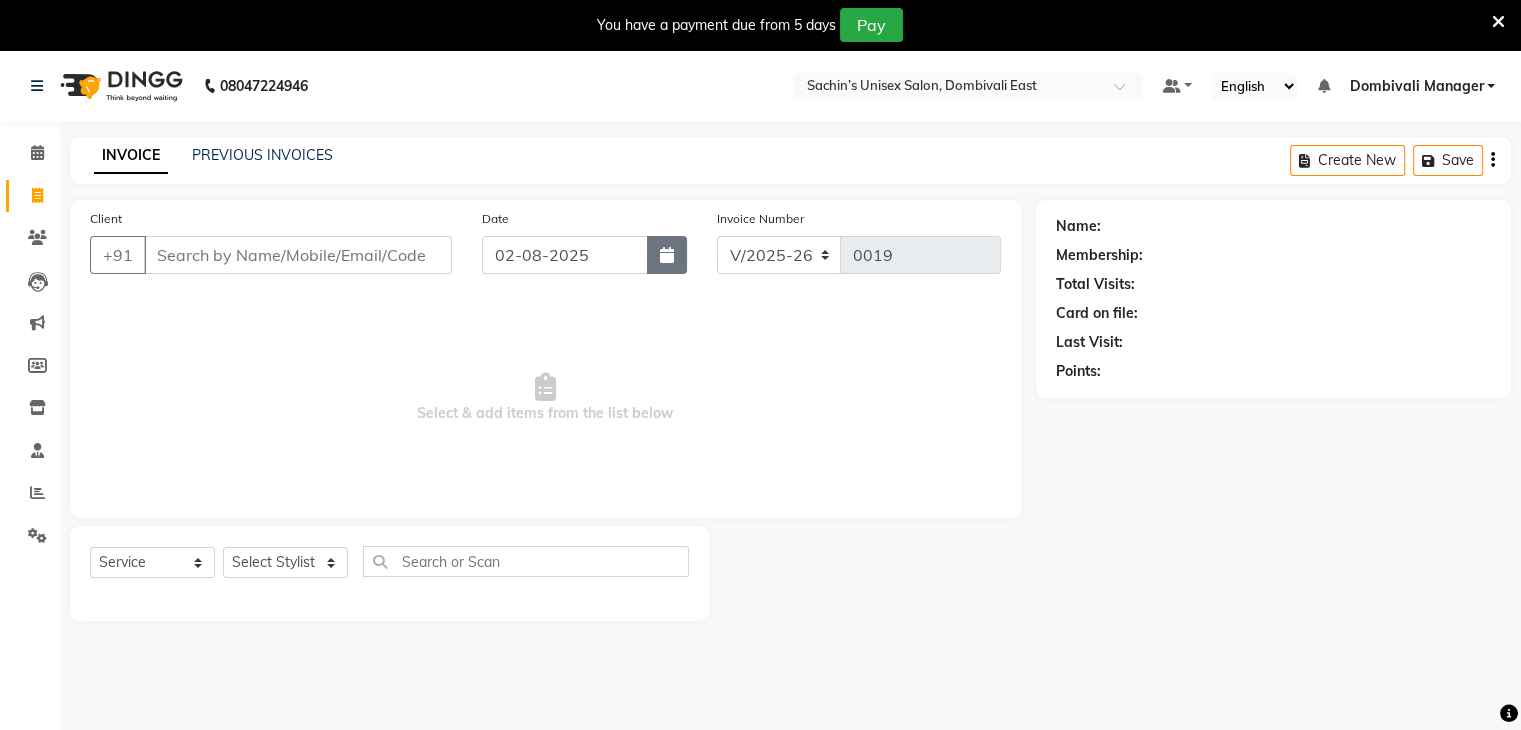 click 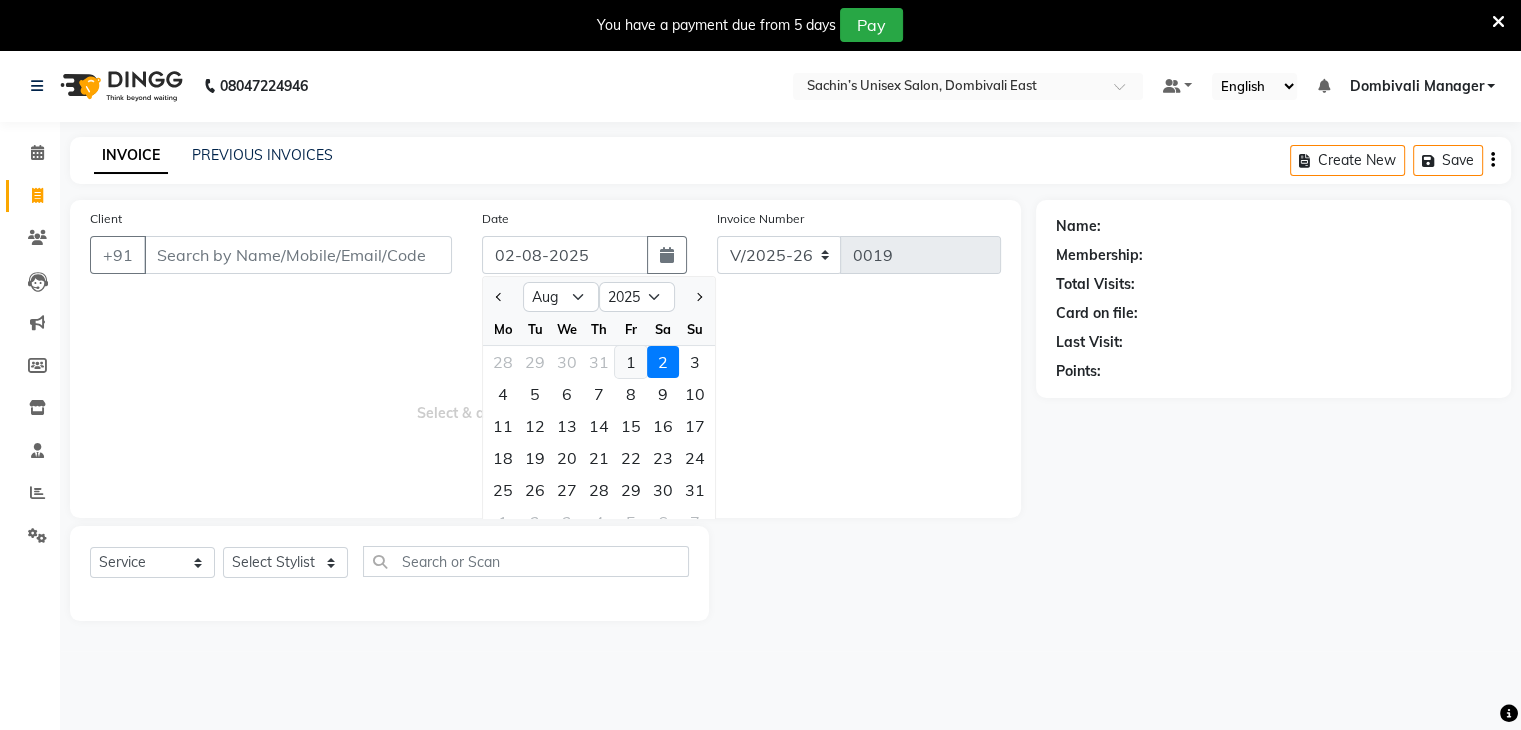 click on "1" 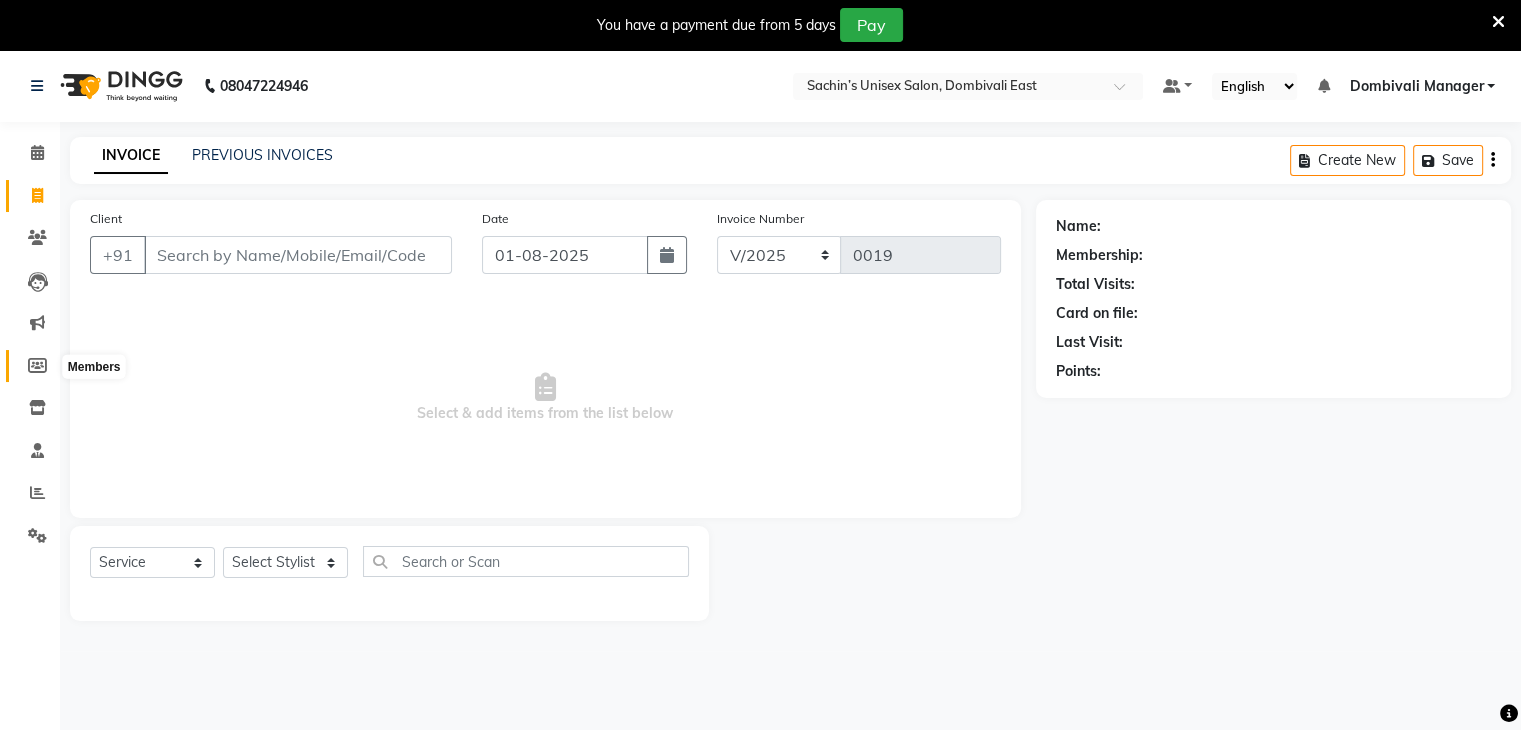 click 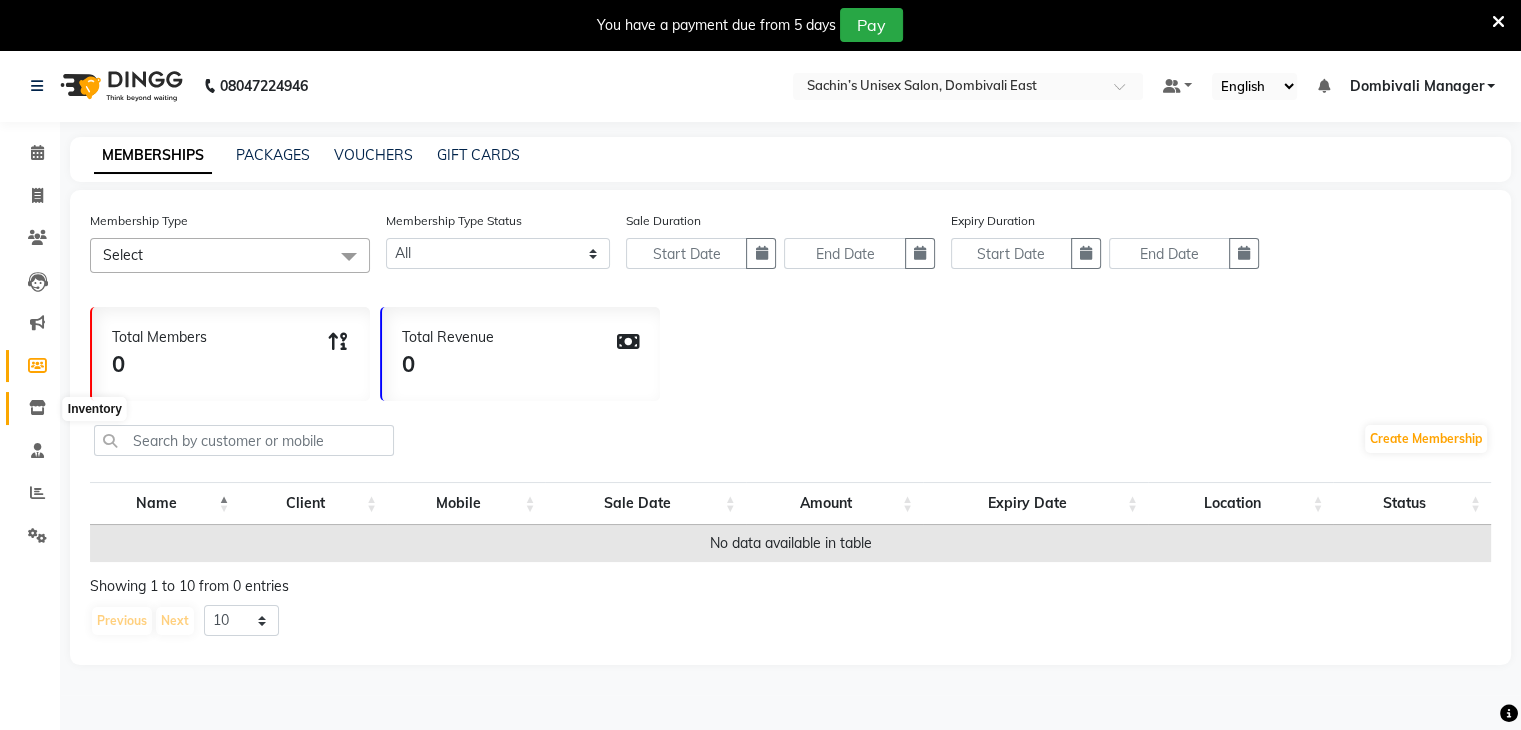 click 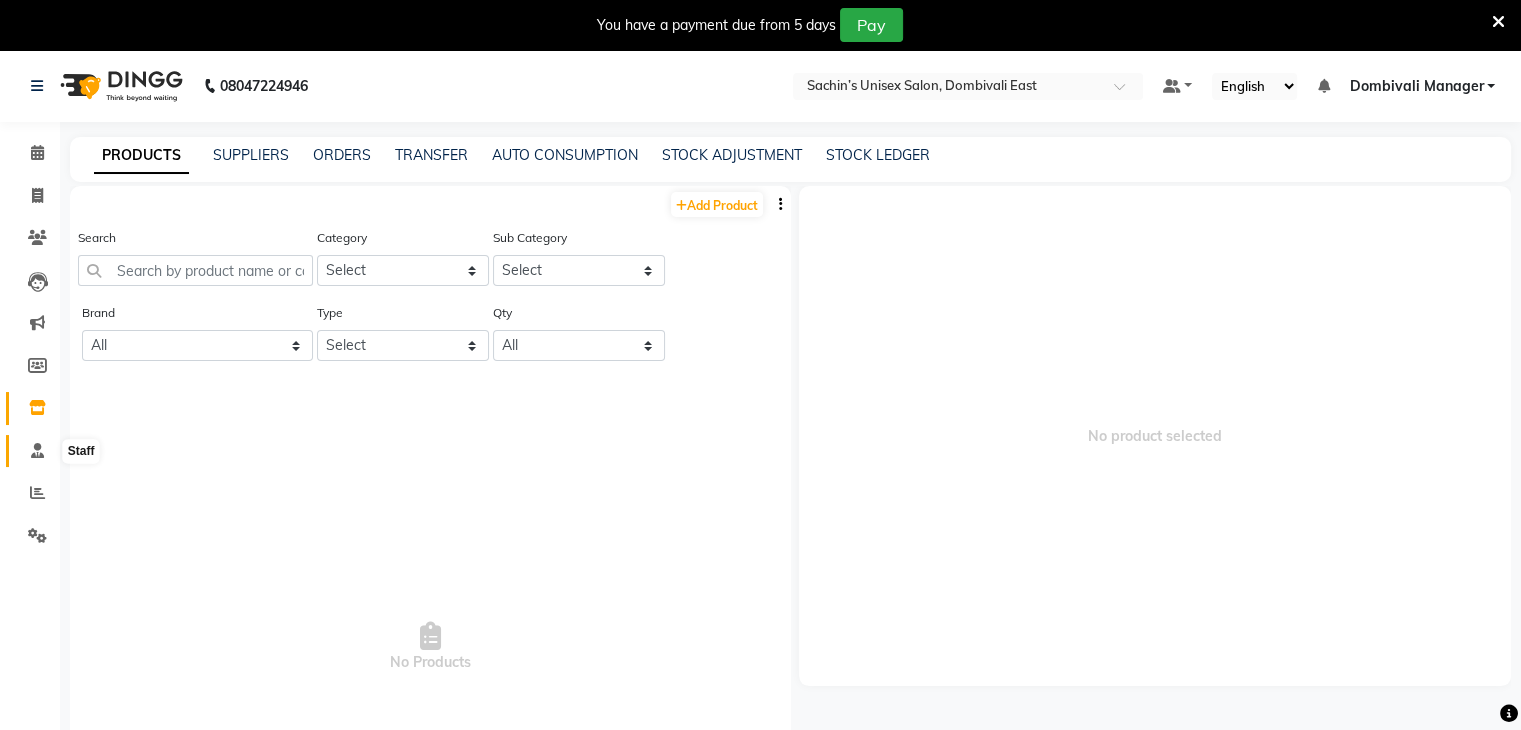click 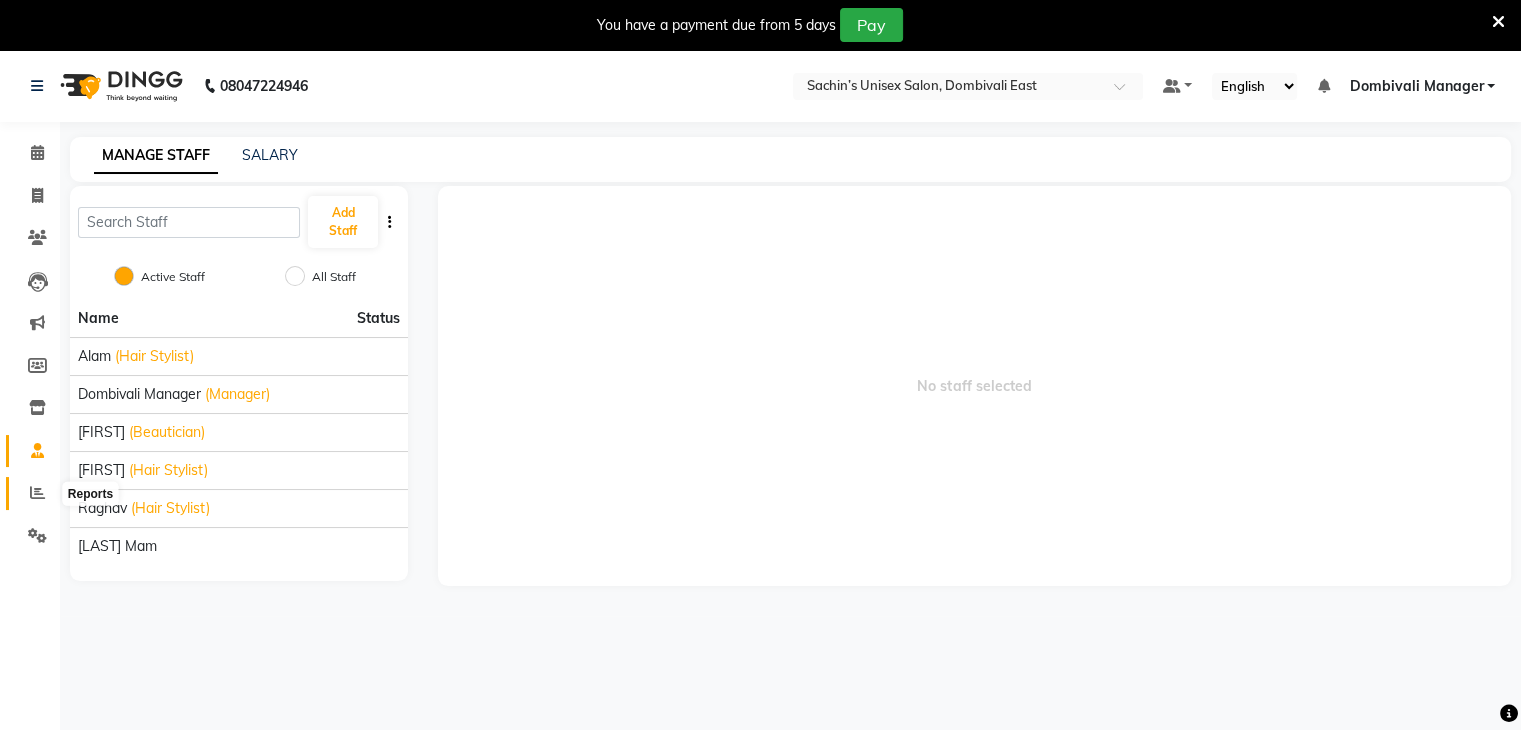 click 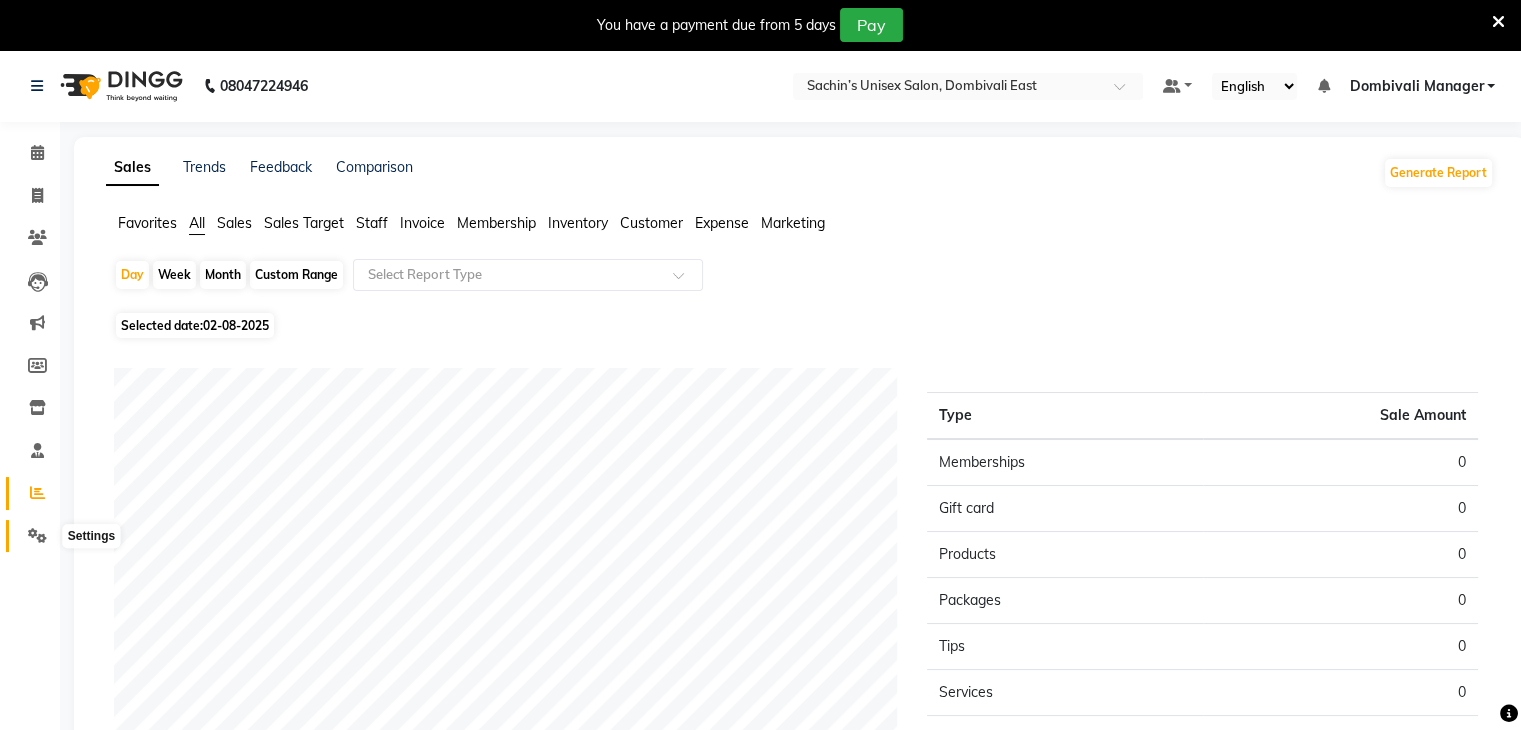 click 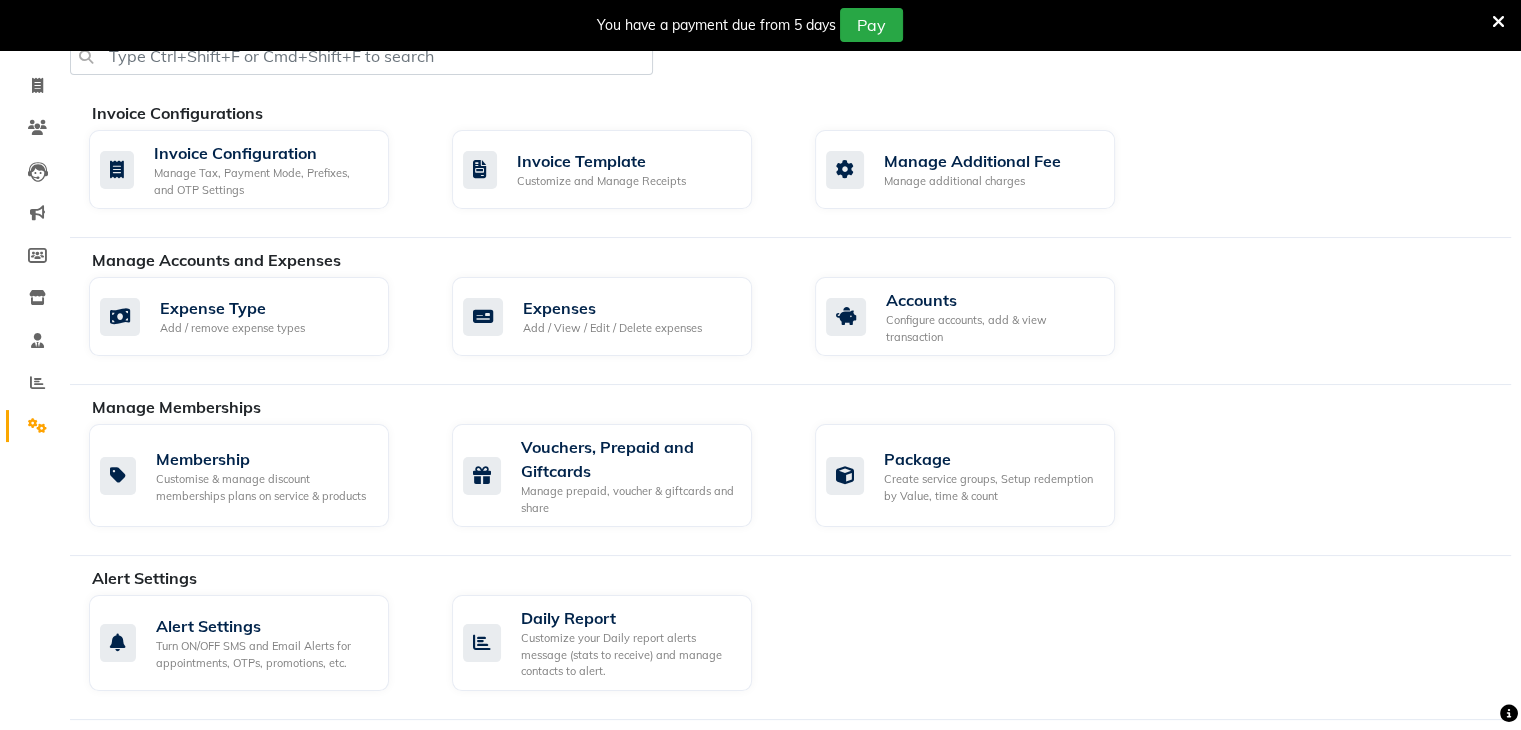 scroll, scrollTop: 0, scrollLeft: 0, axis: both 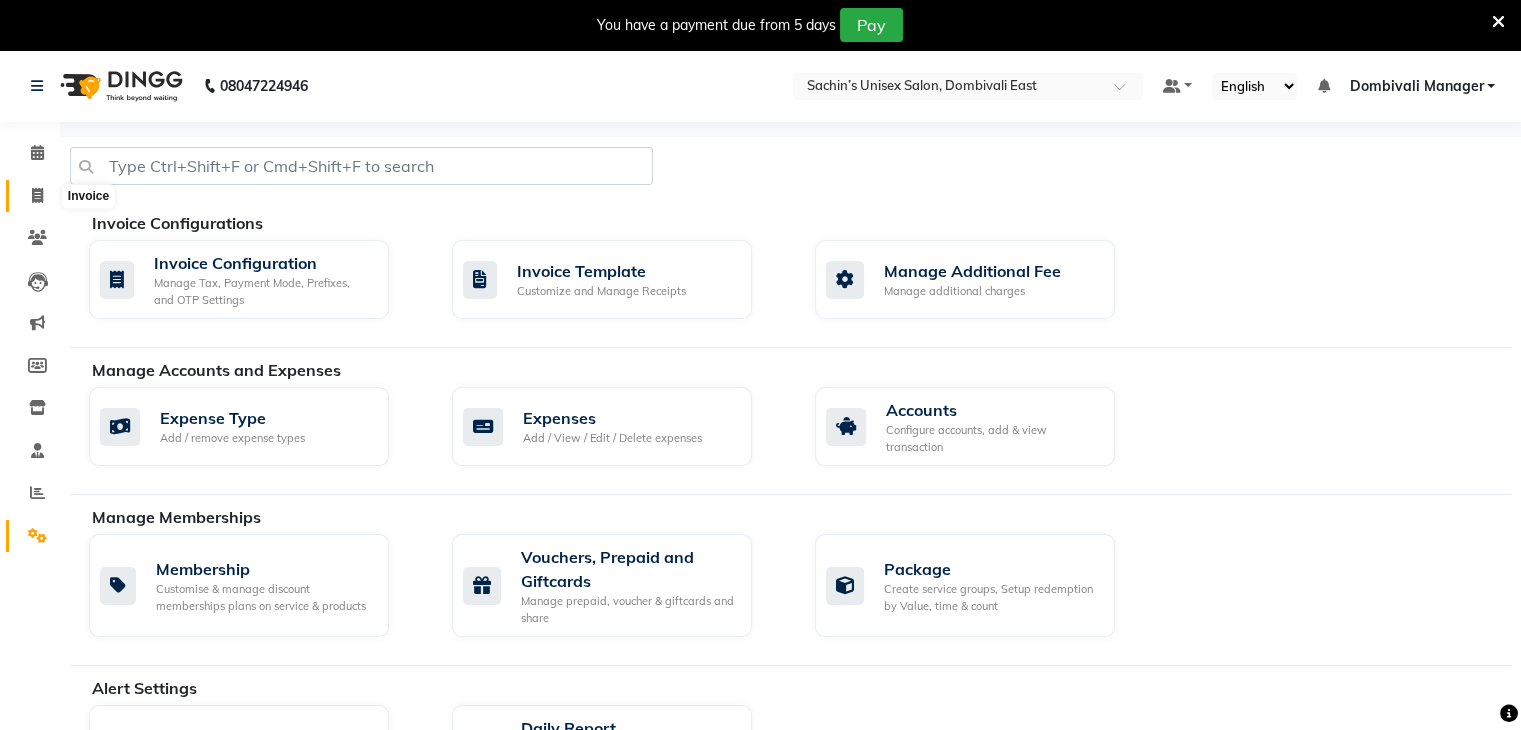 click 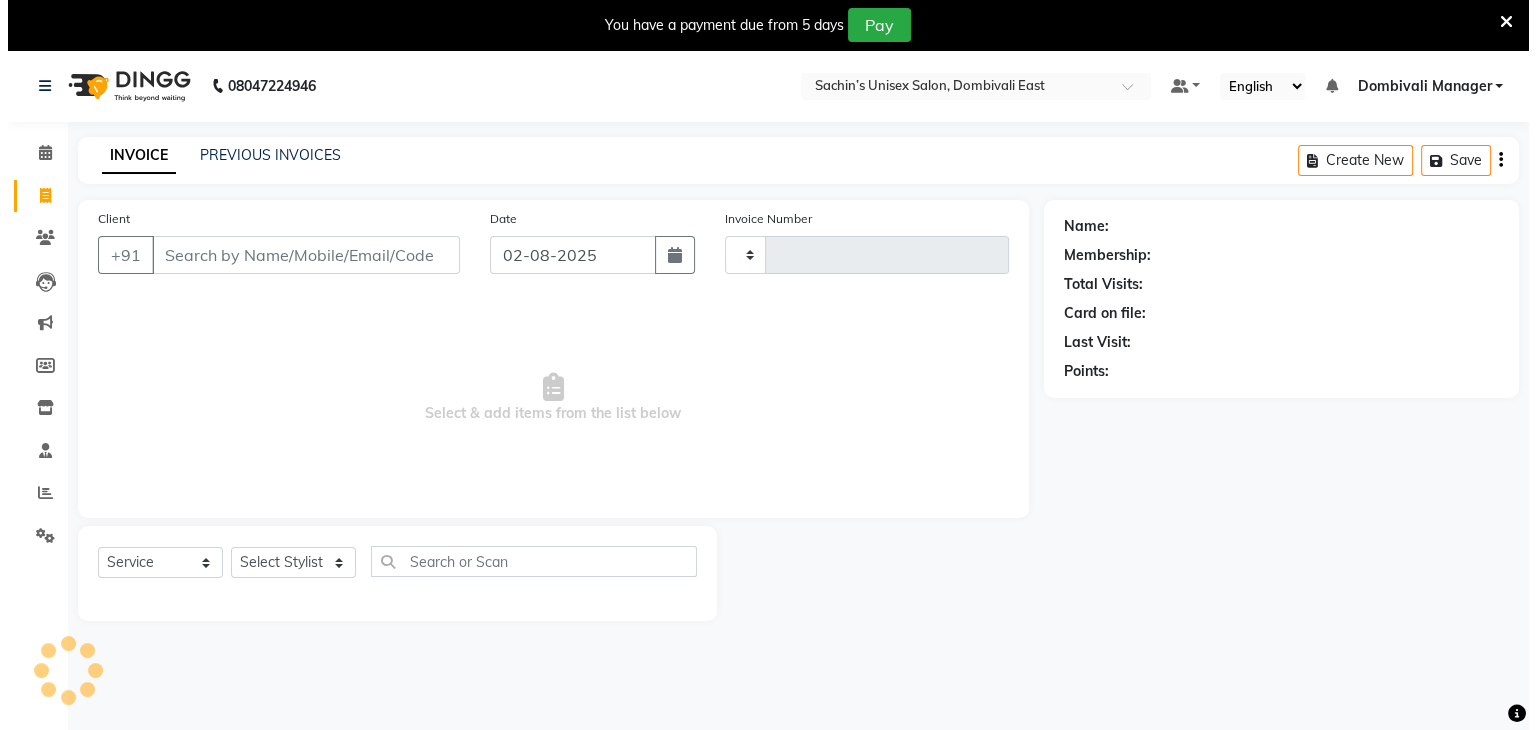scroll, scrollTop: 50, scrollLeft: 0, axis: vertical 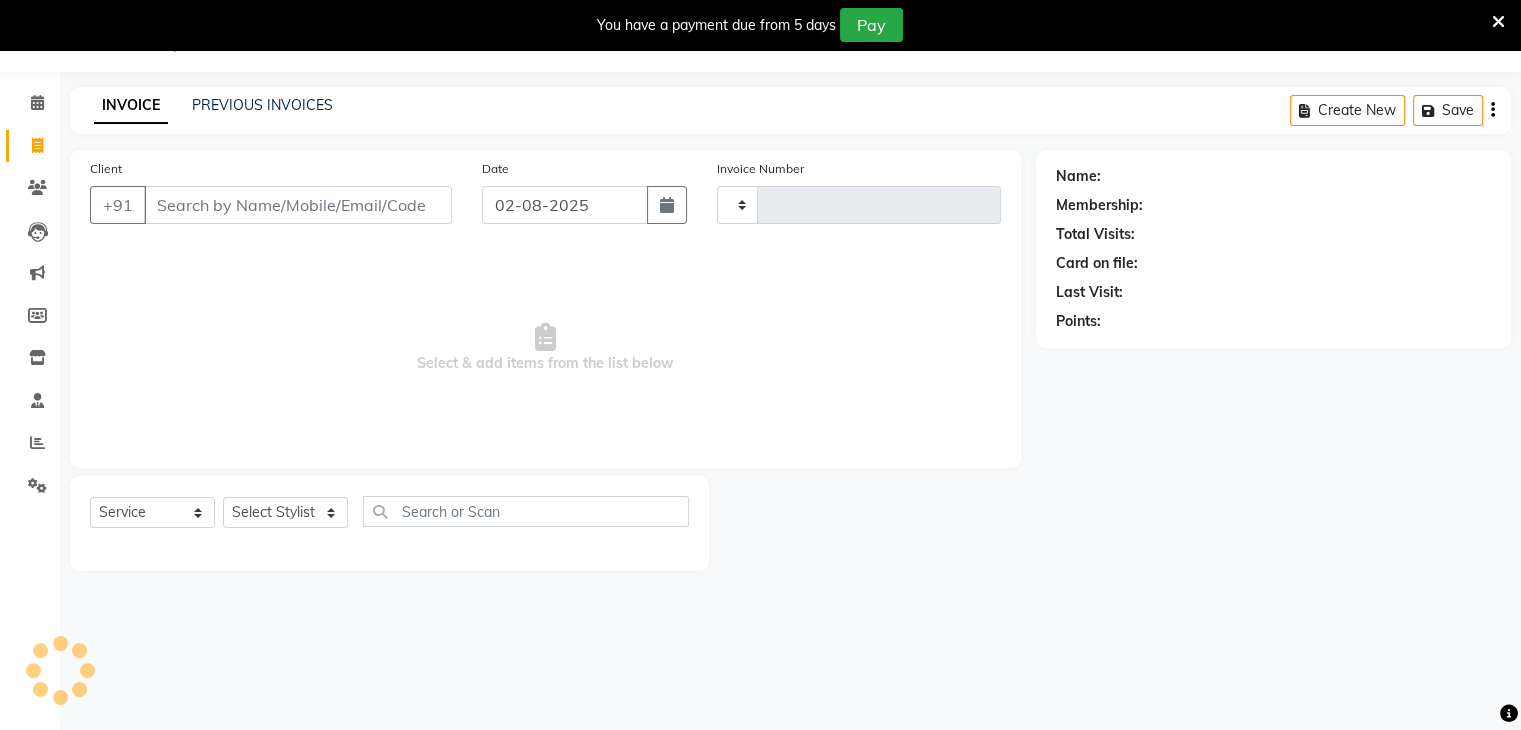 type on "0019" 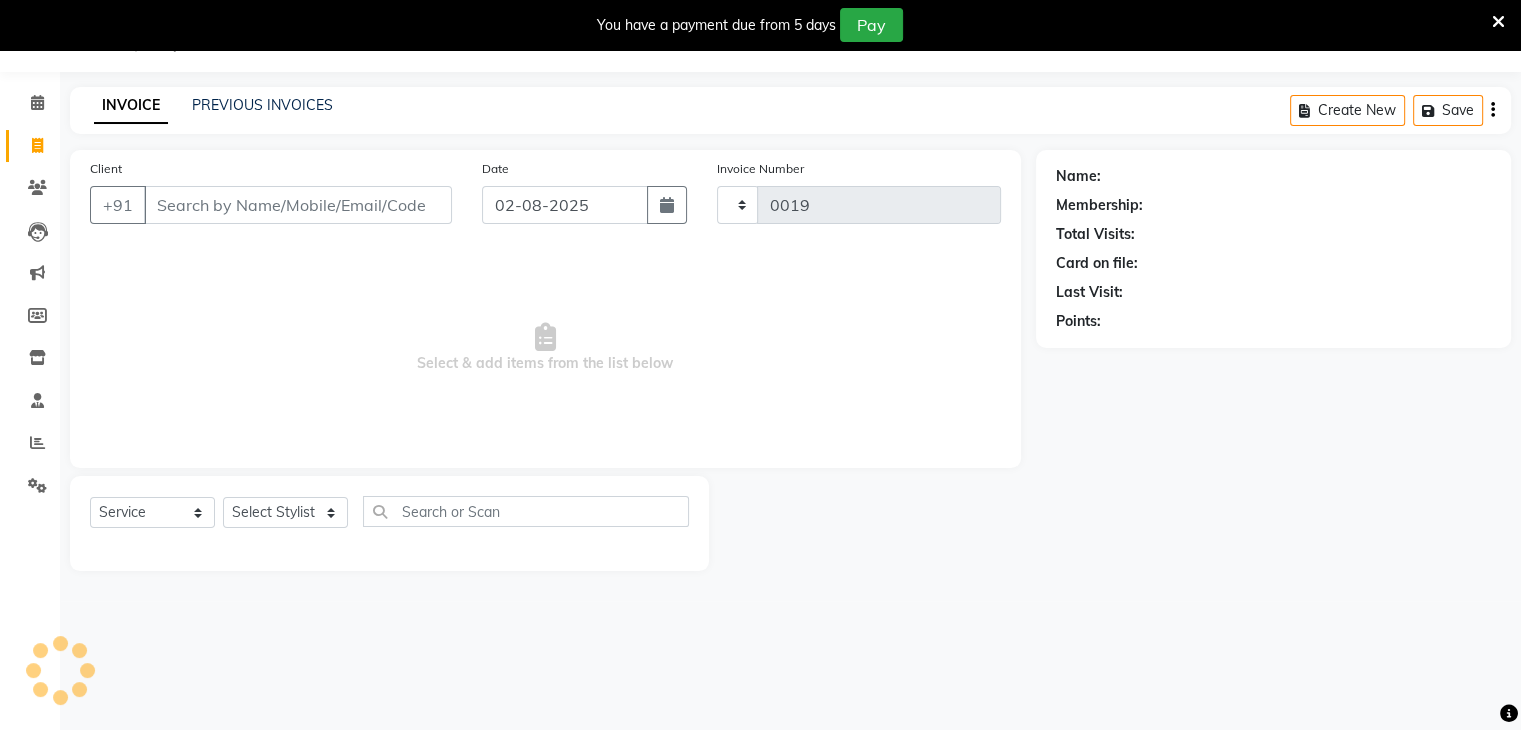 select on "8637" 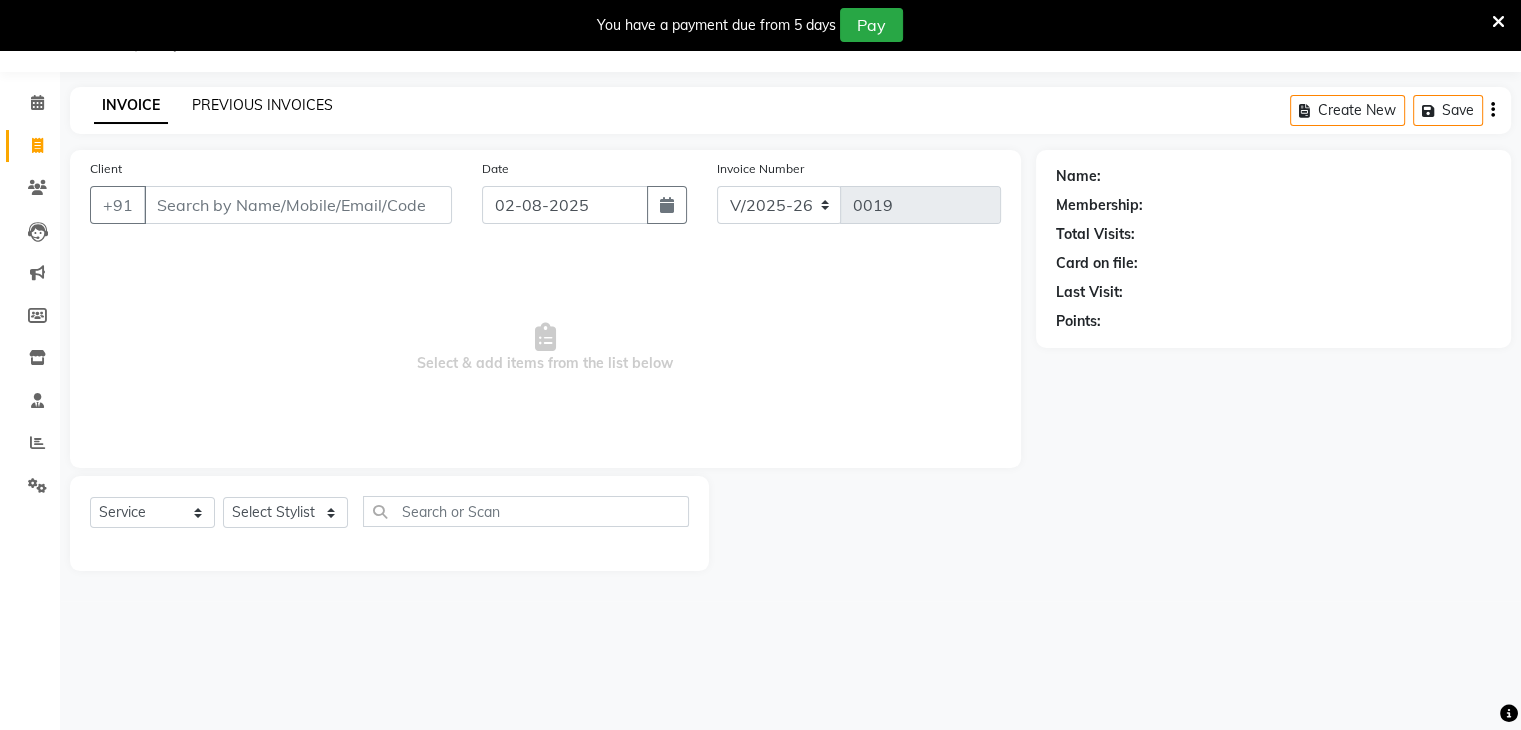 click on "PREVIOUS INVOICES" 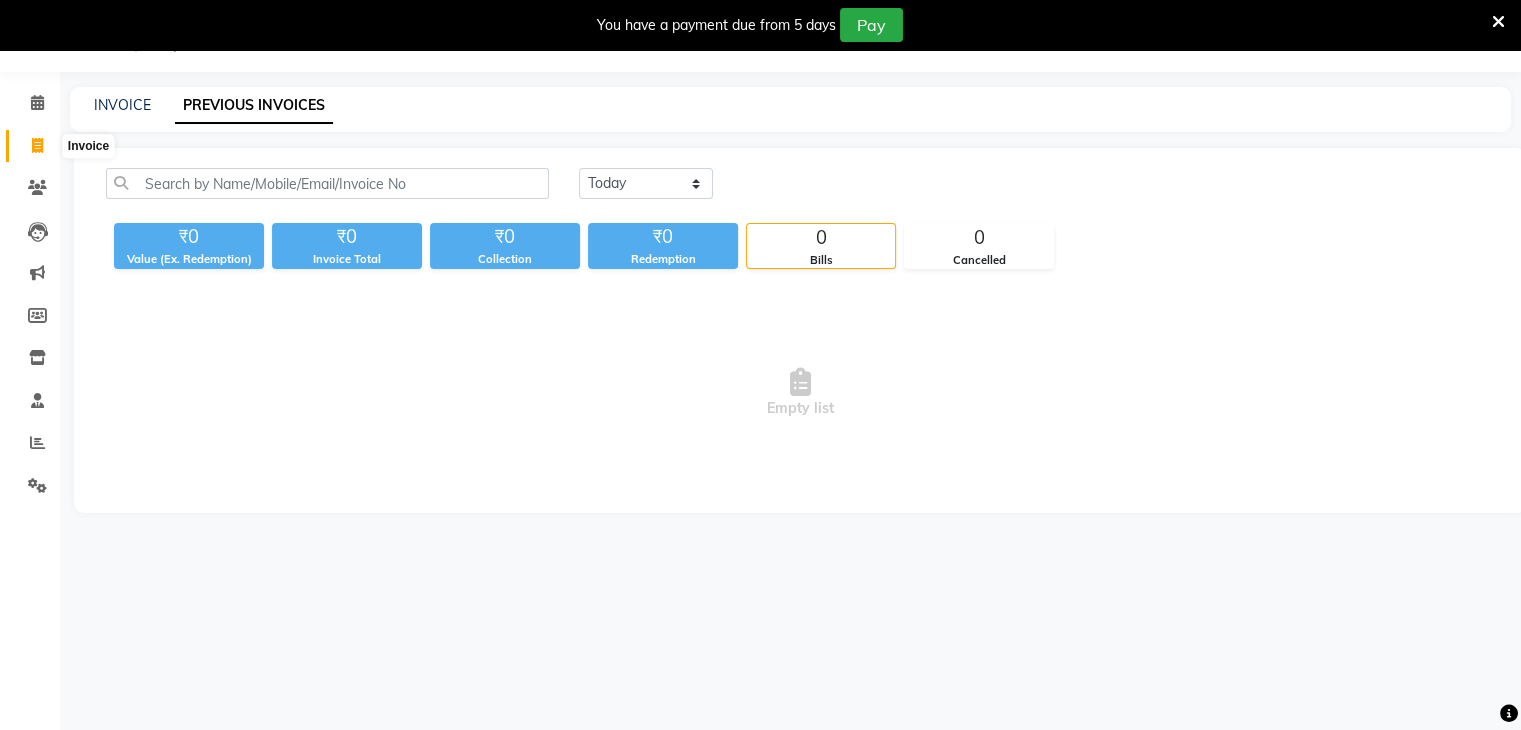 click 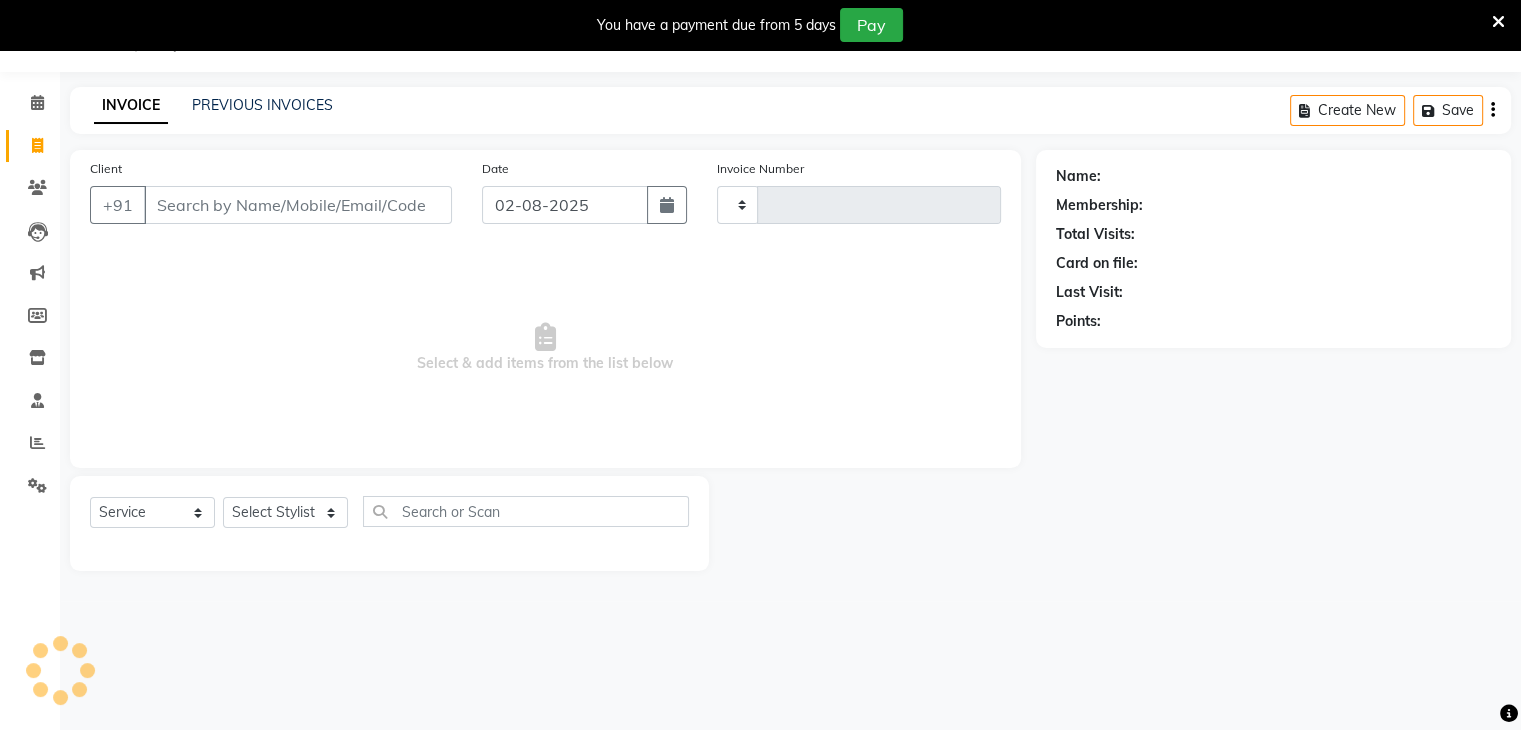type on "0019" 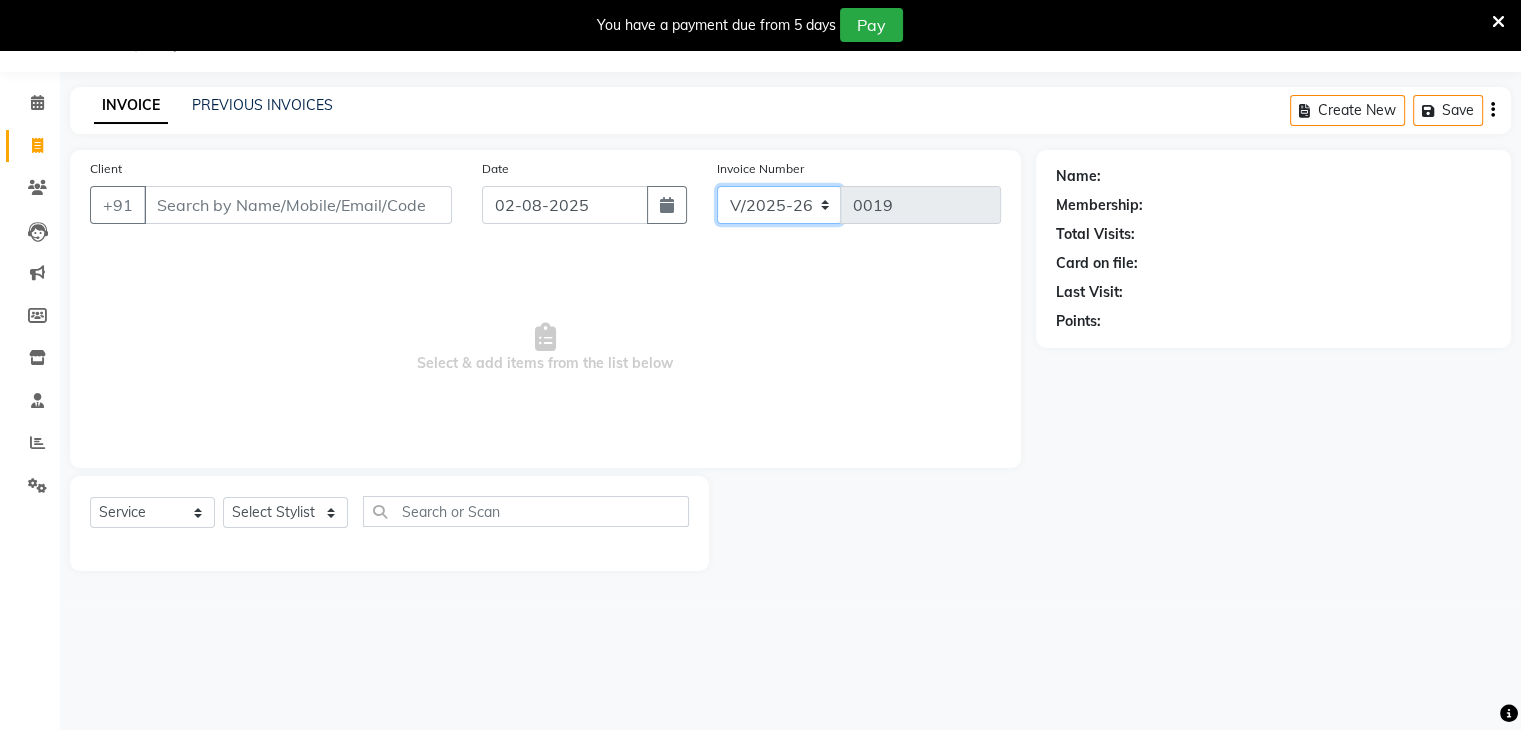 click on "V/2025 V/2025-26" 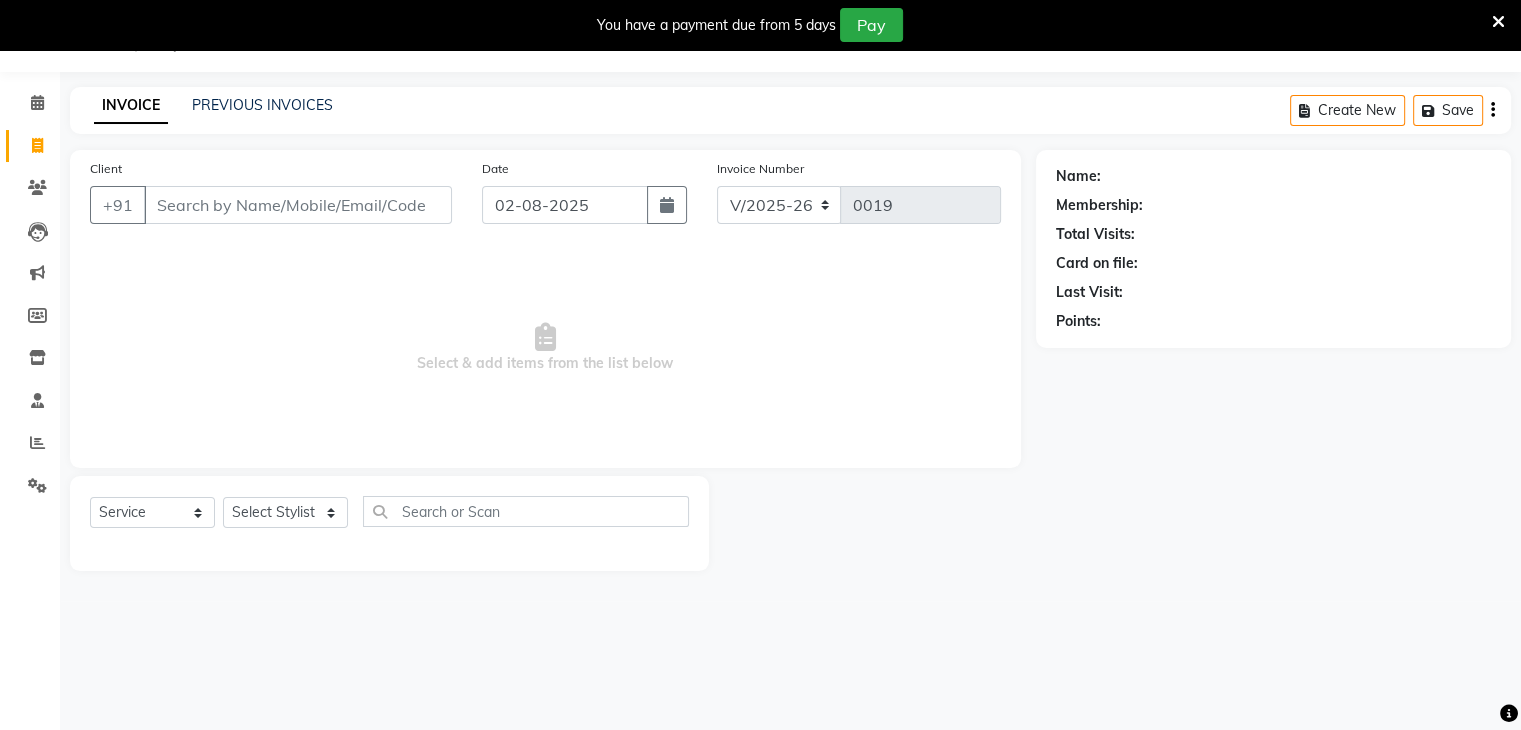 click on "INVOICE PREVIOUS INVOICES Create New   Save  Client +91 Date 02-08-2025 Invoice Number V/2025 V/2025-26 0019  Select & add items from the list below  Select  Service  Product  Membership  Package Voucher Prepaid Gift Card  Select Stylist Alam Dombivali Manager [FIRST] Navshad Raghav [LAST] Mam Name: Membership: Total Visits: Card on file: Last Visit:  Points:" 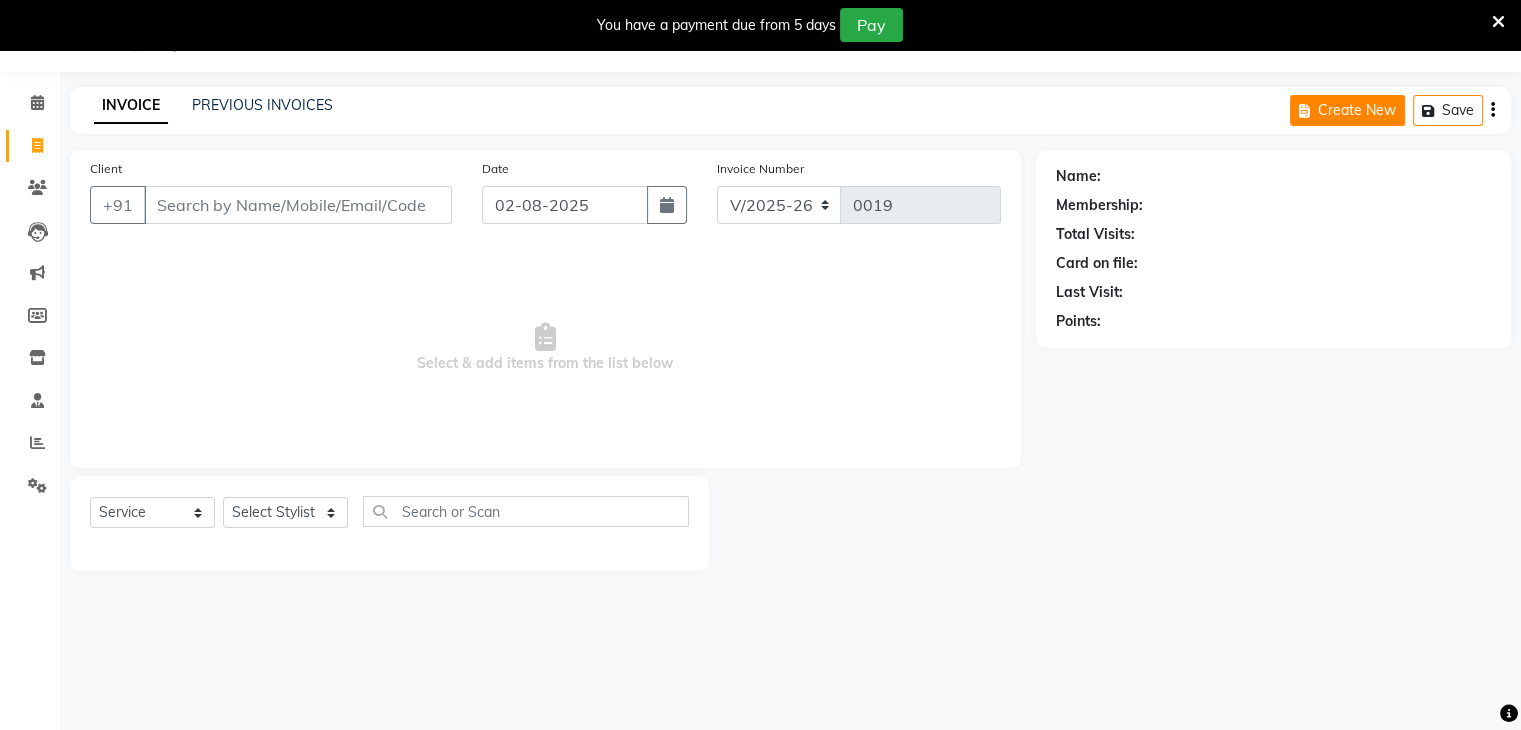 click on "Create New" 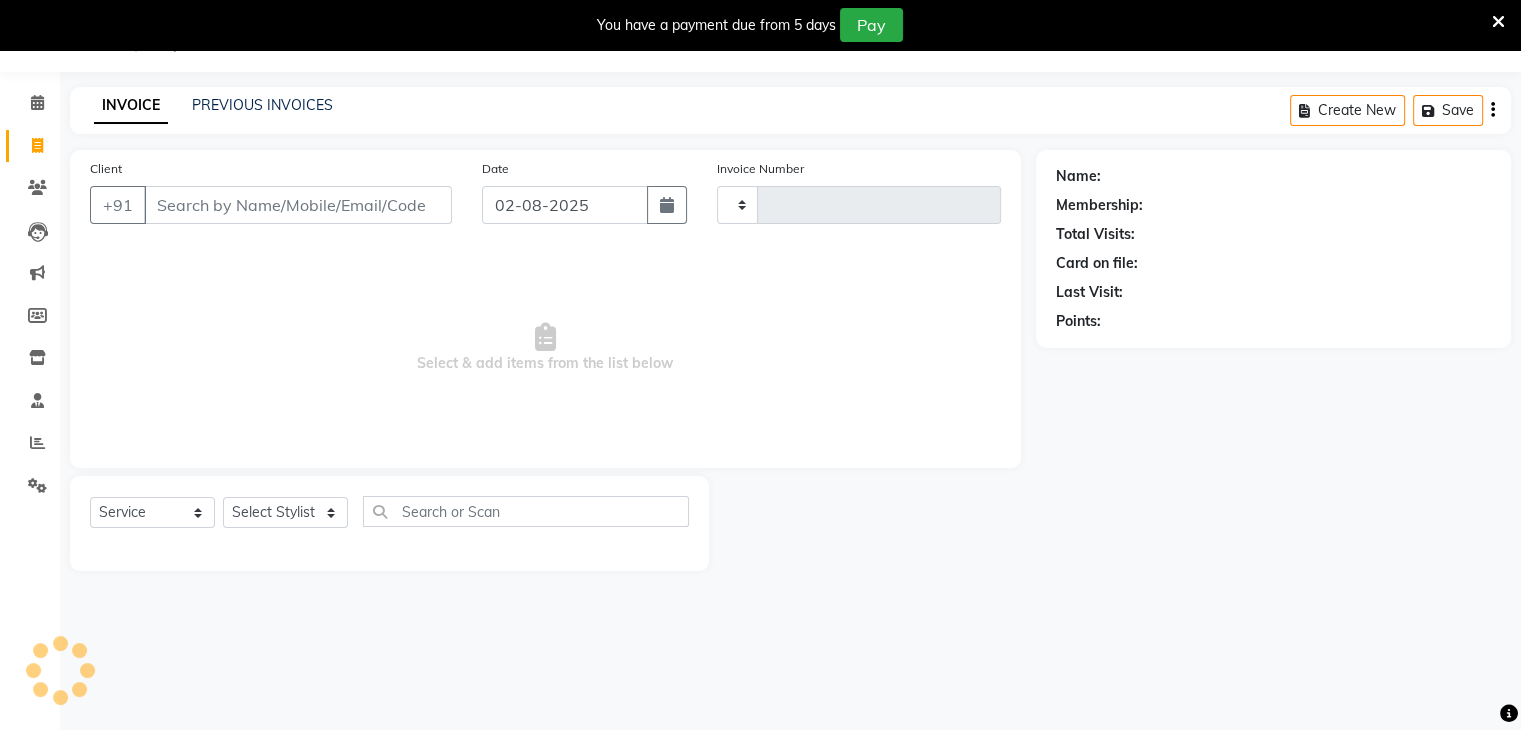 type on "0019" 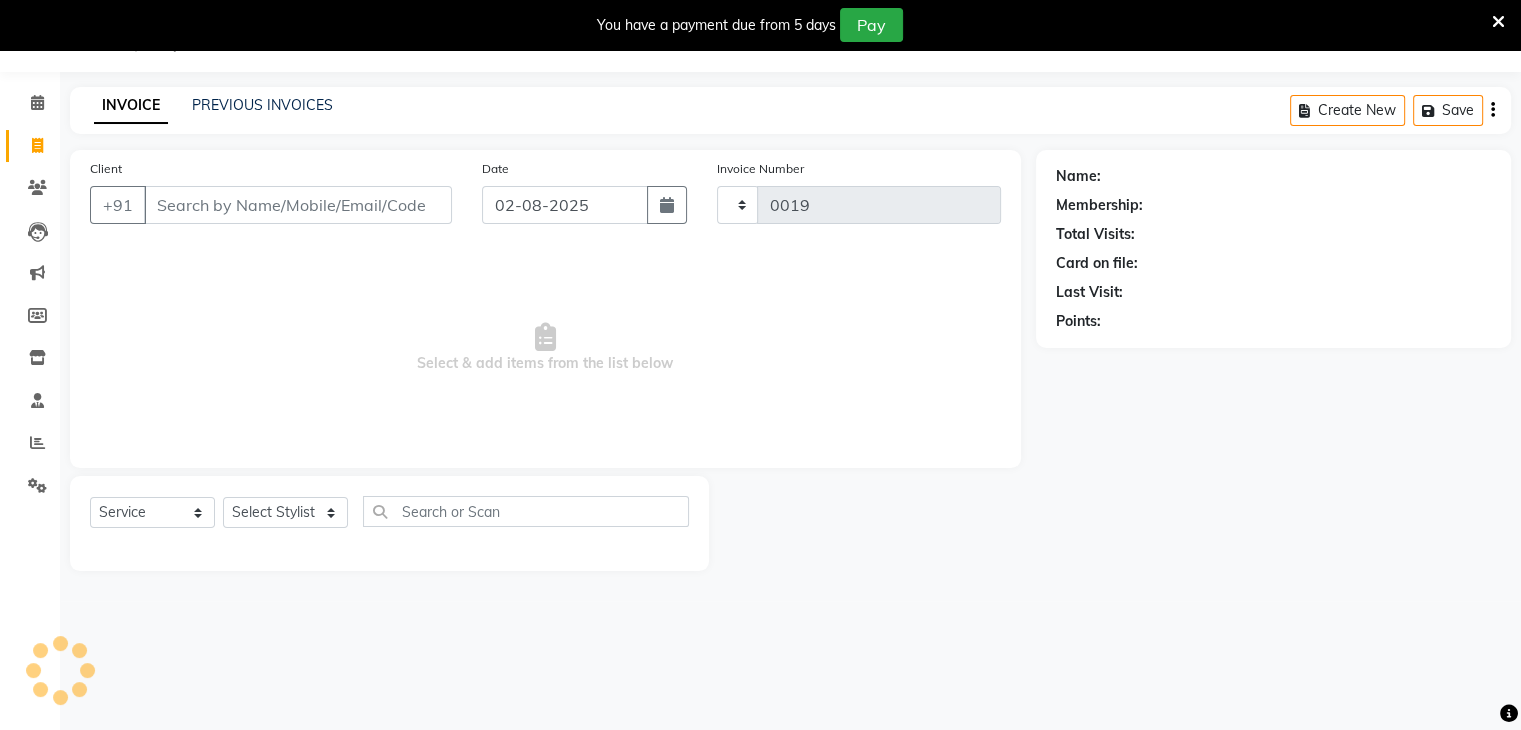 select on "8637" 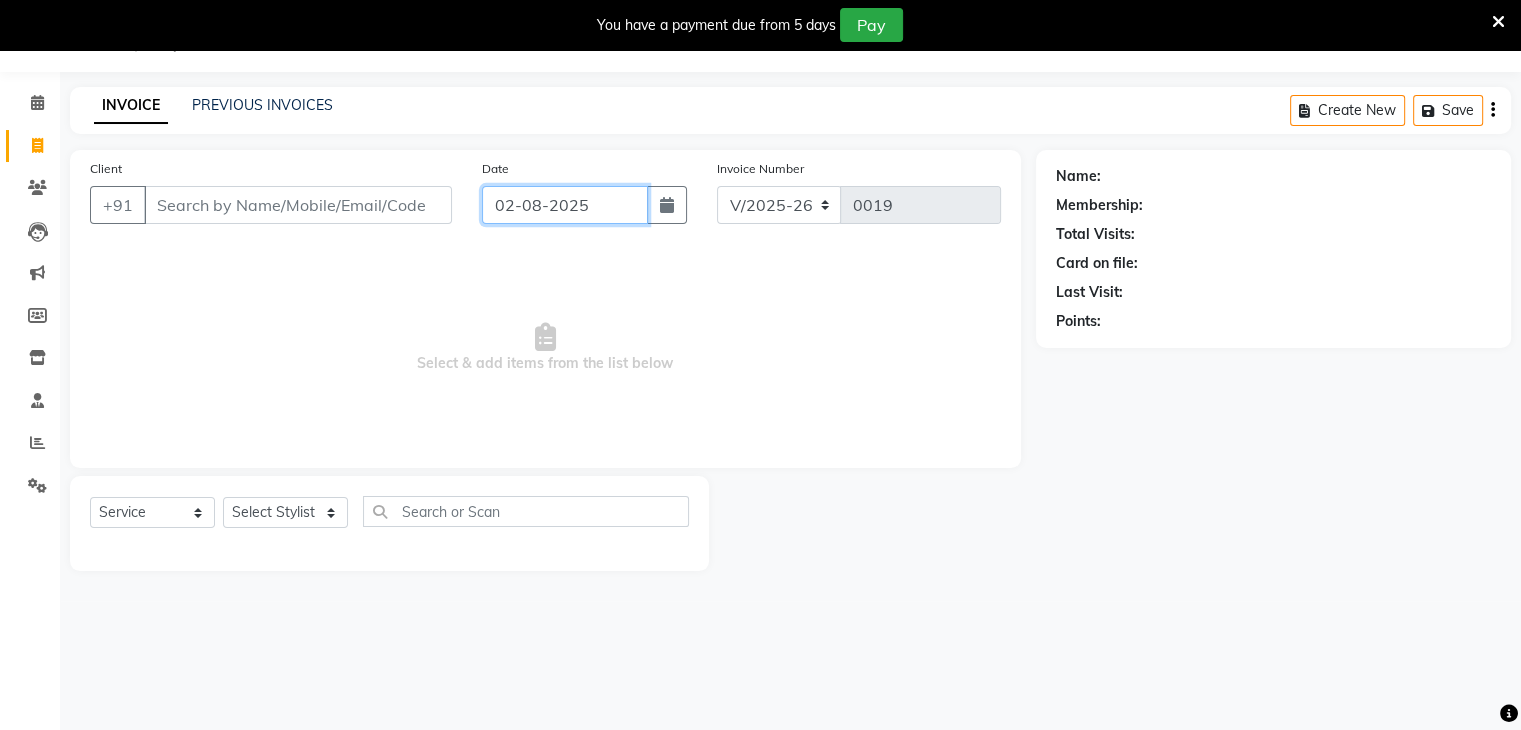 click on "02-08-2025" 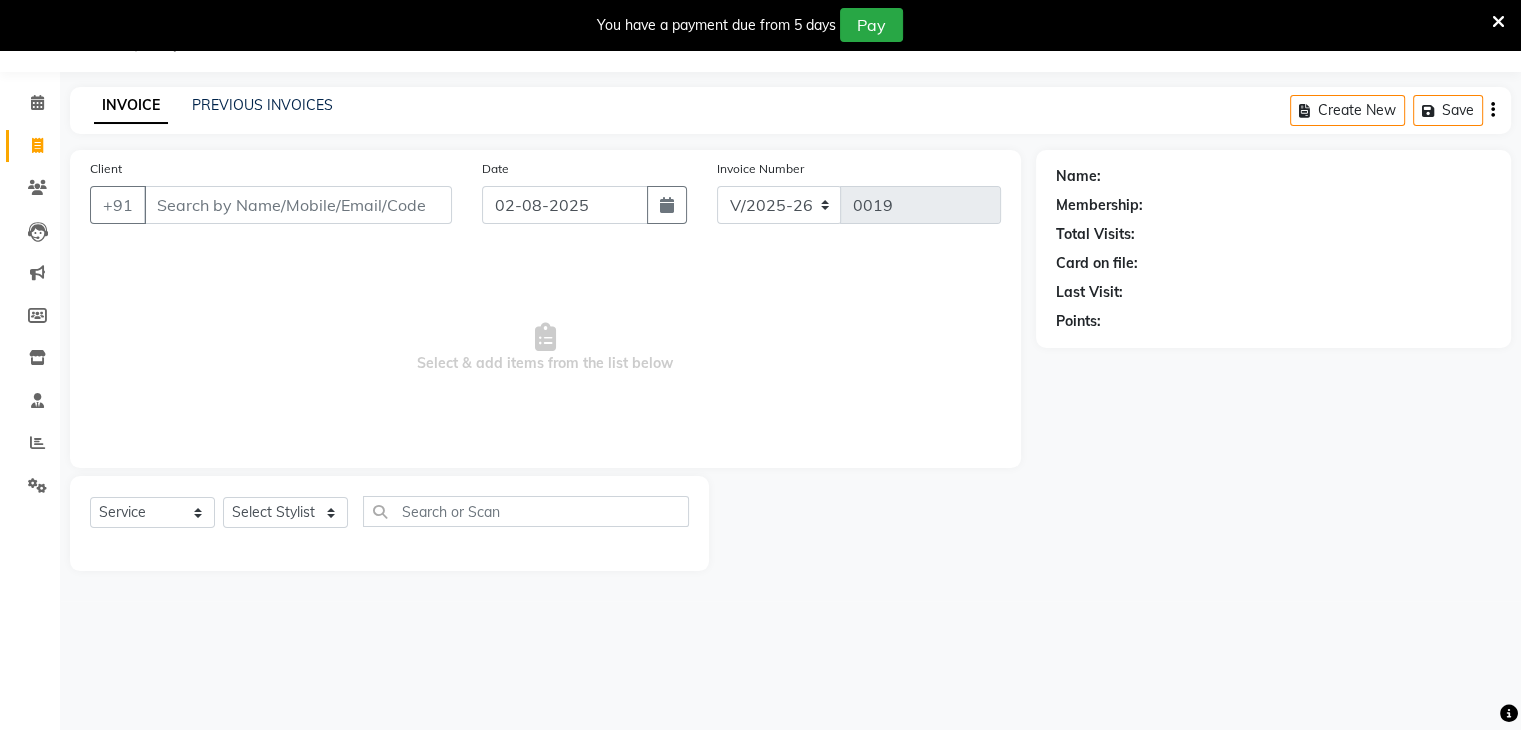 select on "8" 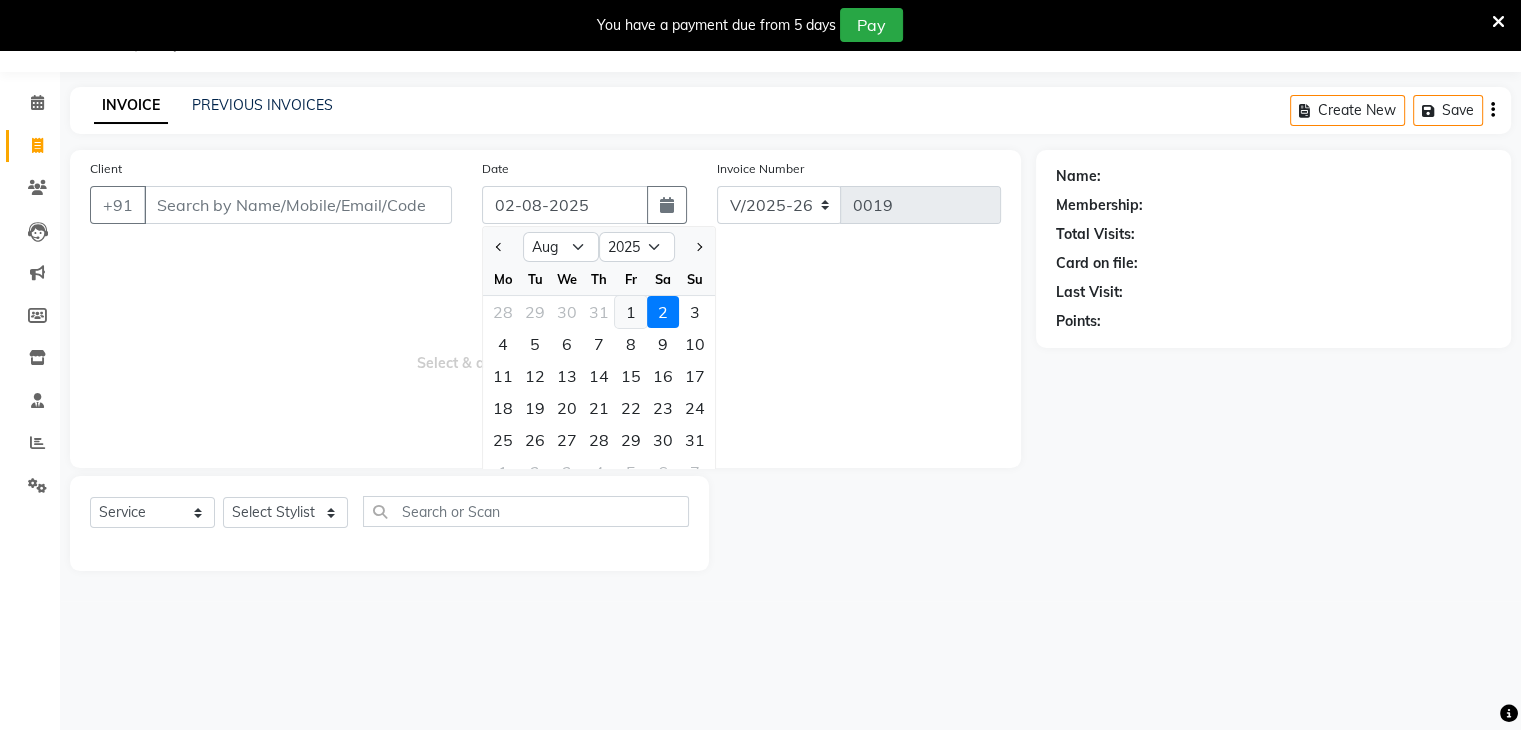 click on "1" 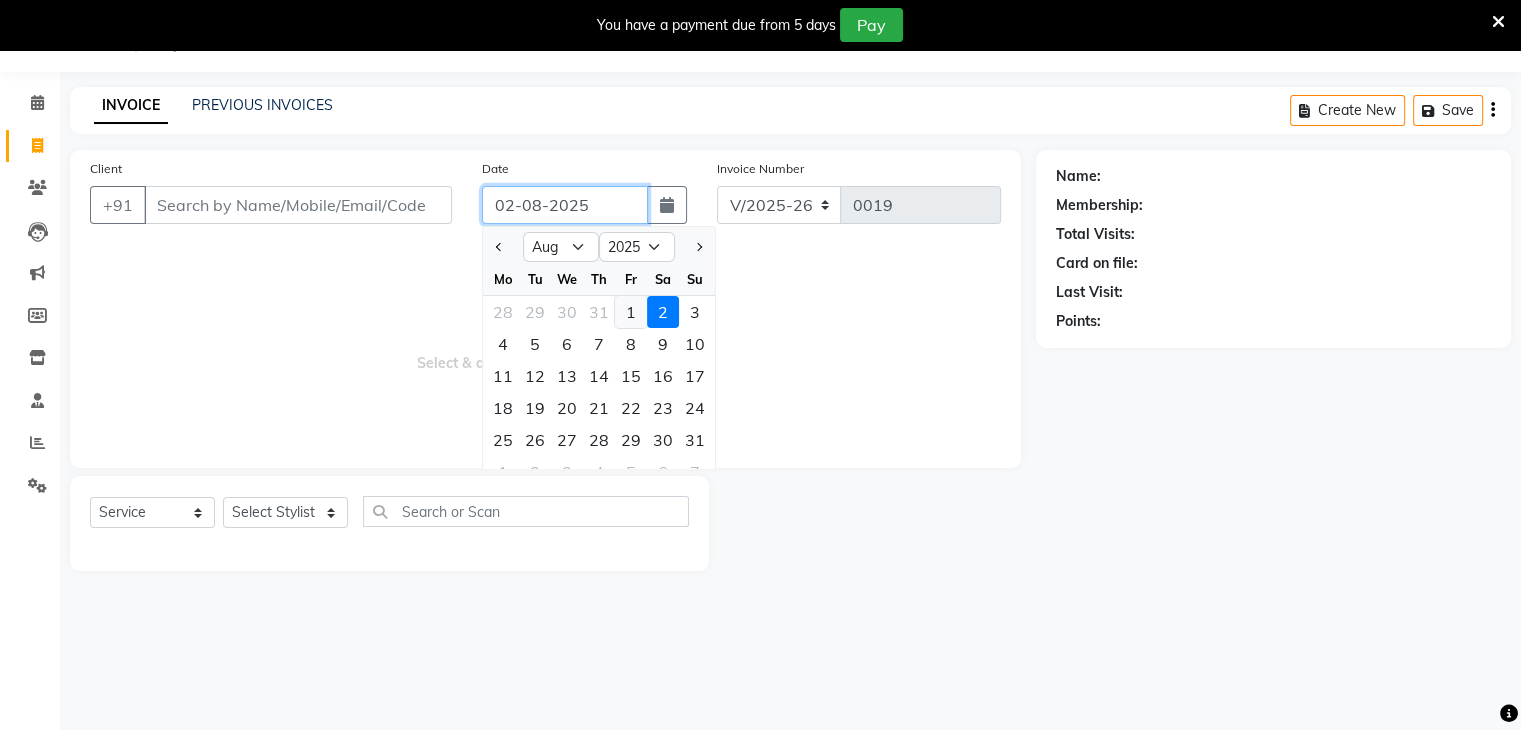 type on "01-08-2025" 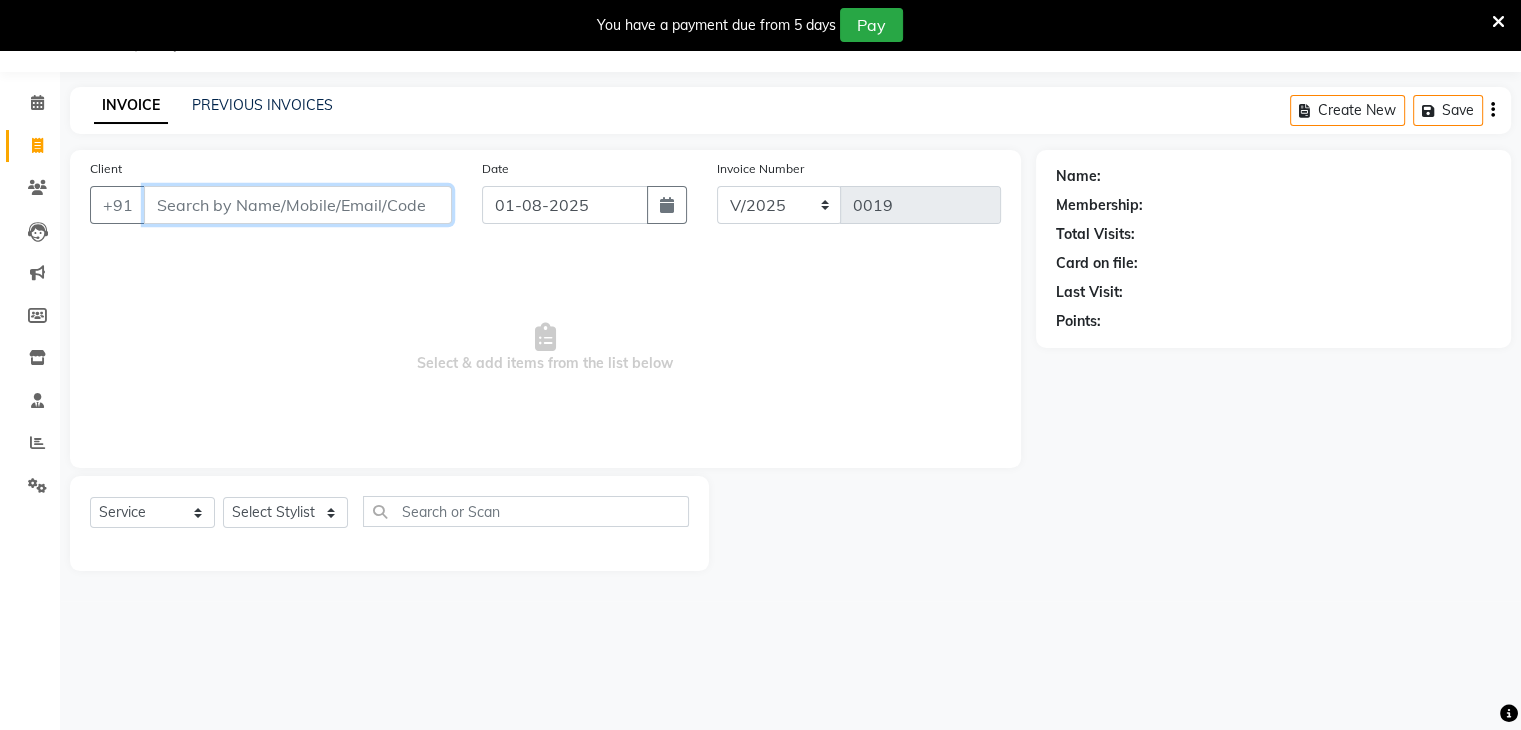 click on "Client" at bounding box center [298, 205] 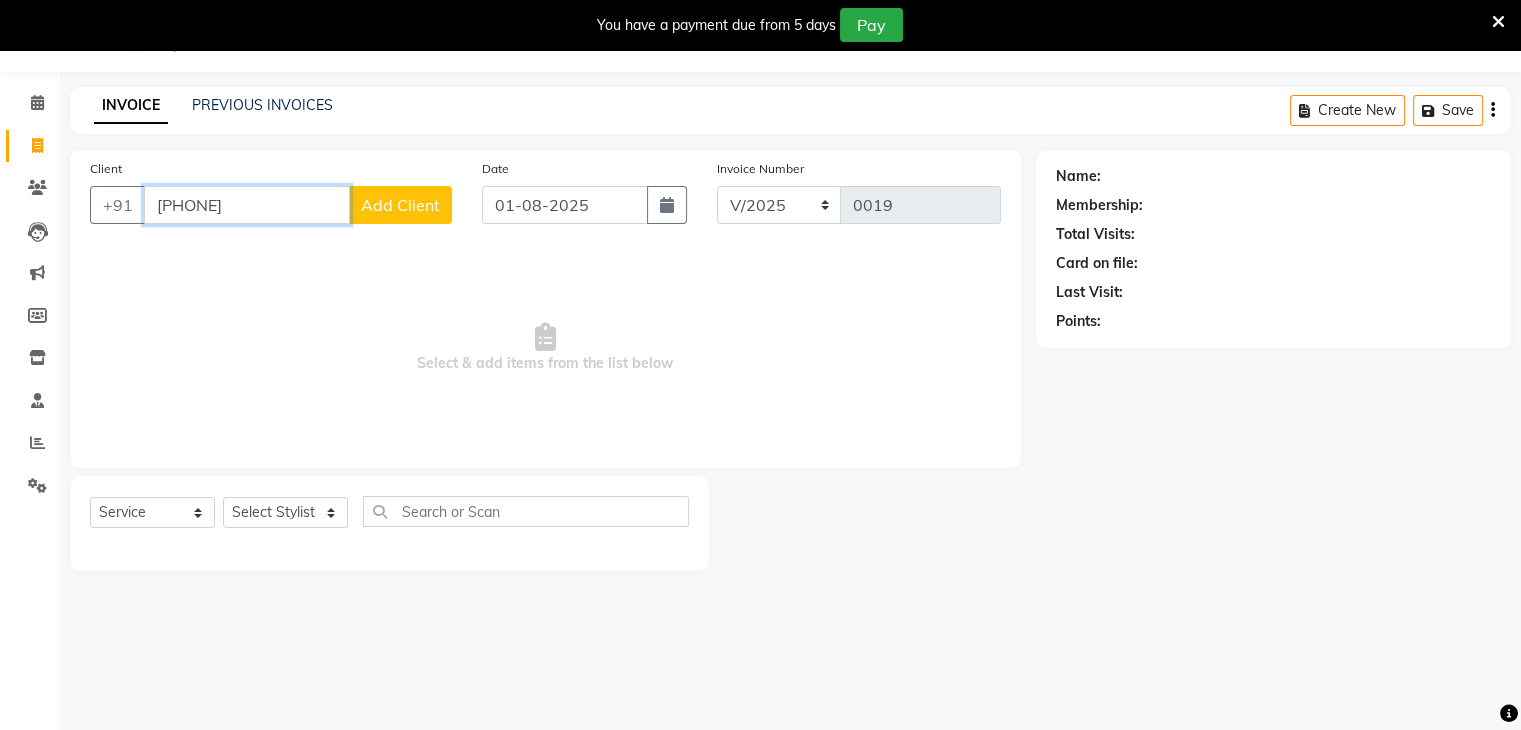 type on "[PHONE]" 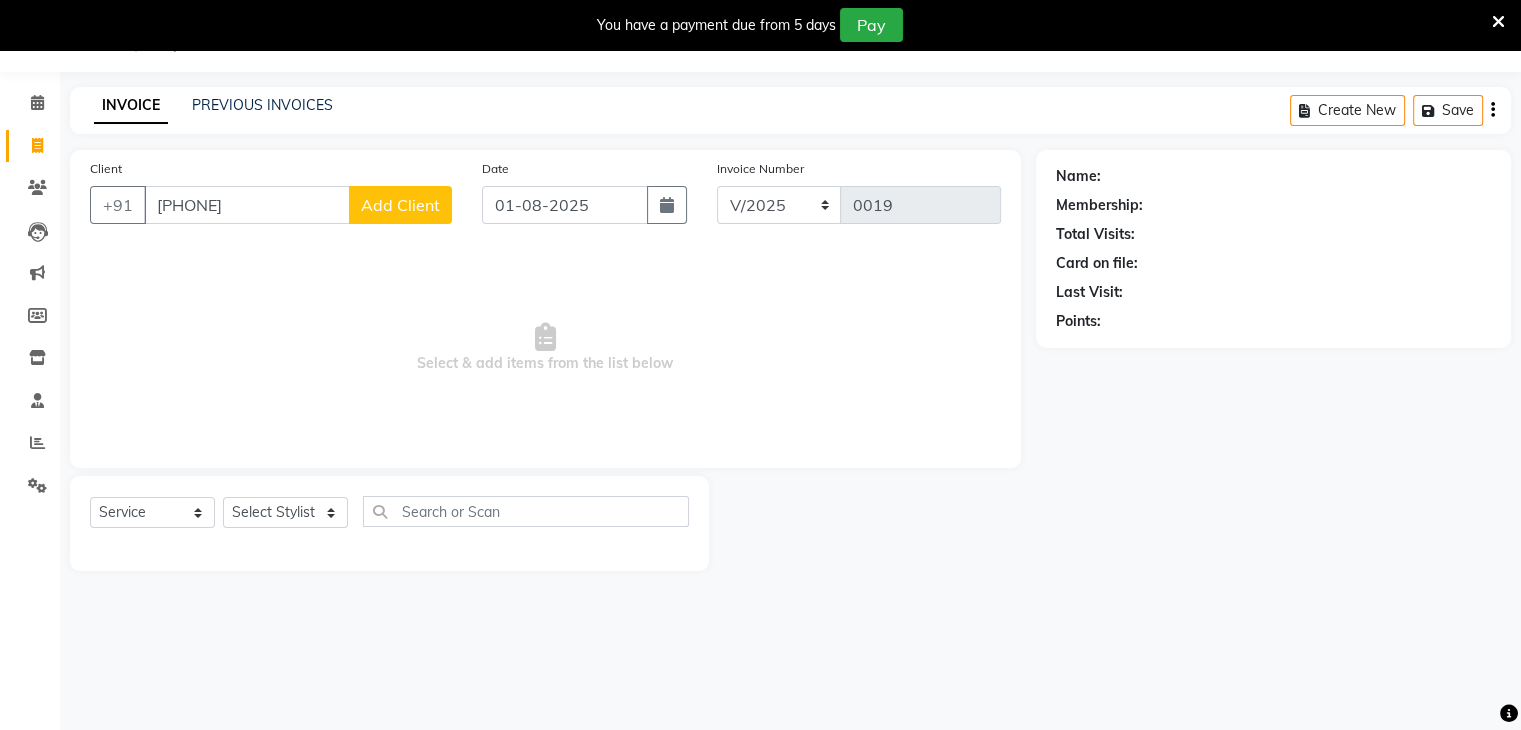 click on "Add Client" 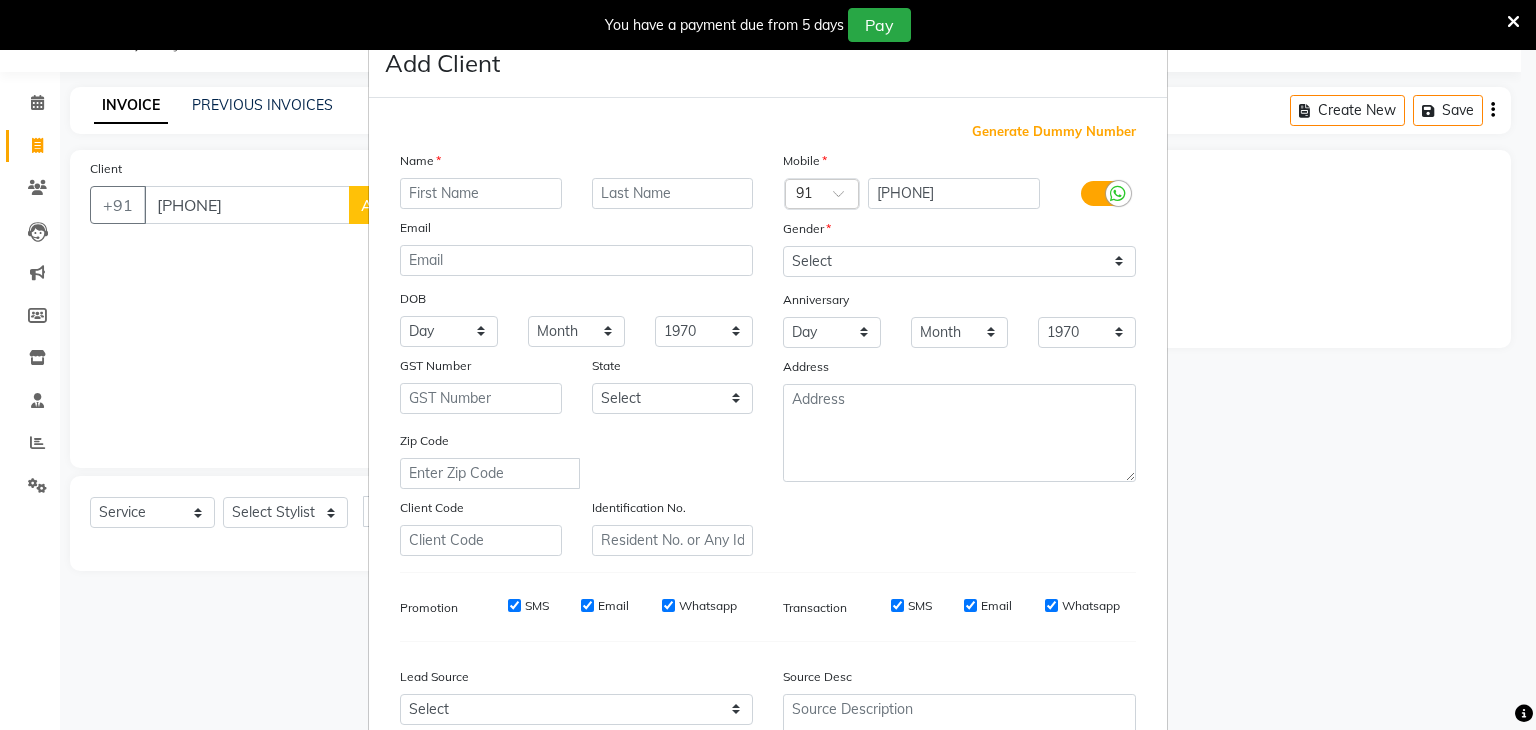 click at bounding box center (481, 193) 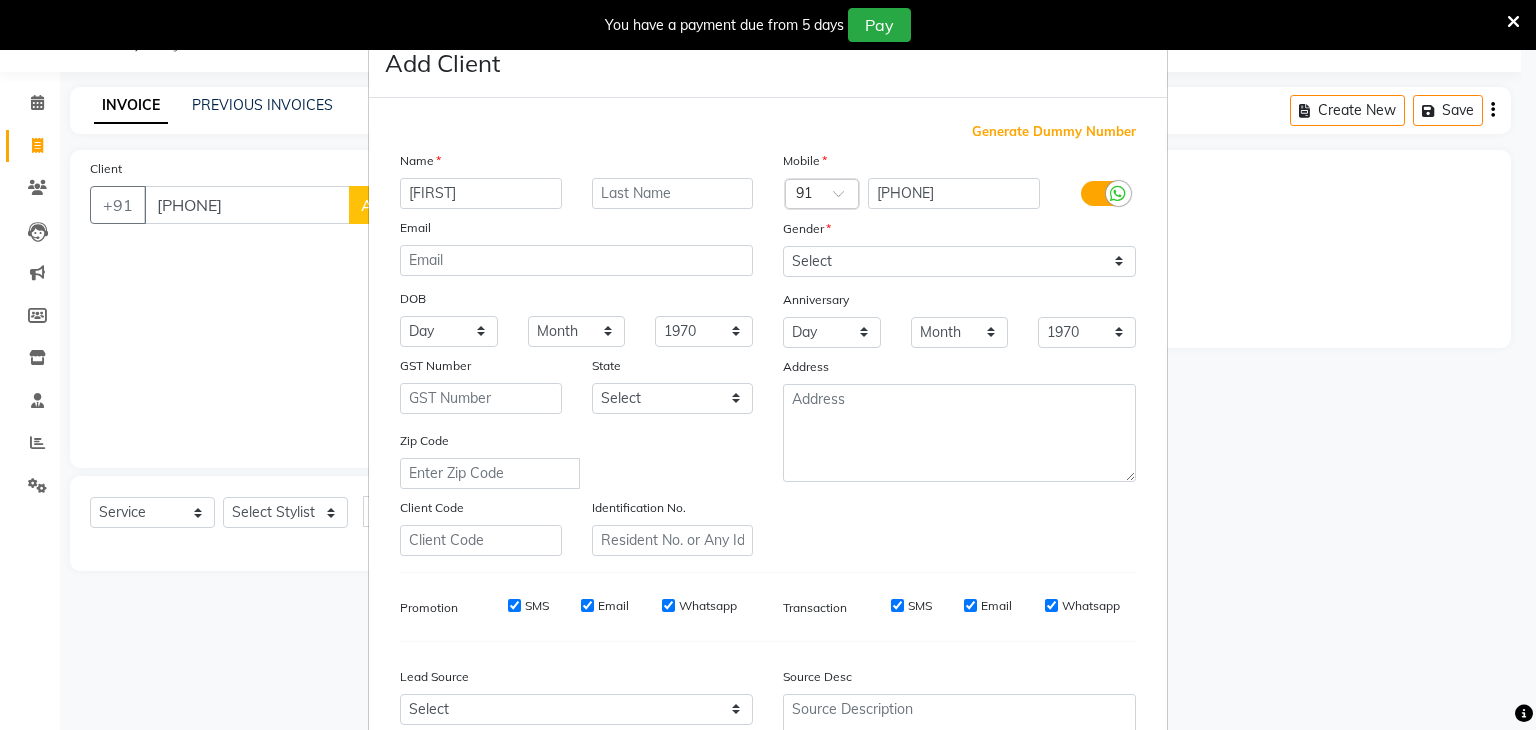 type on "[FIRST]" 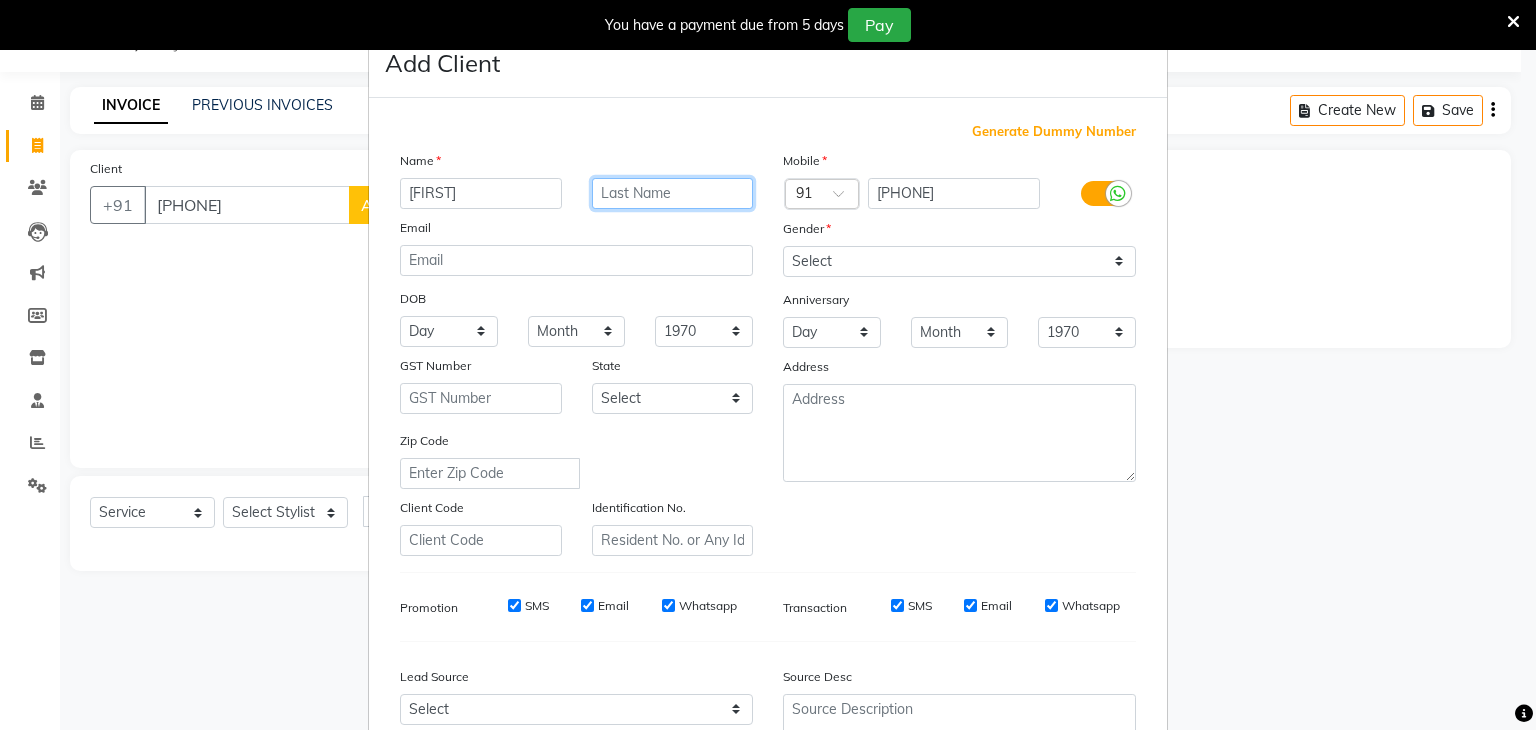 click at bounding box center (673, 193) 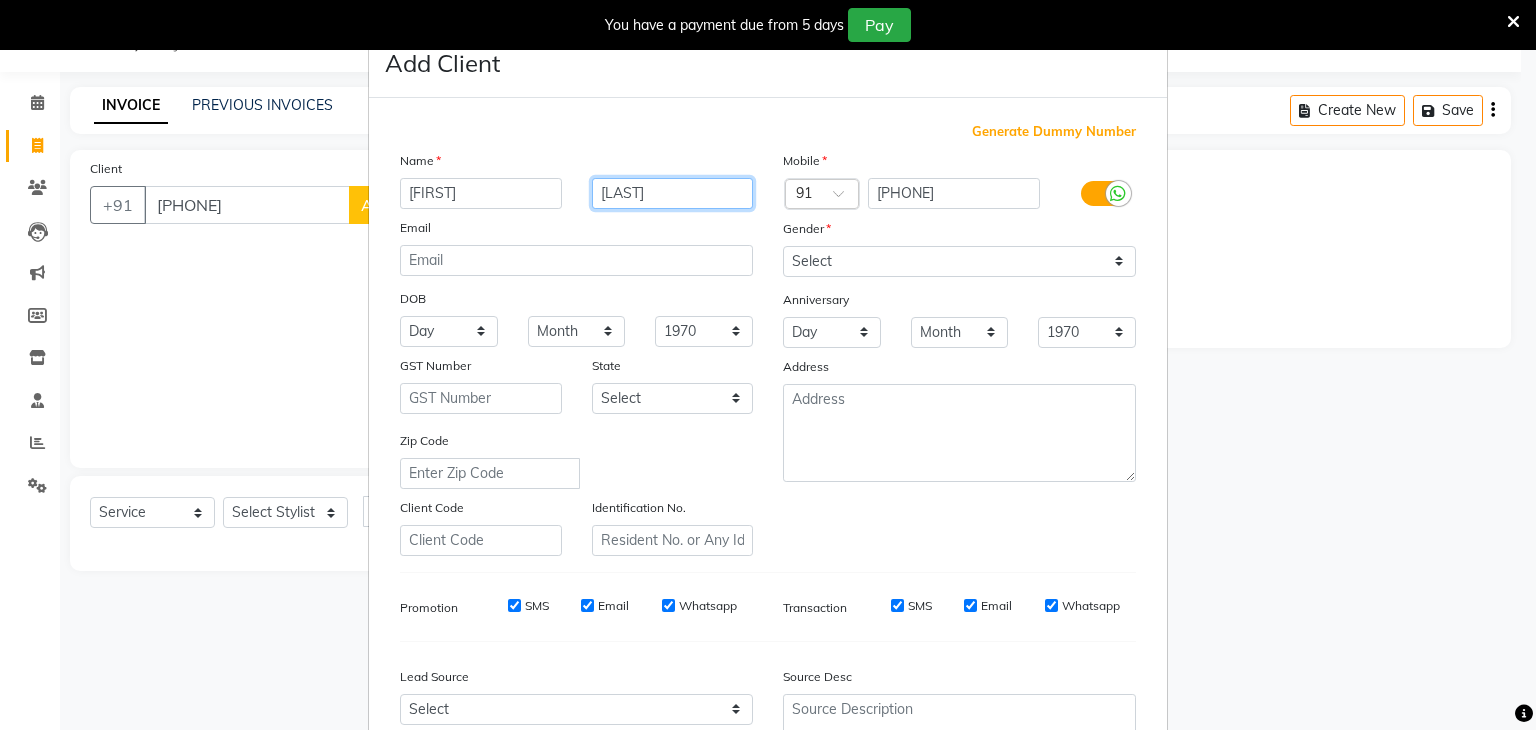 type on "[LAST]" 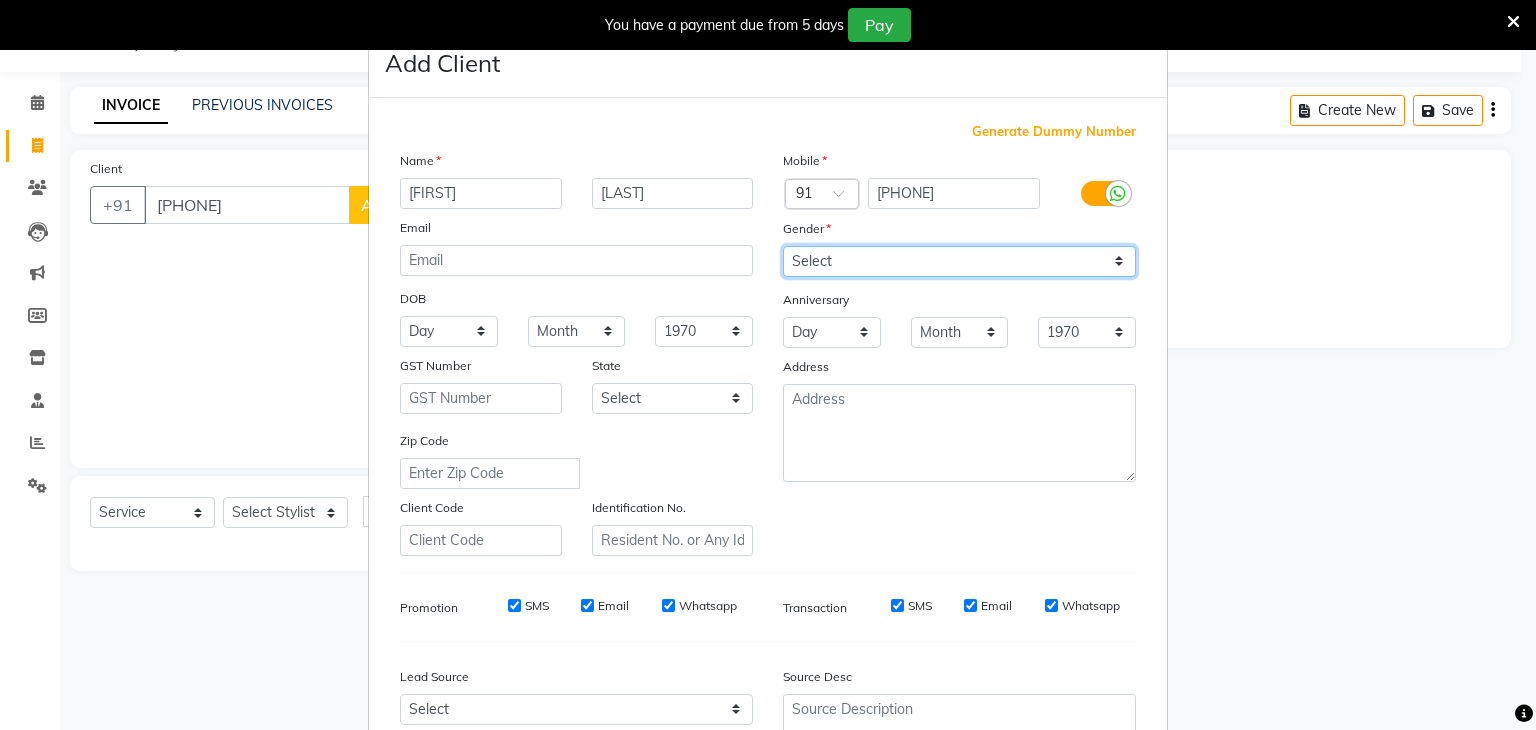 click on "Select Male Female Other Prefer Not To Say" at bounding box center [959, 261] 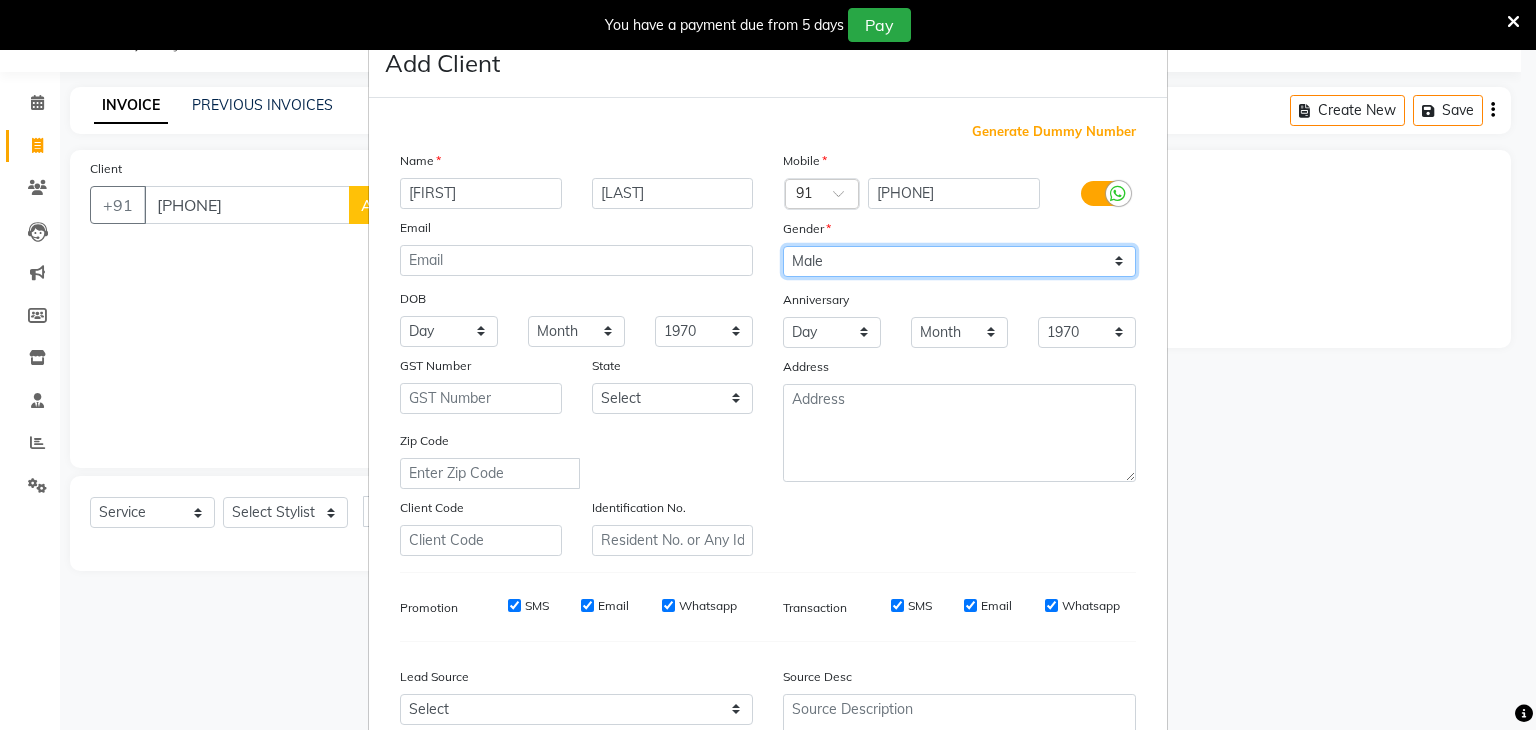 click on "Select Male Female Other Prefer Not To Say" at bounding box center [959, 261] 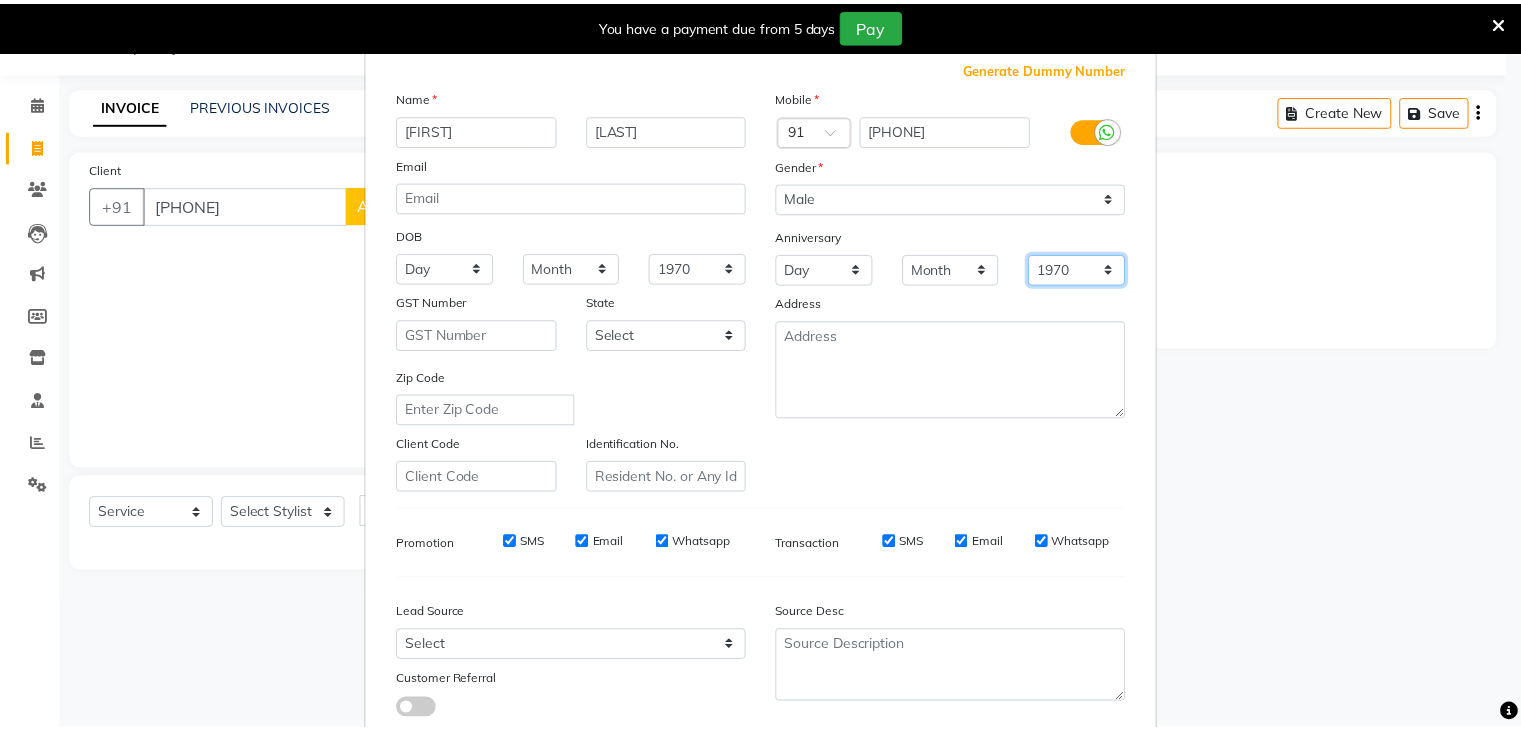 scroll, scrollTop: 203, scrollLeft: 0, axis: vertical 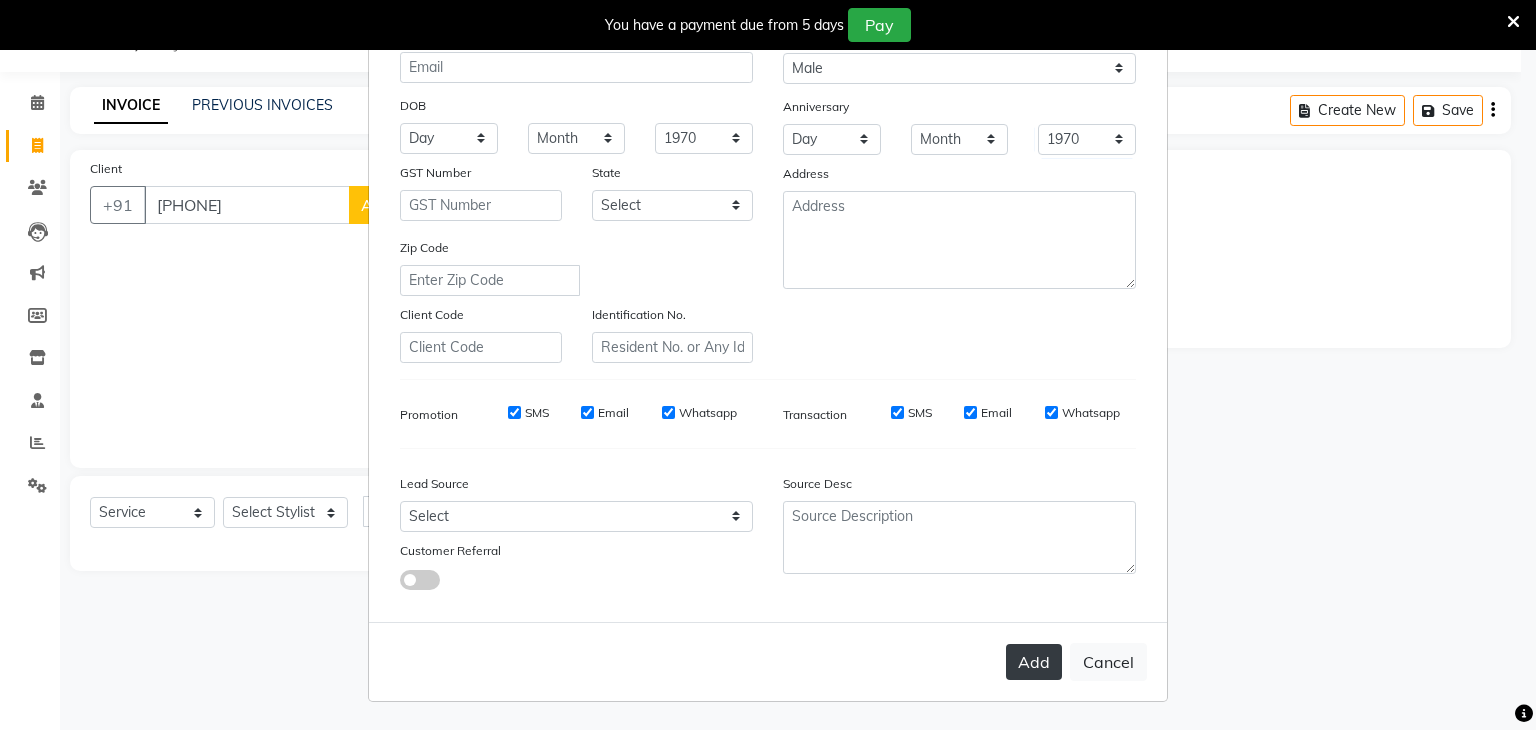 click on "Add" at bounding box center (1034, 662) 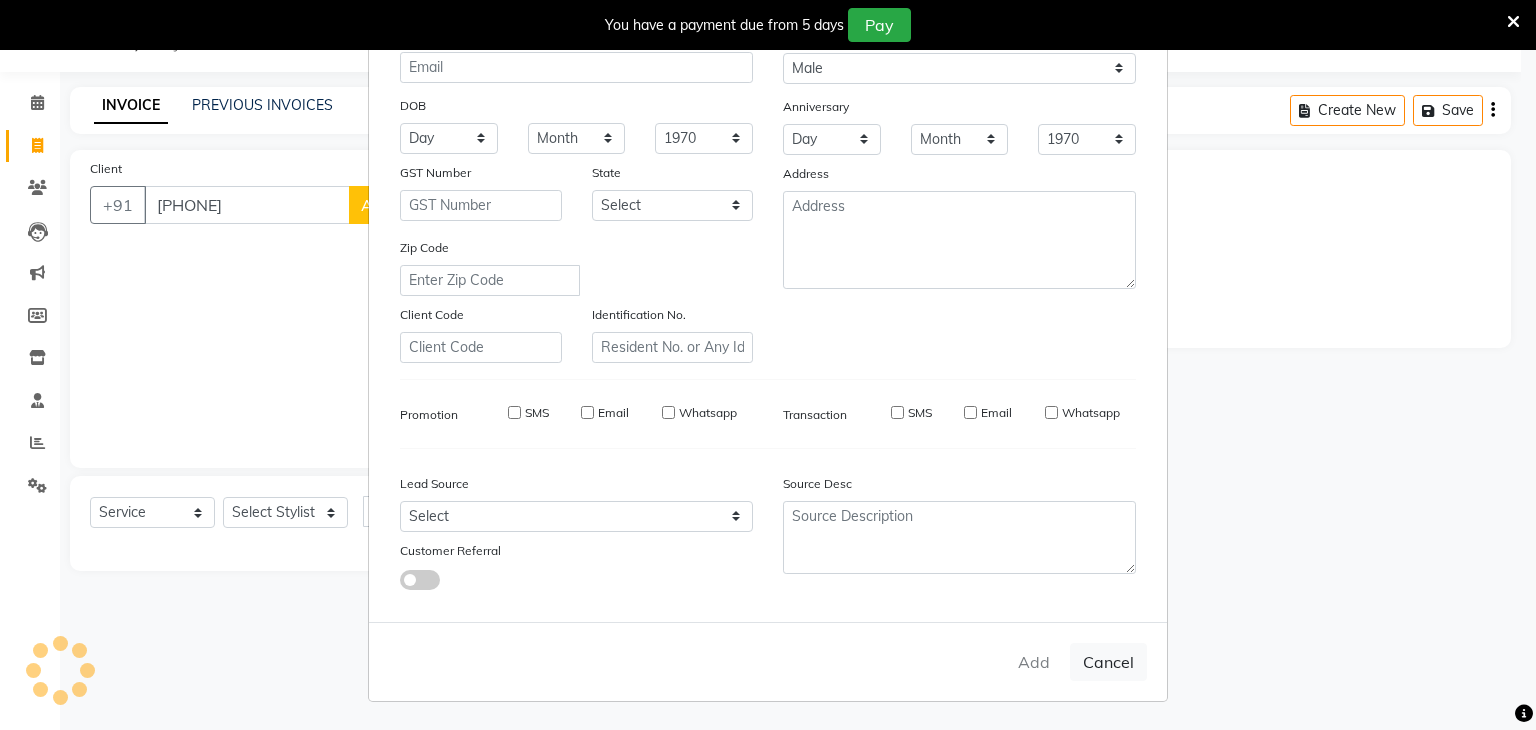 type 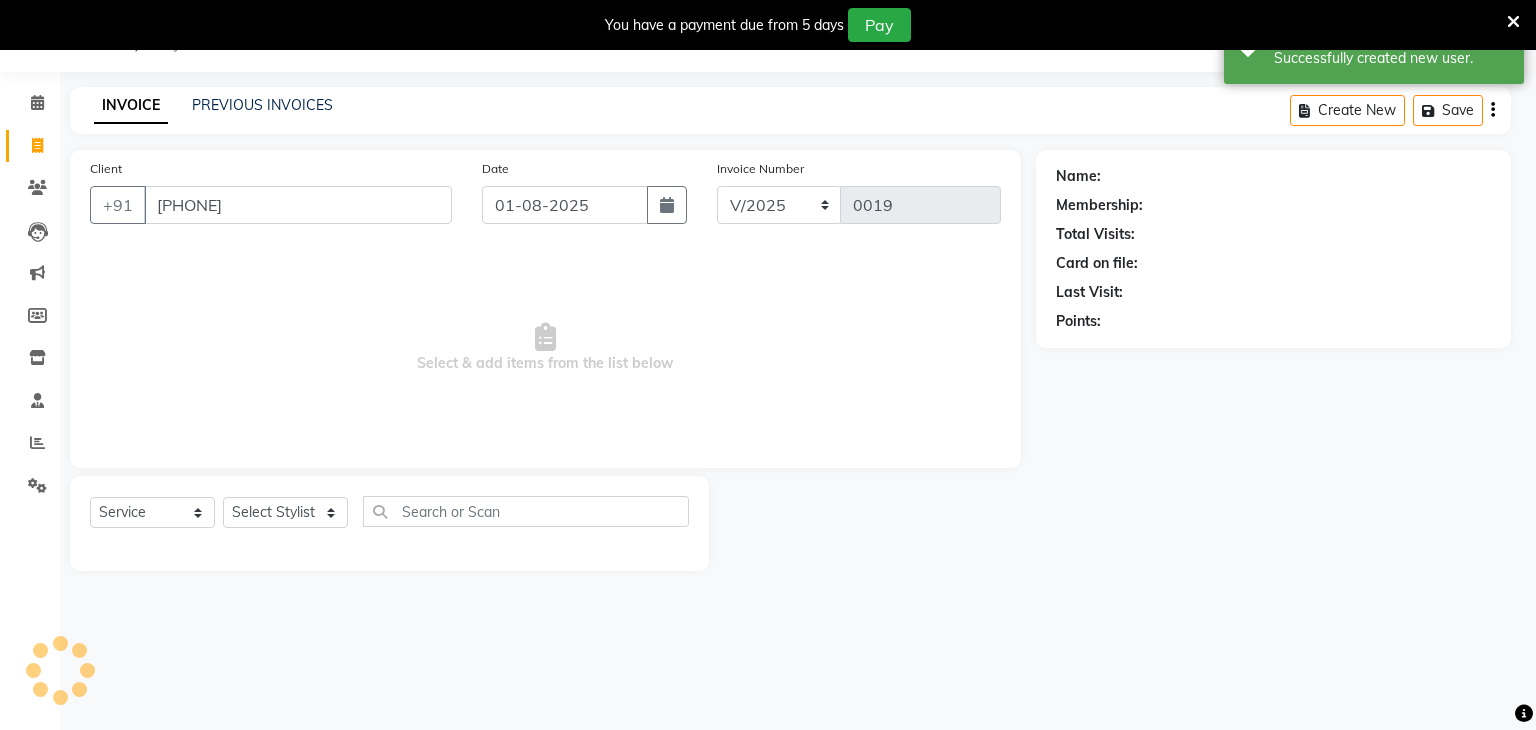 select on "1: Object" 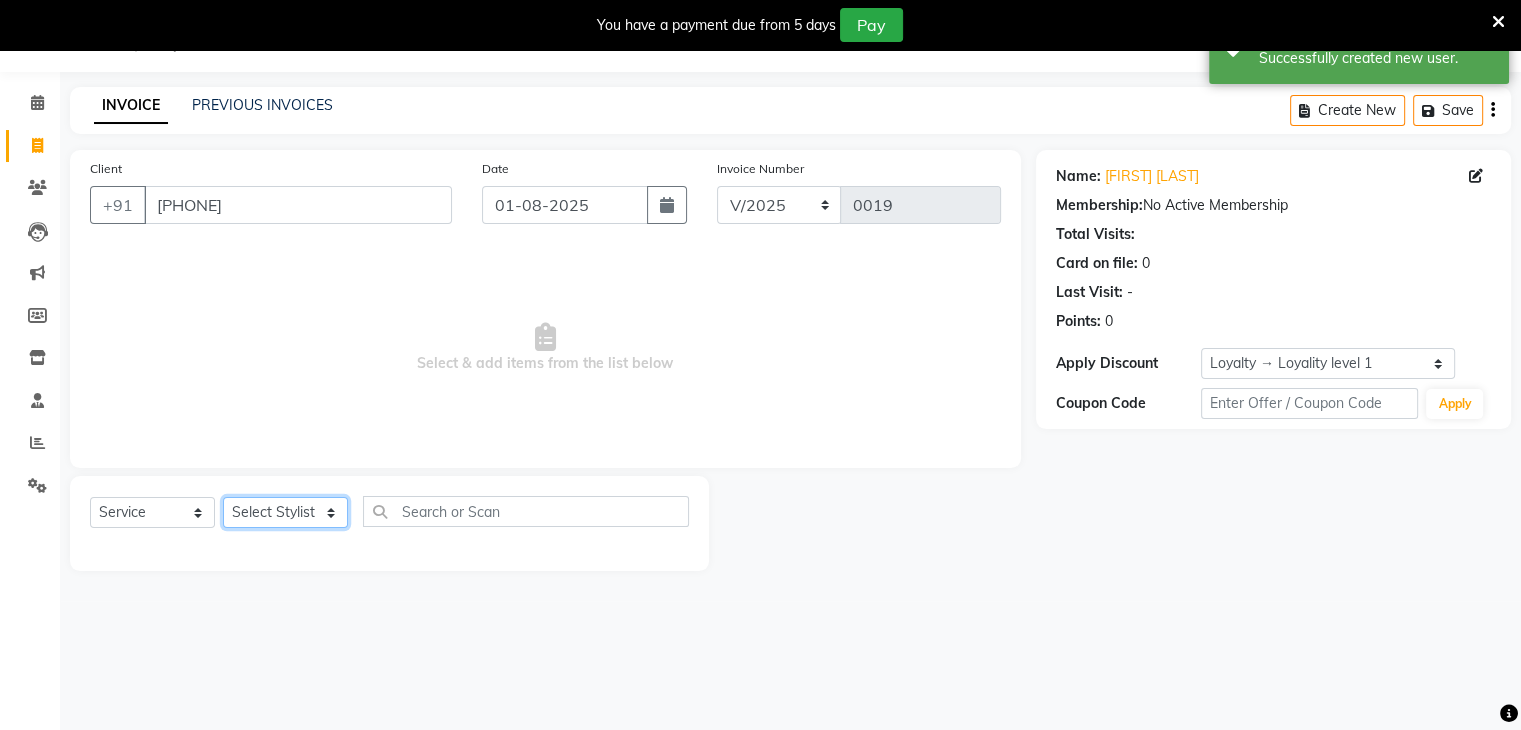 click on "Select Stylist Alam Dombivali Manager [FIRST] Navshad Raghav [LAST] Mam" 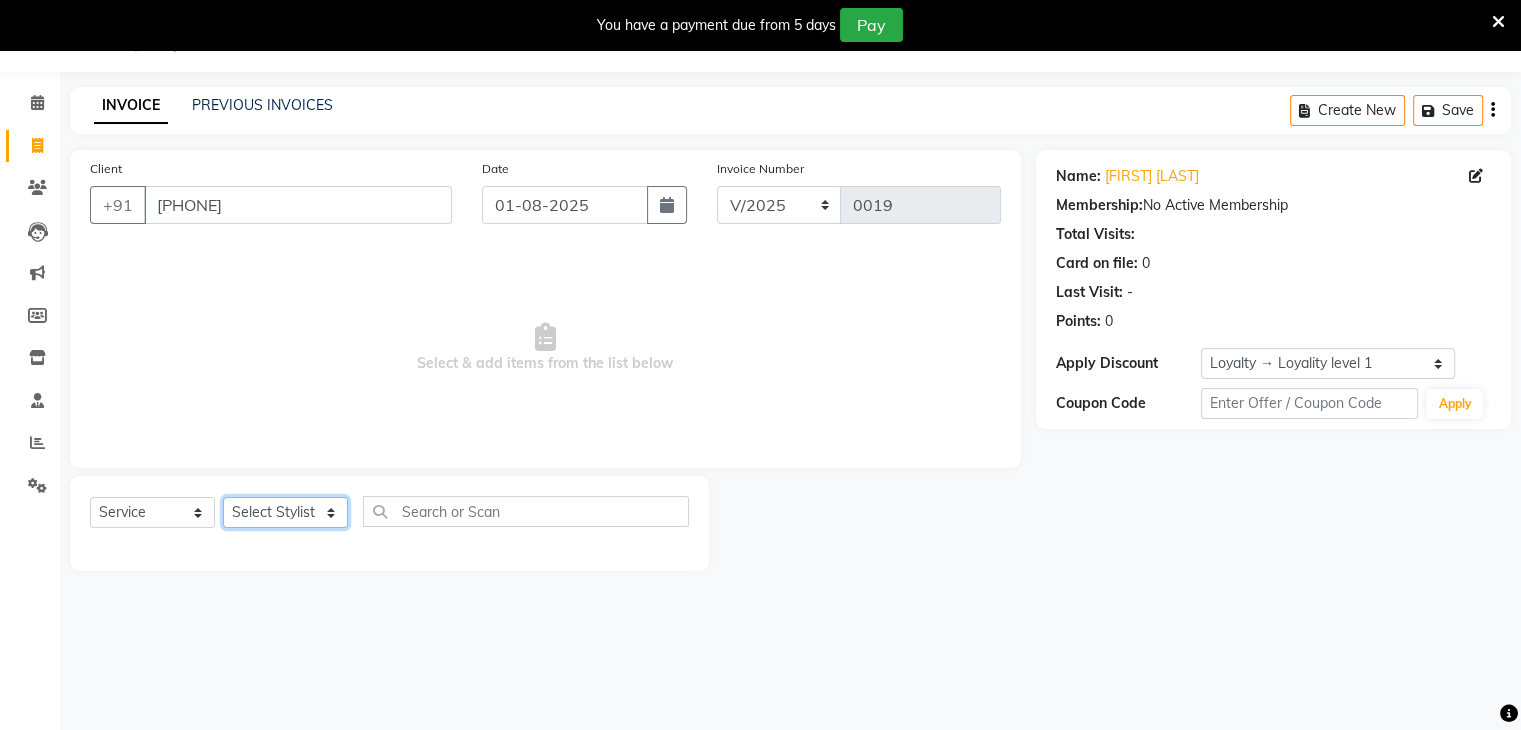 select on "86910" 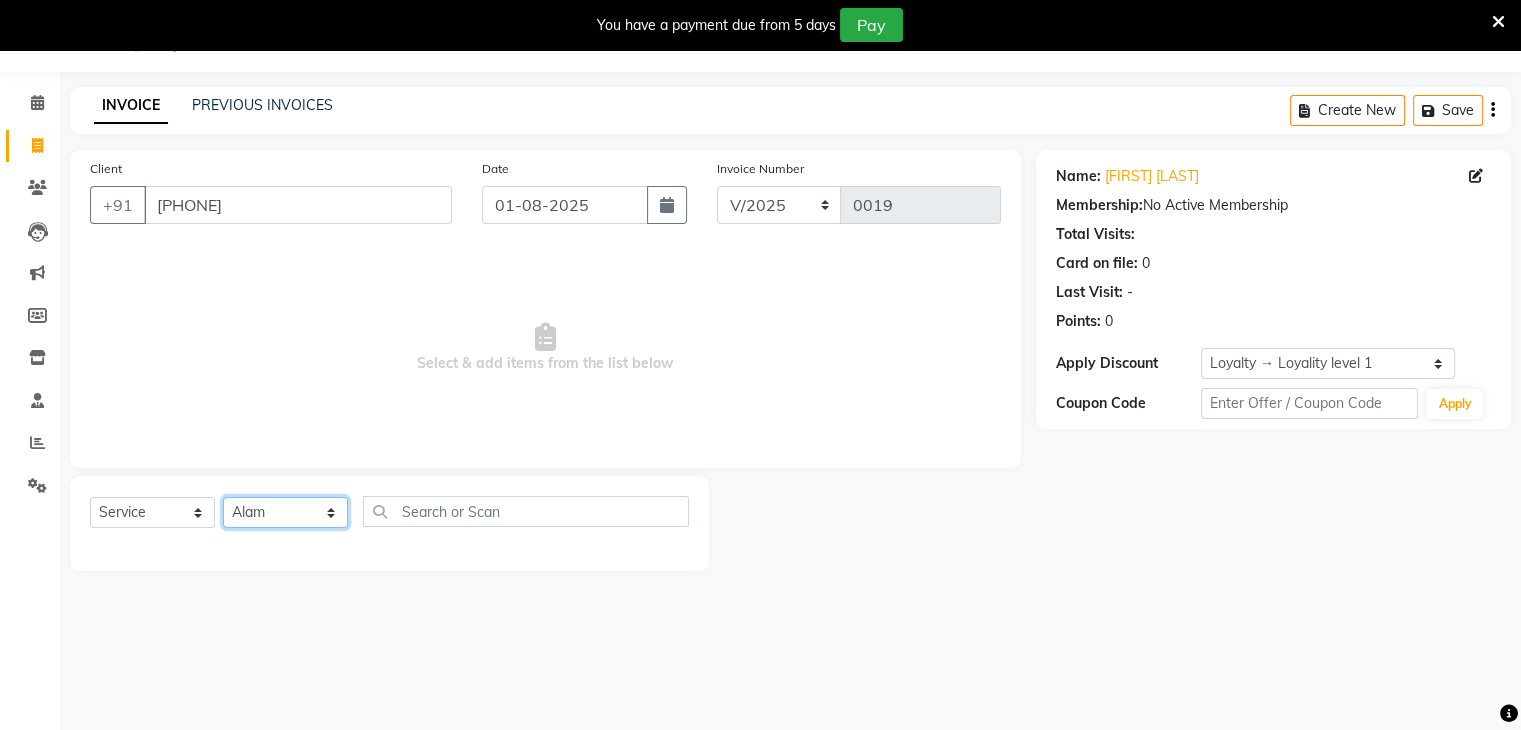 click on "Select Stylist Alam Dombivali Manager [FIRST] Navshad Raghav [LAST] Mam" 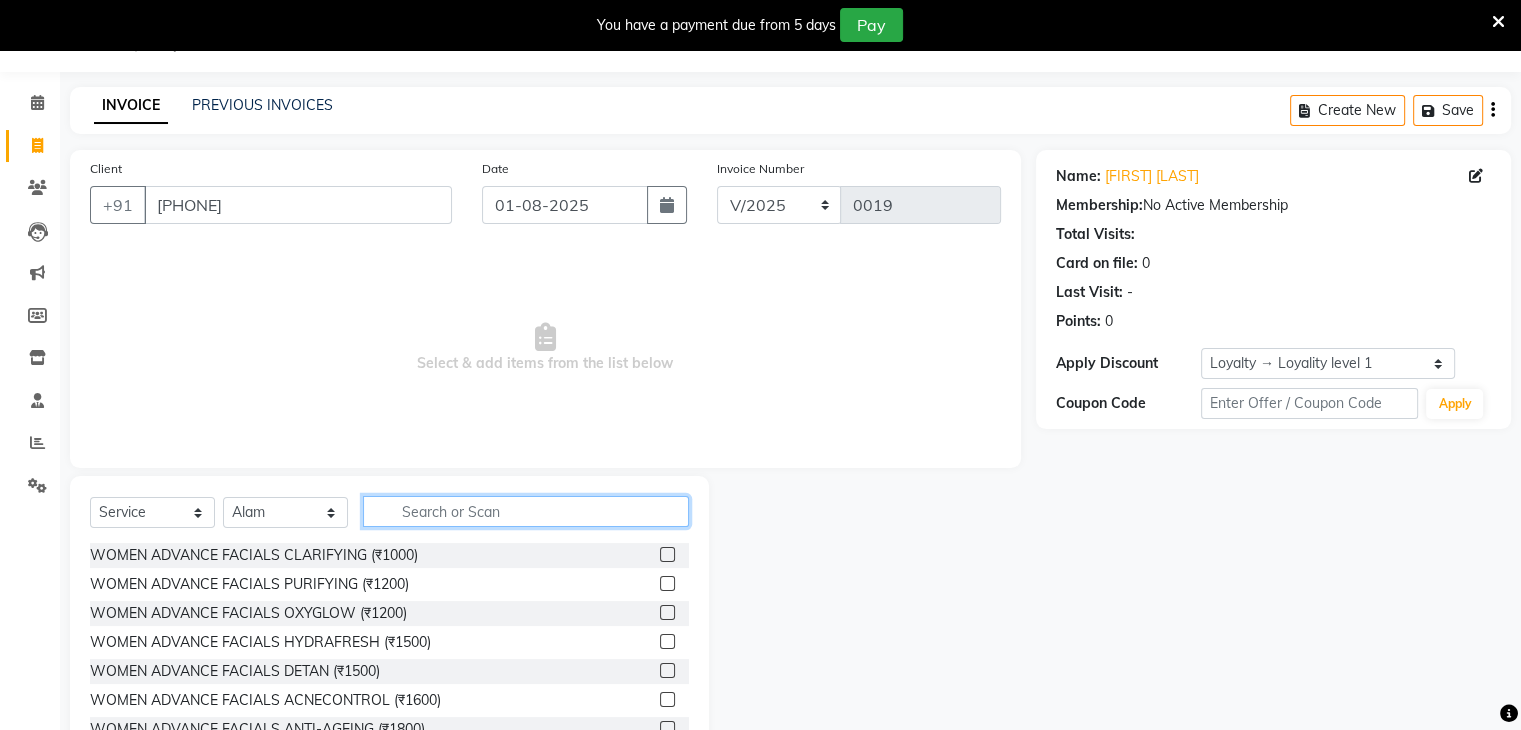 click 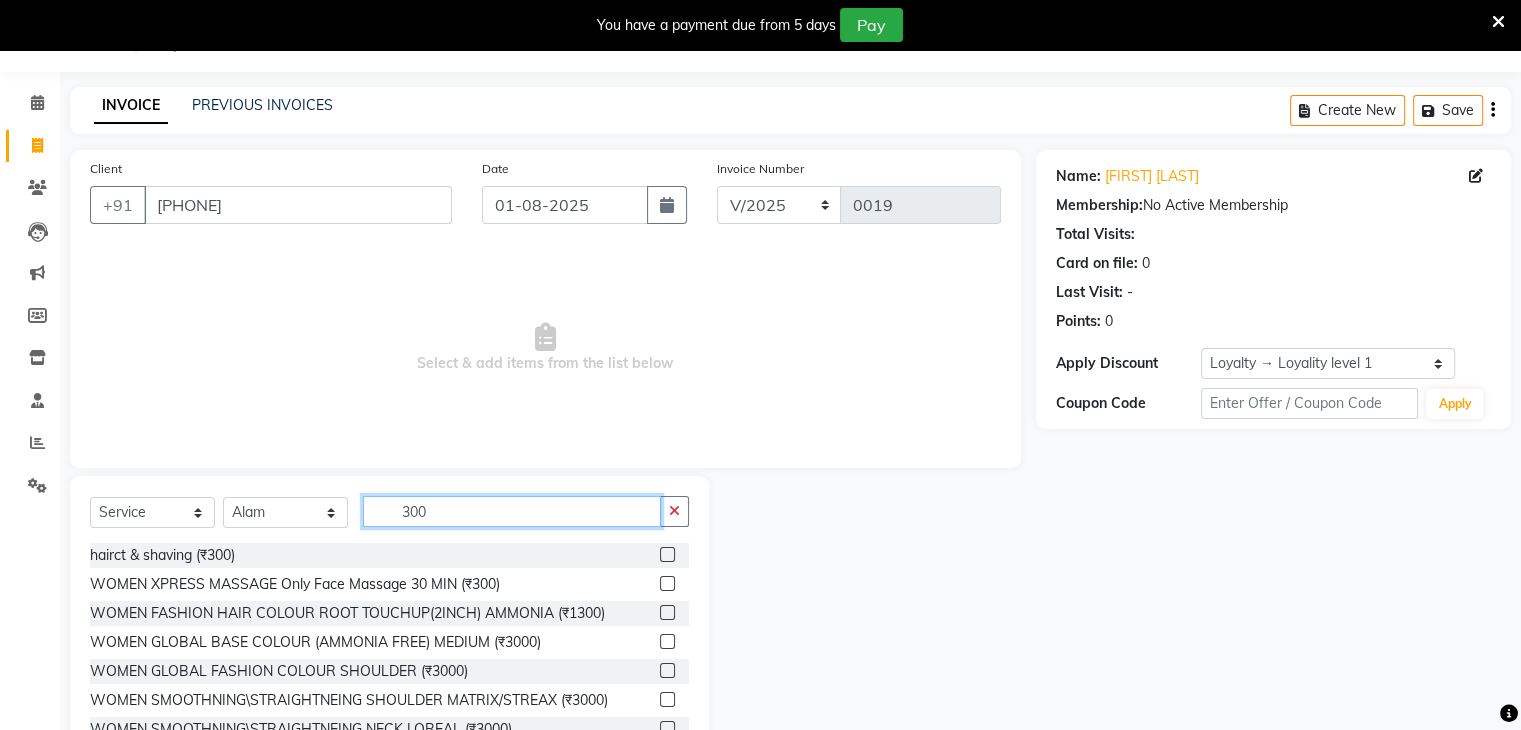 type on "300" 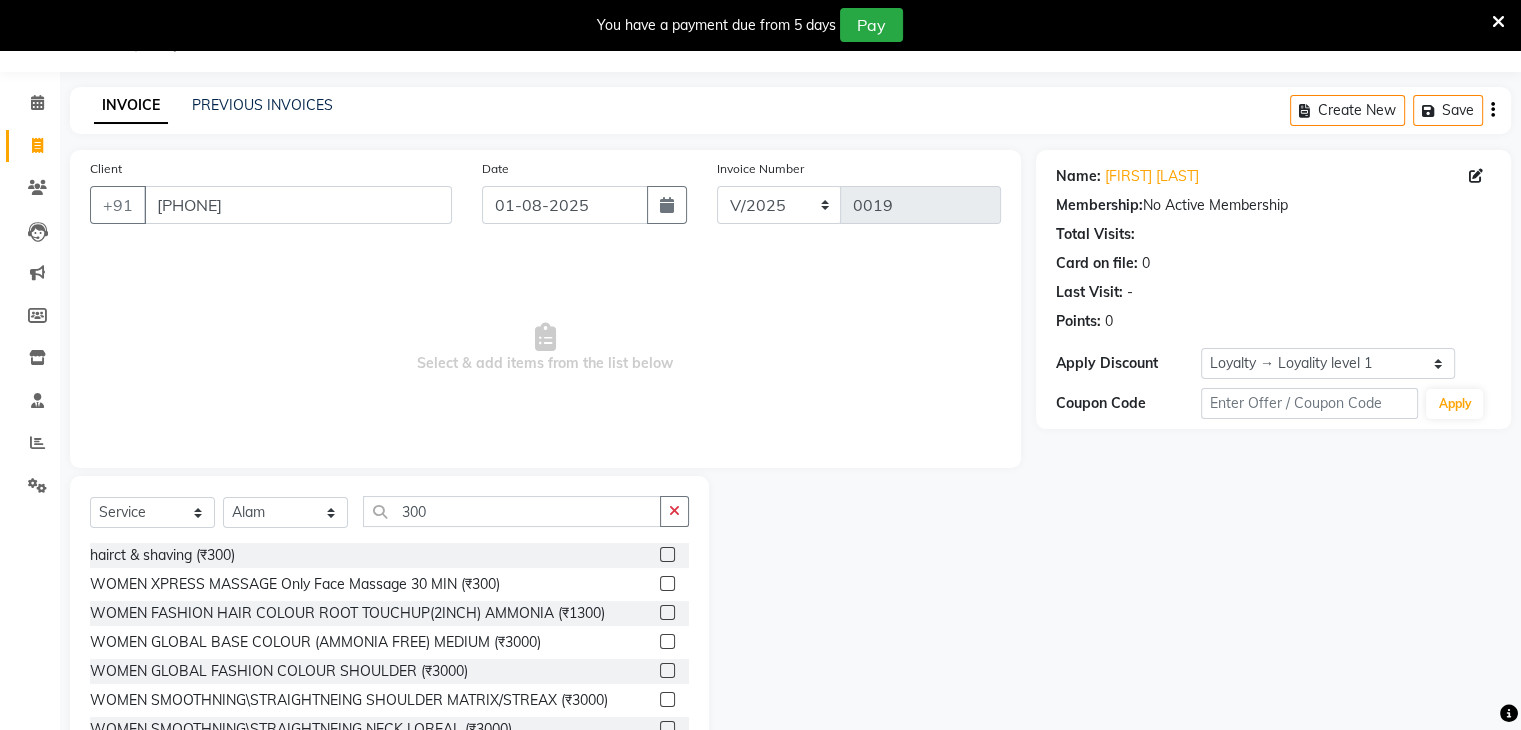 click 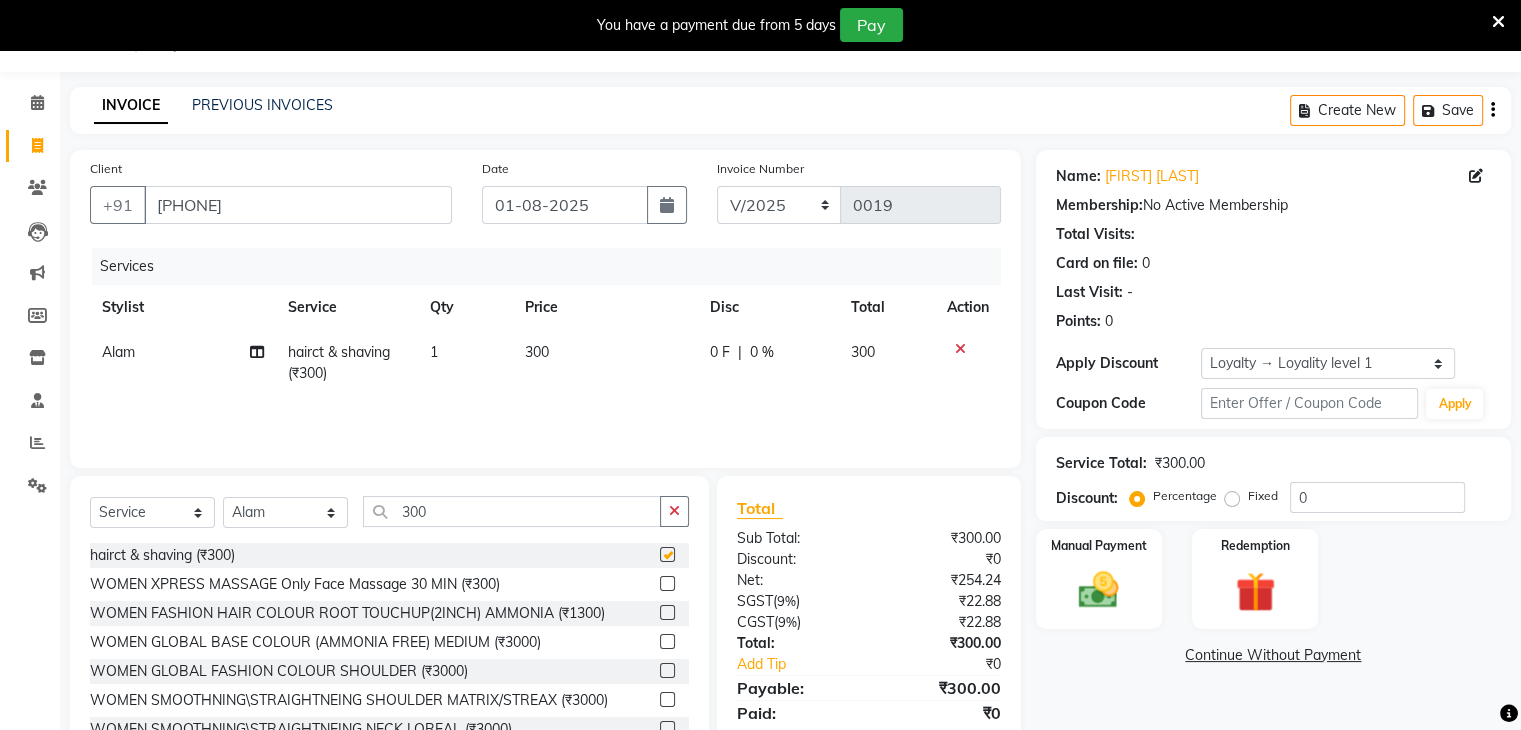 checkbox on "false" 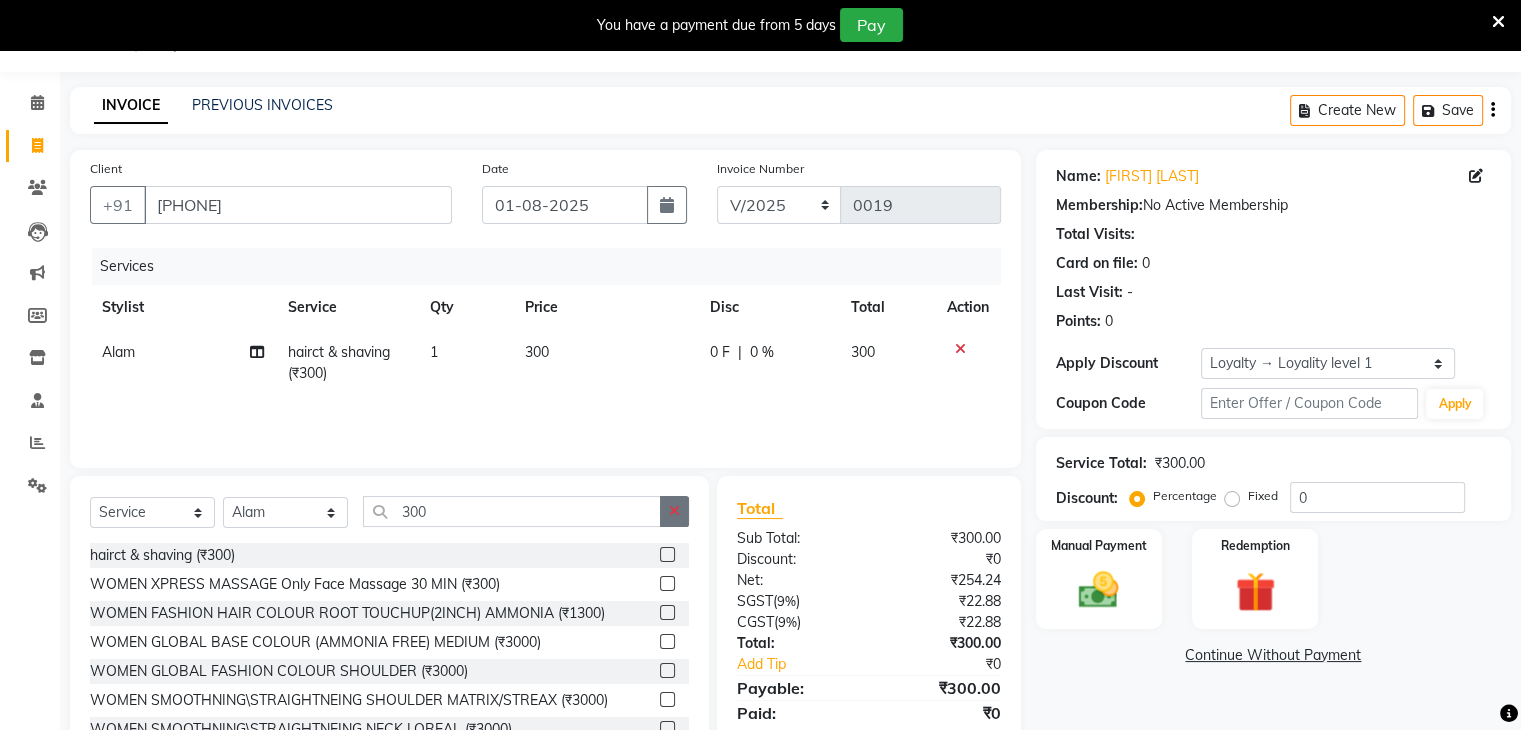 click 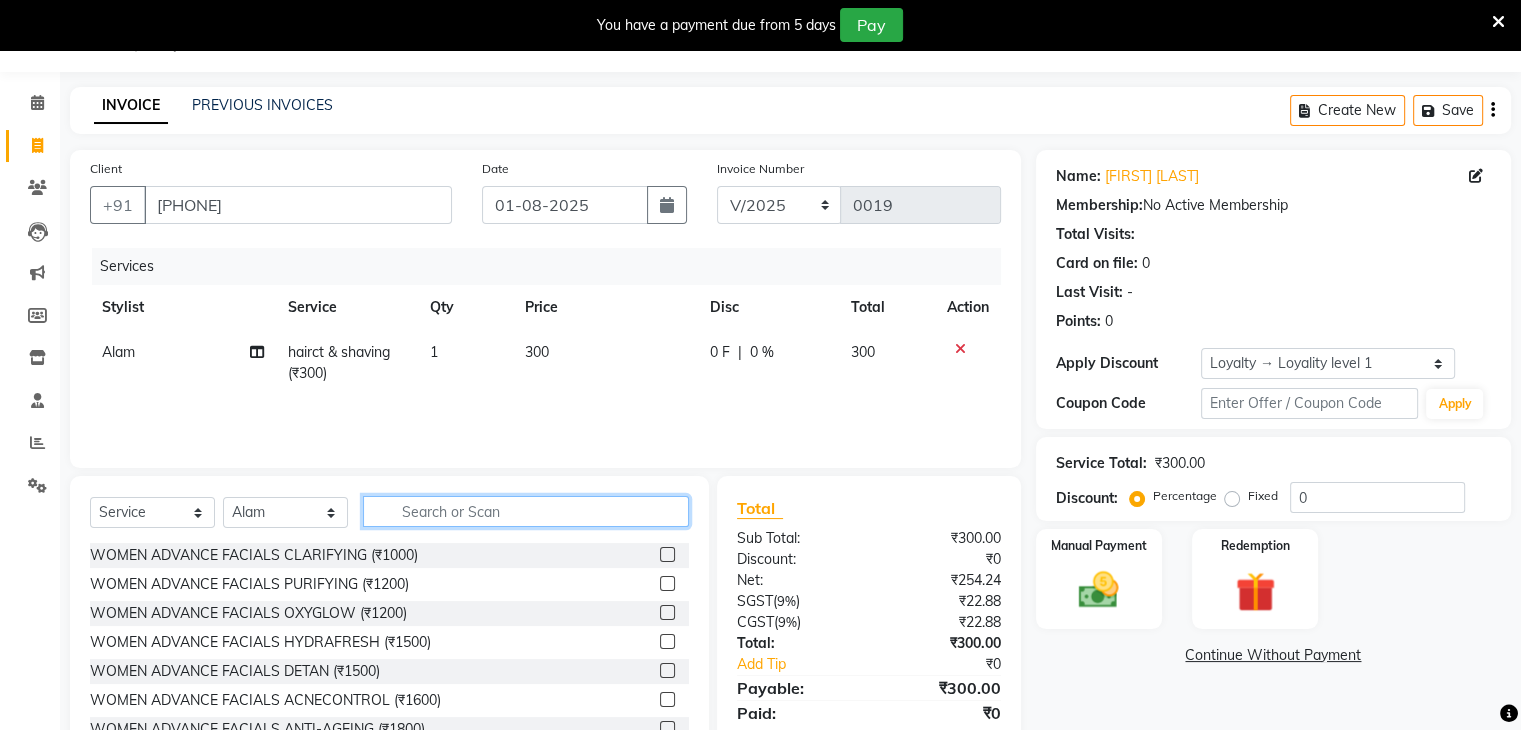 click 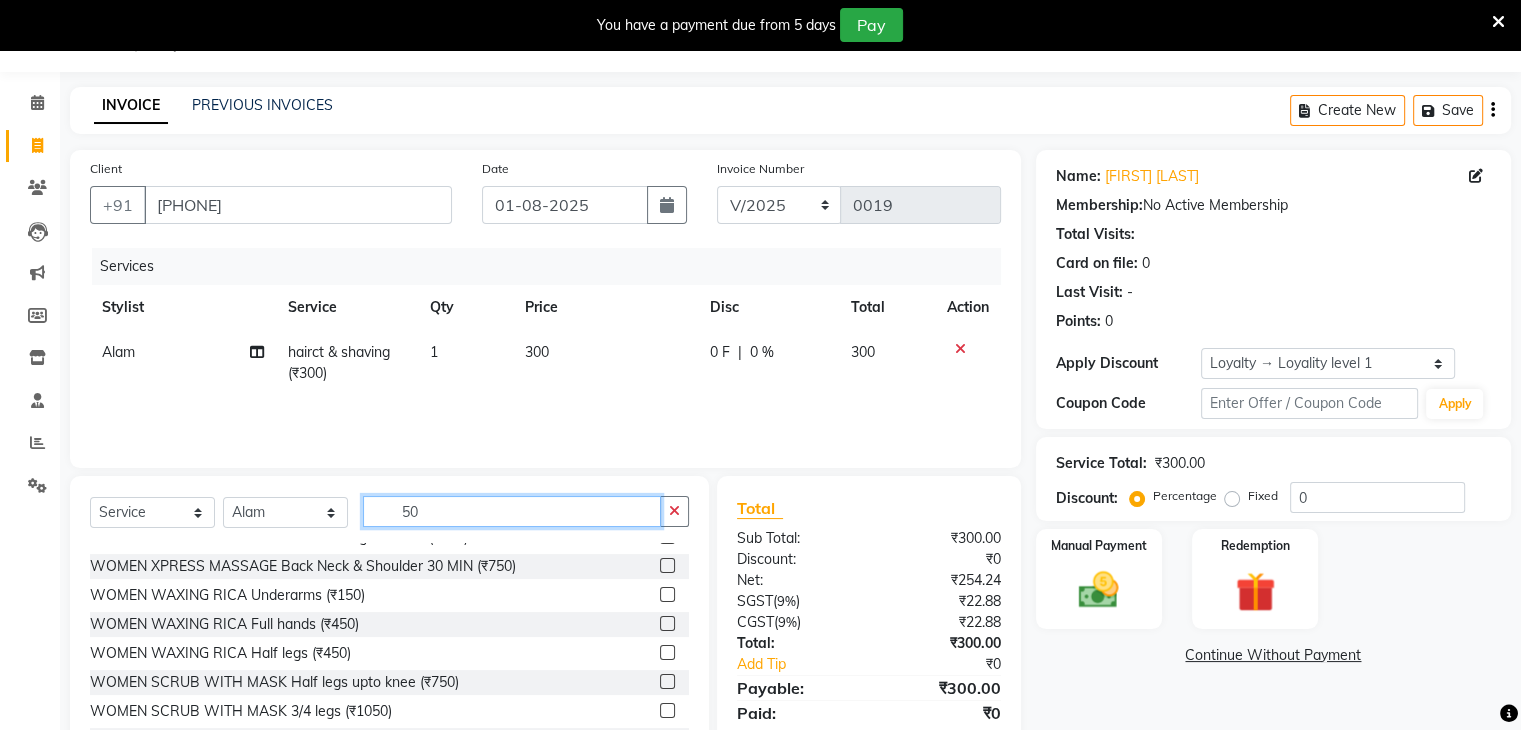 scroll, scrollTop: 800, scrollLeft: 0, axis: vertical 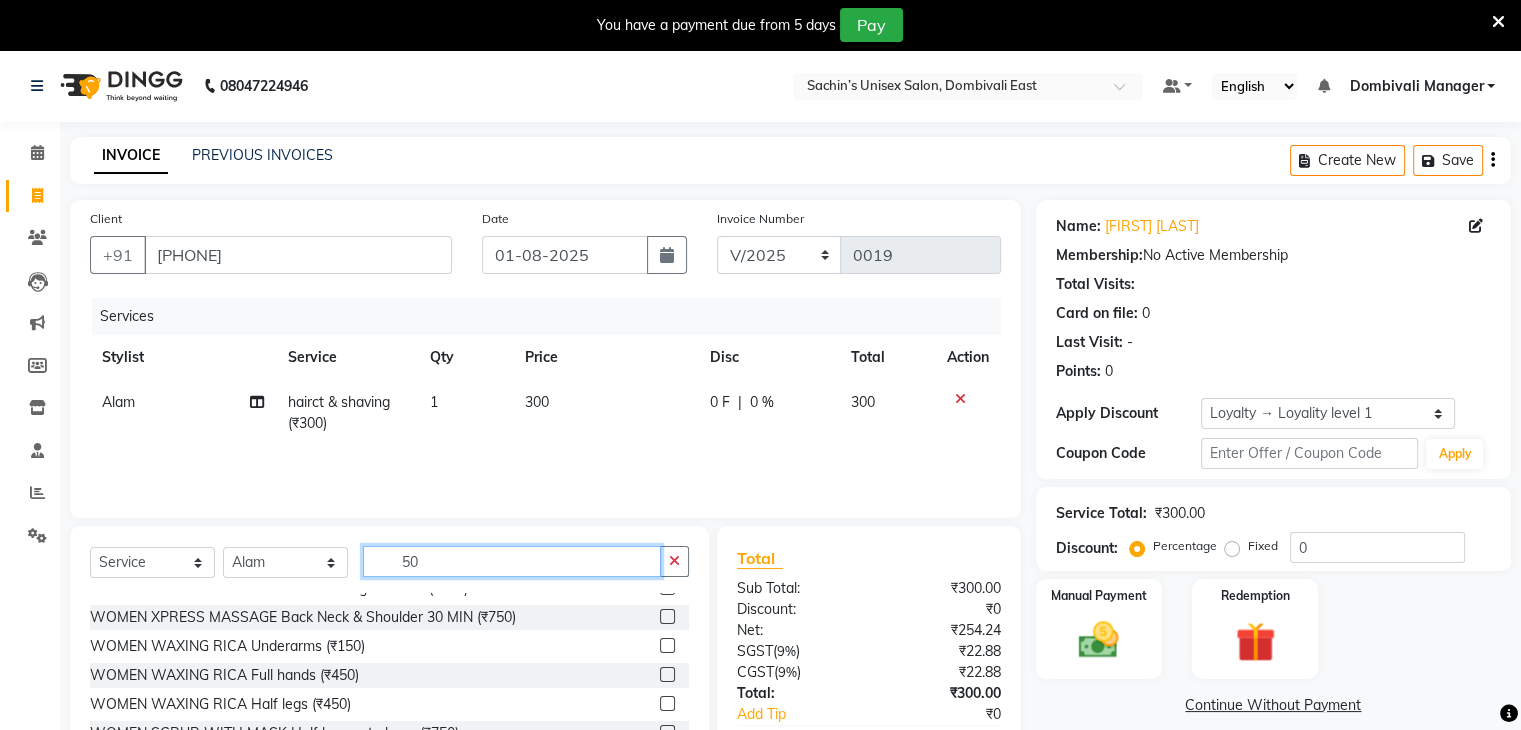 click on "50" 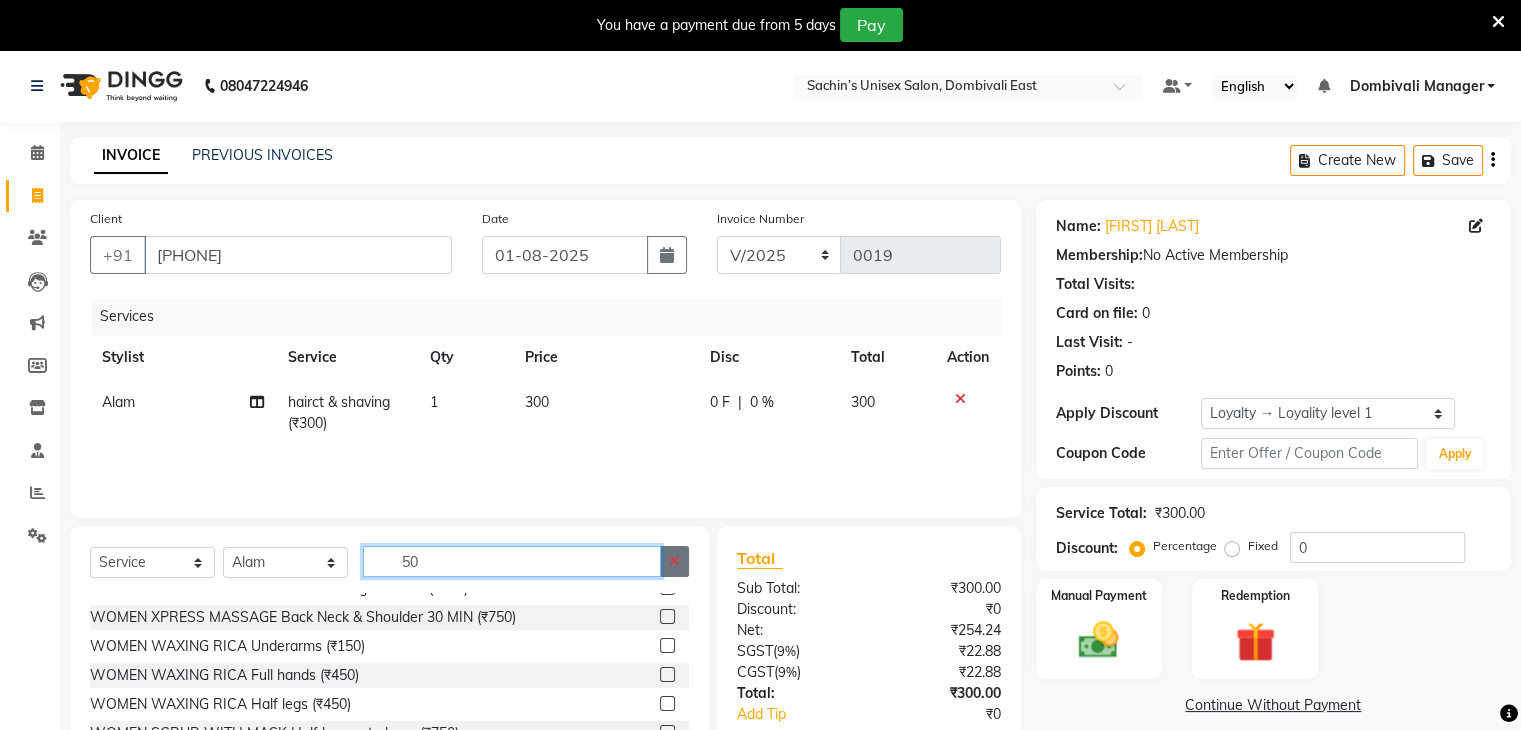 type on "50" 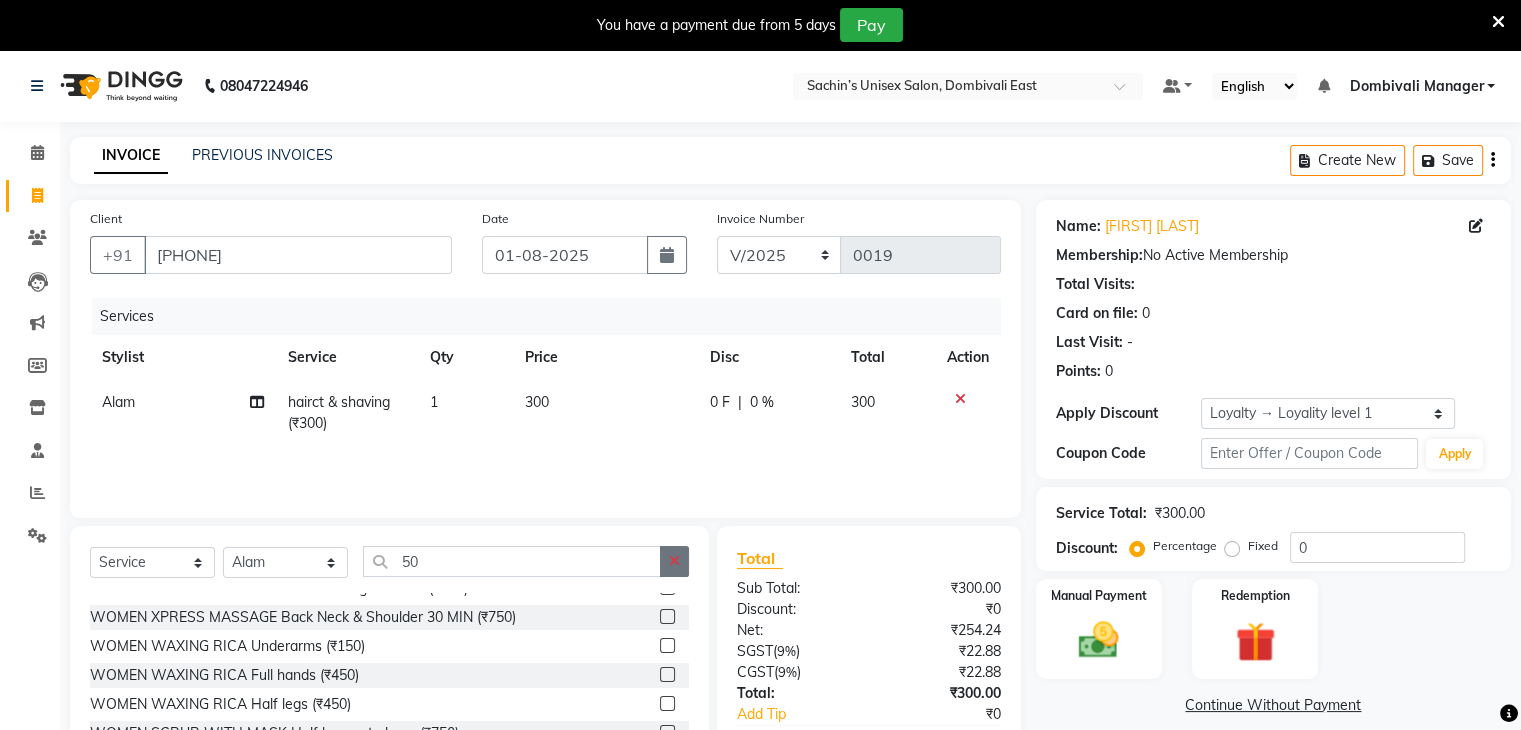 click 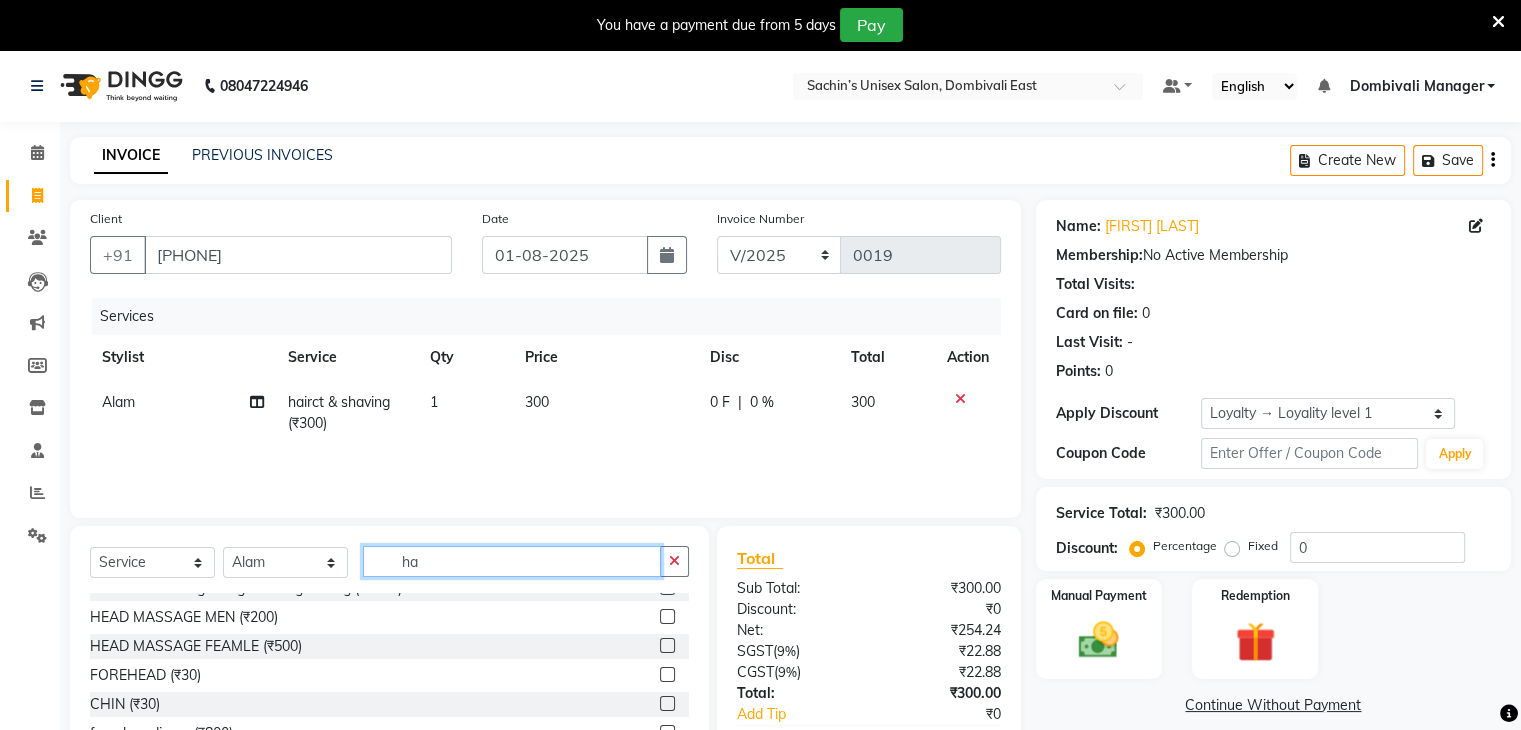 scroll, scrollTop: 0, scrollLeft: 0, axis: both 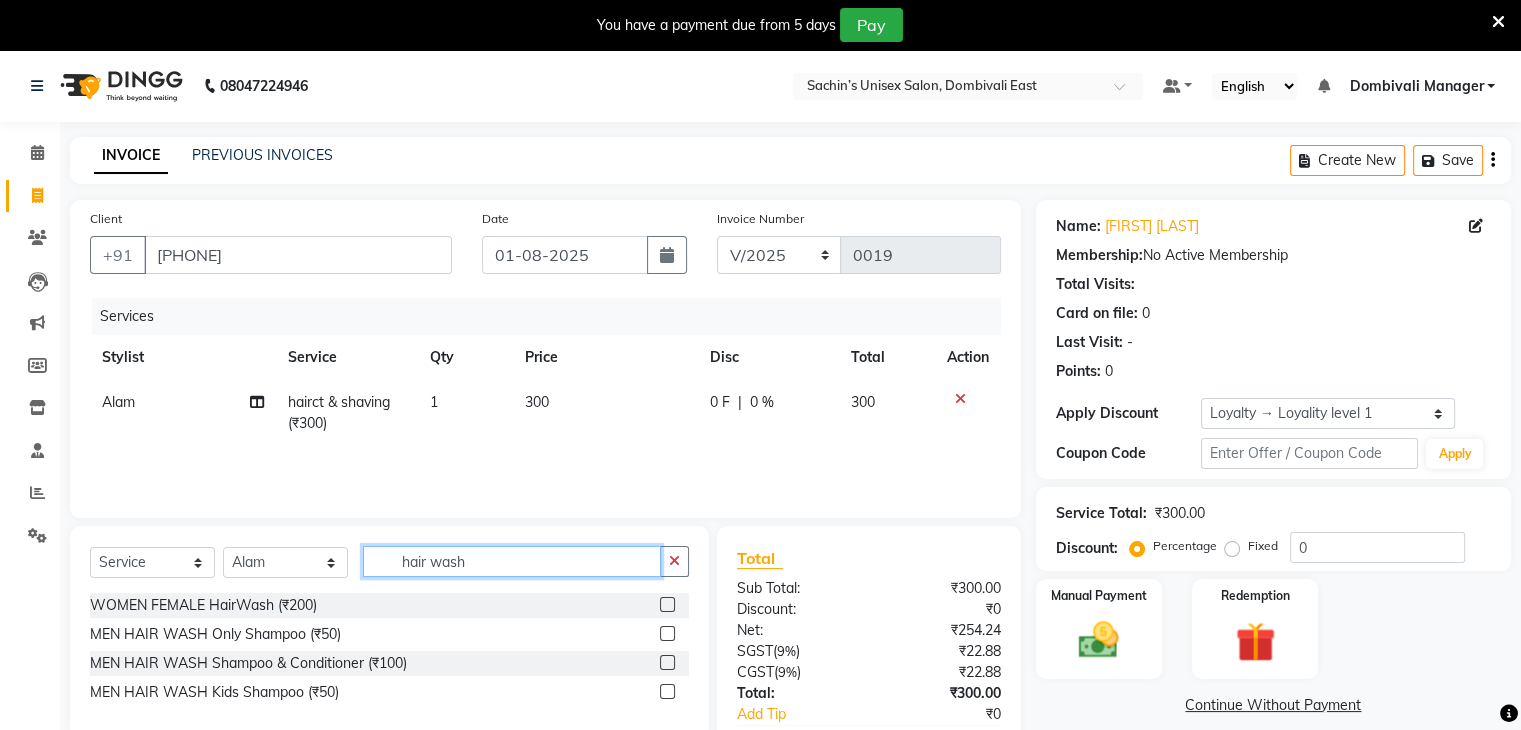 type on "hair wash" 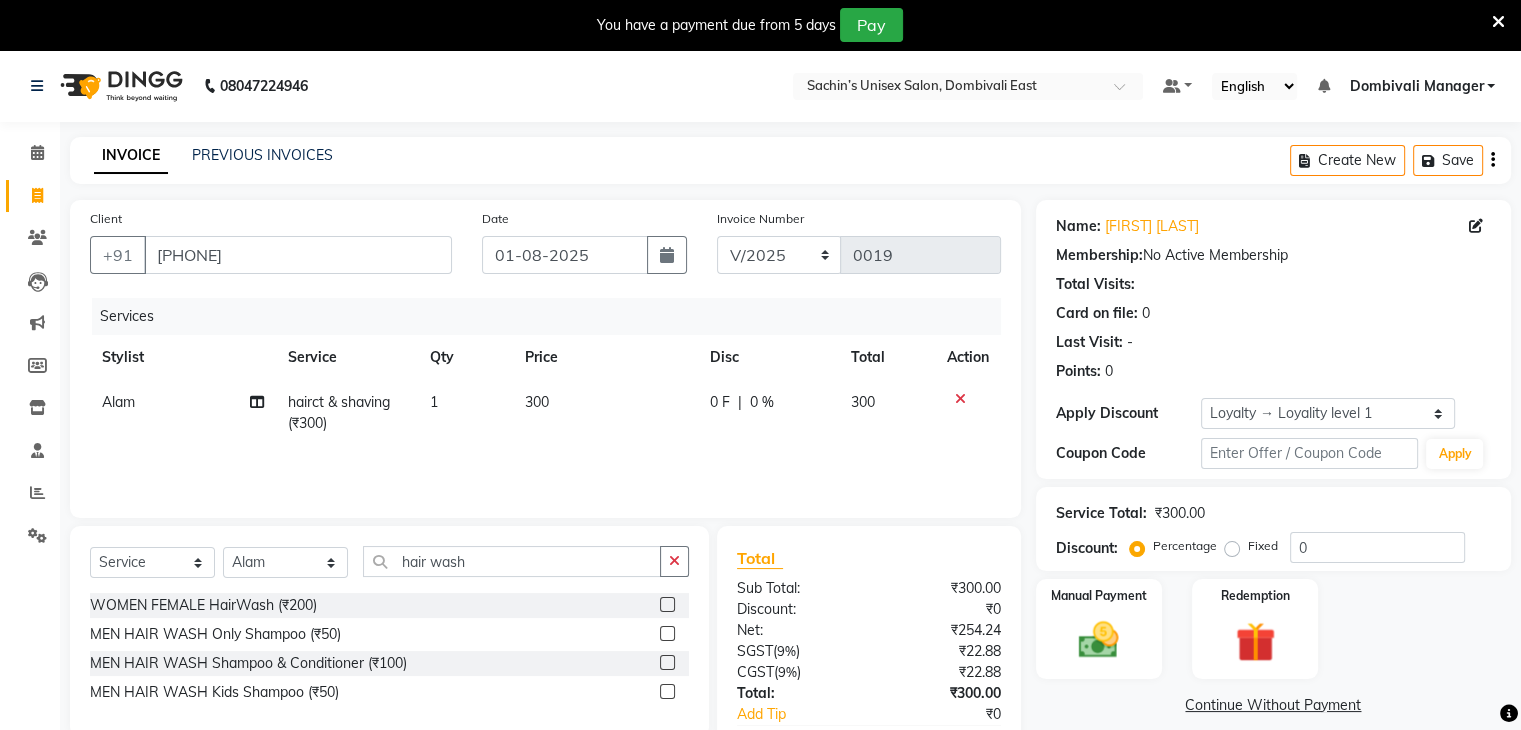 click 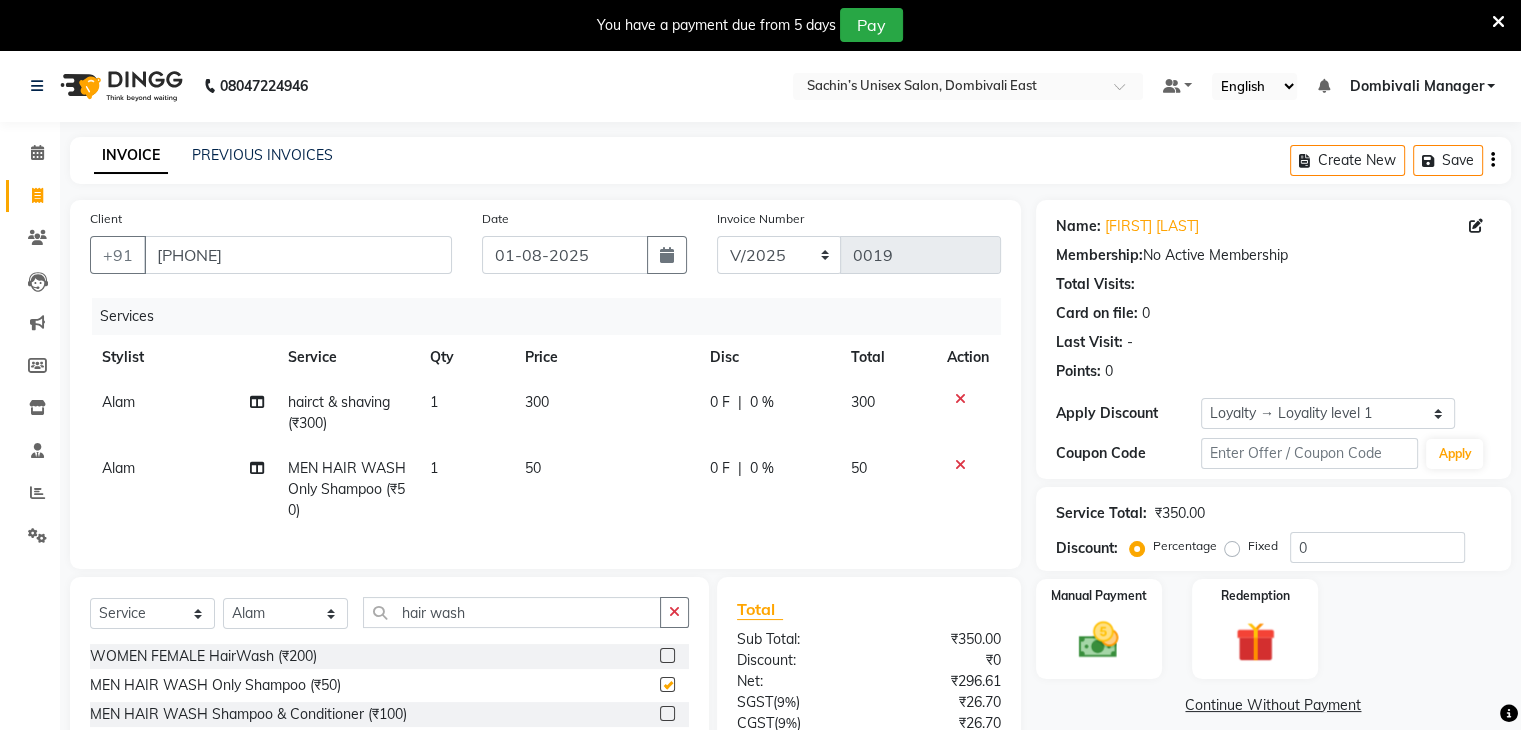checkbox on "false" 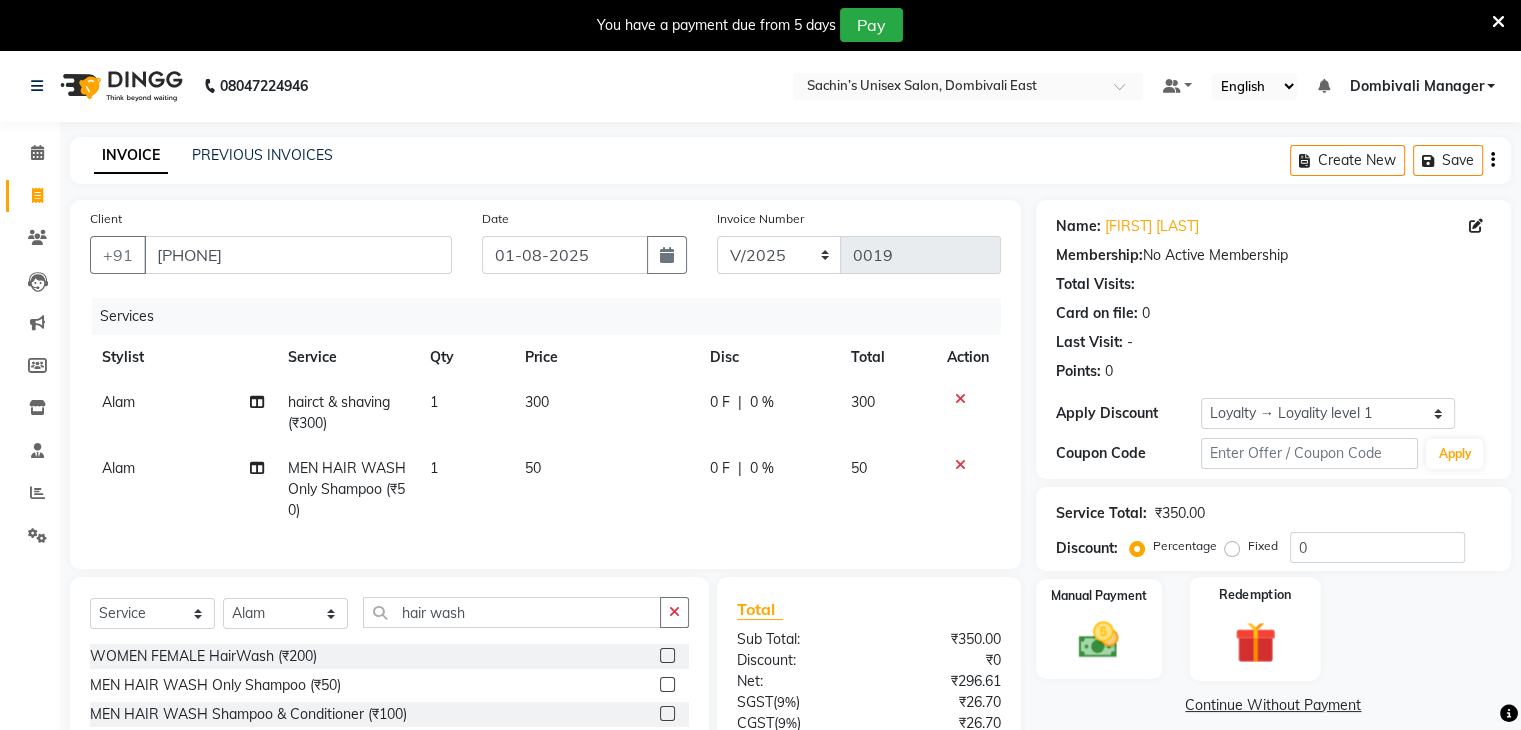 scroll, scrollTop: 187, scrollLeft: 0, axis: vertical 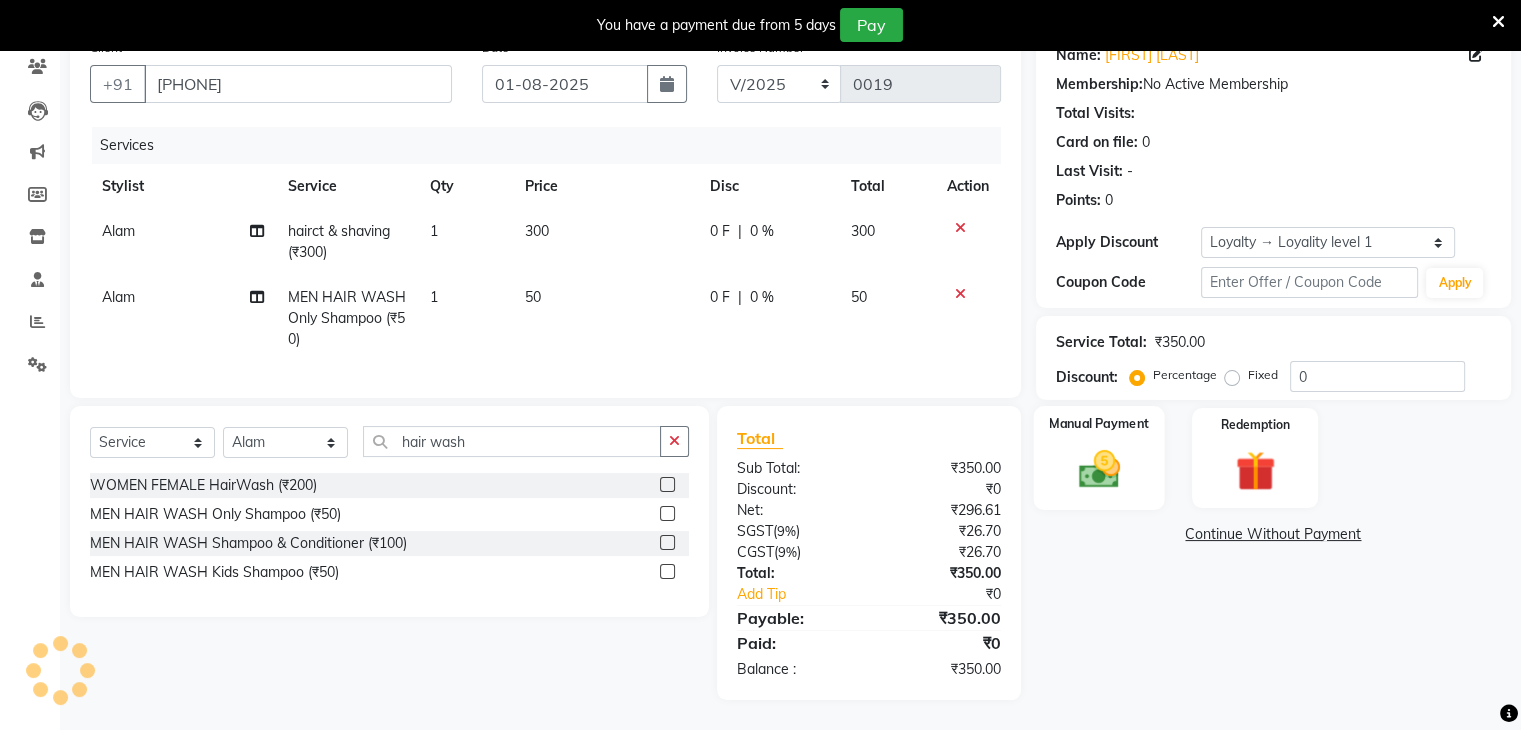 click 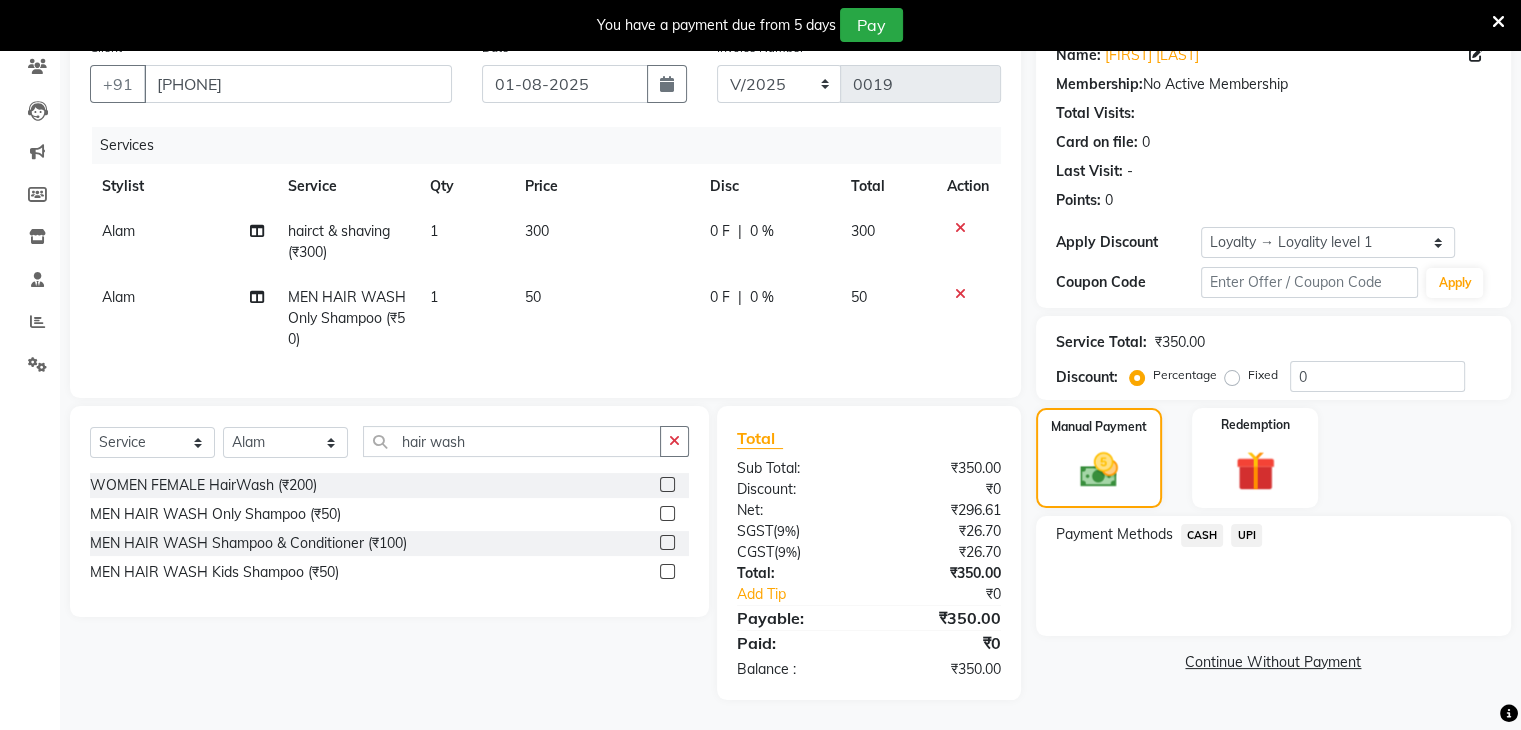 click on "UPI" 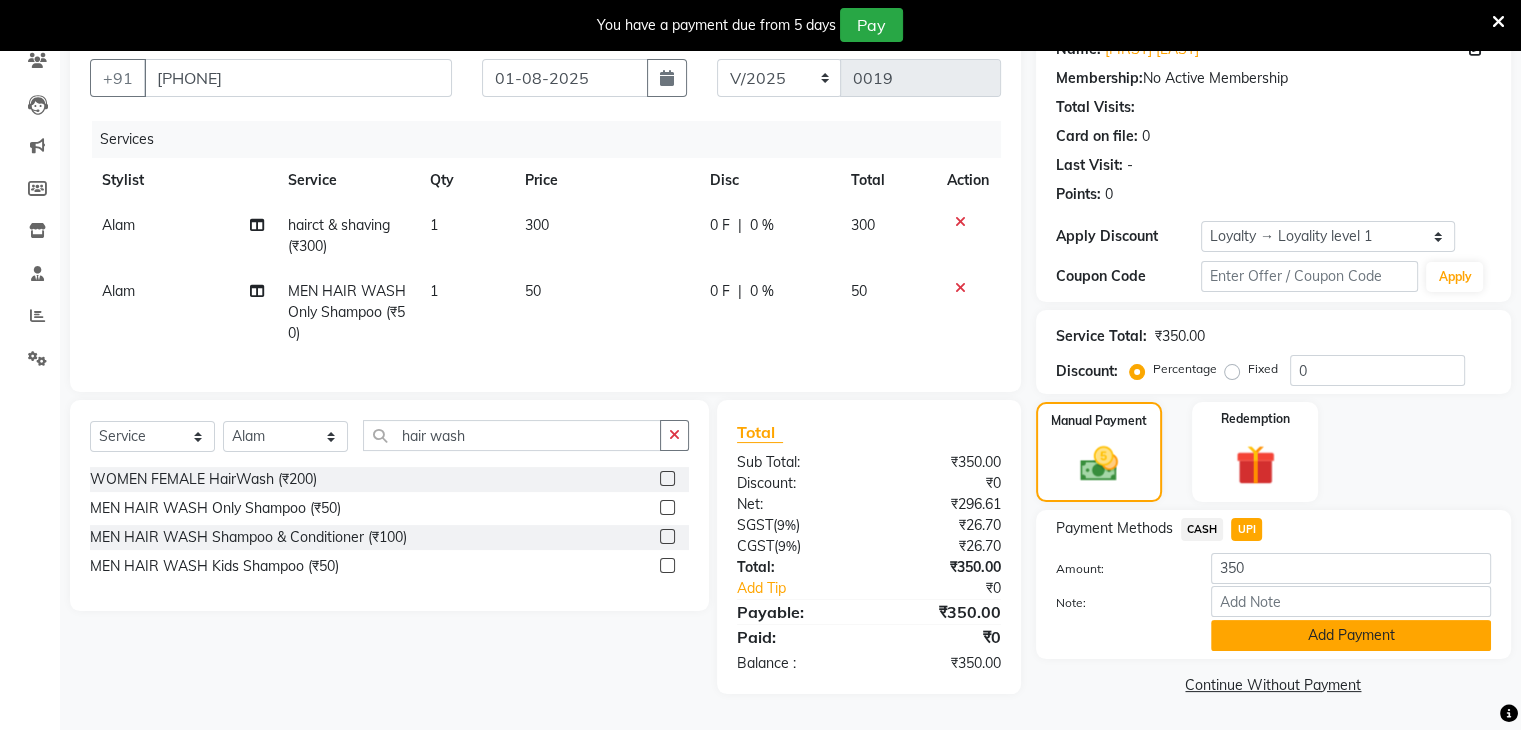 click on "Add Payment" 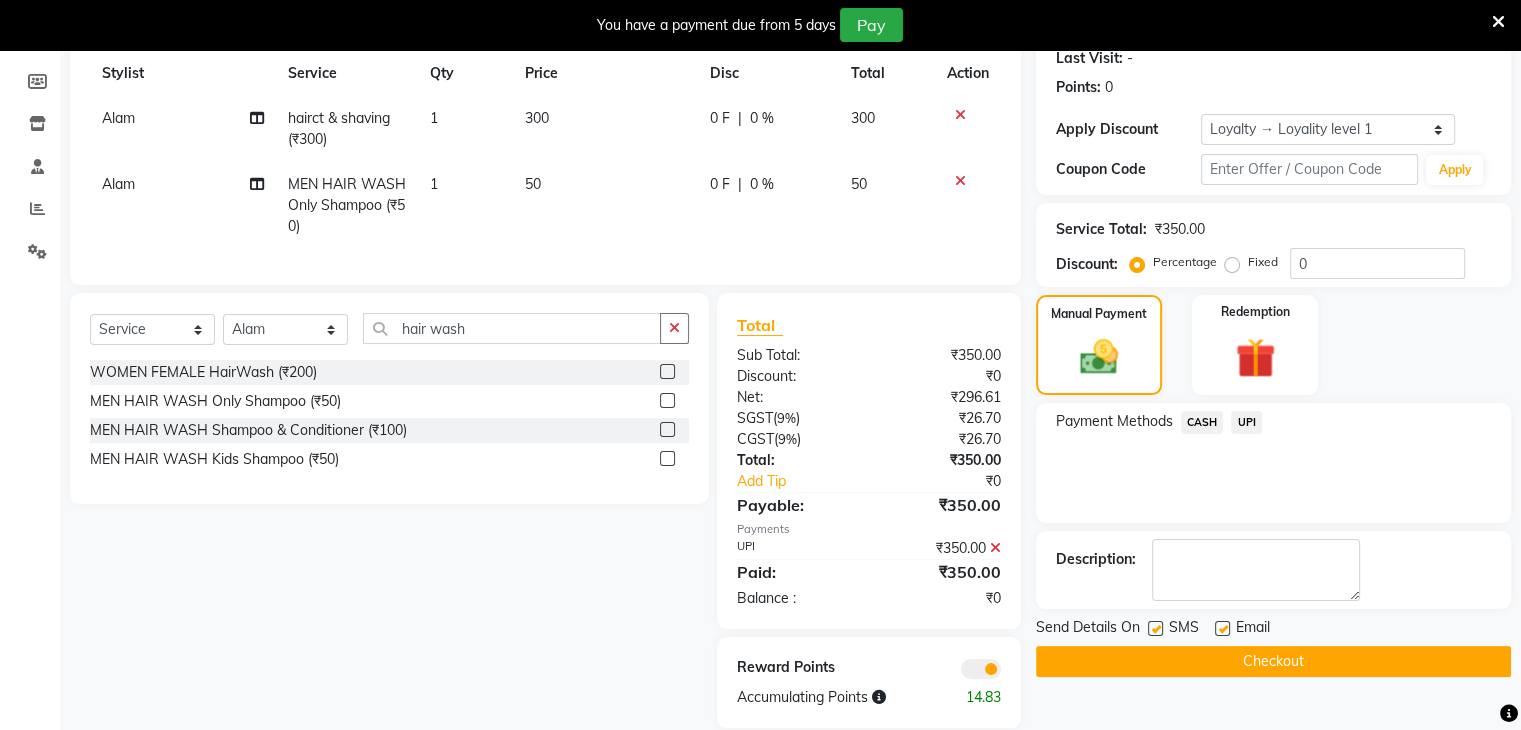scroll, scrollTop: 329, scrollLeft: 0, axis: vertical 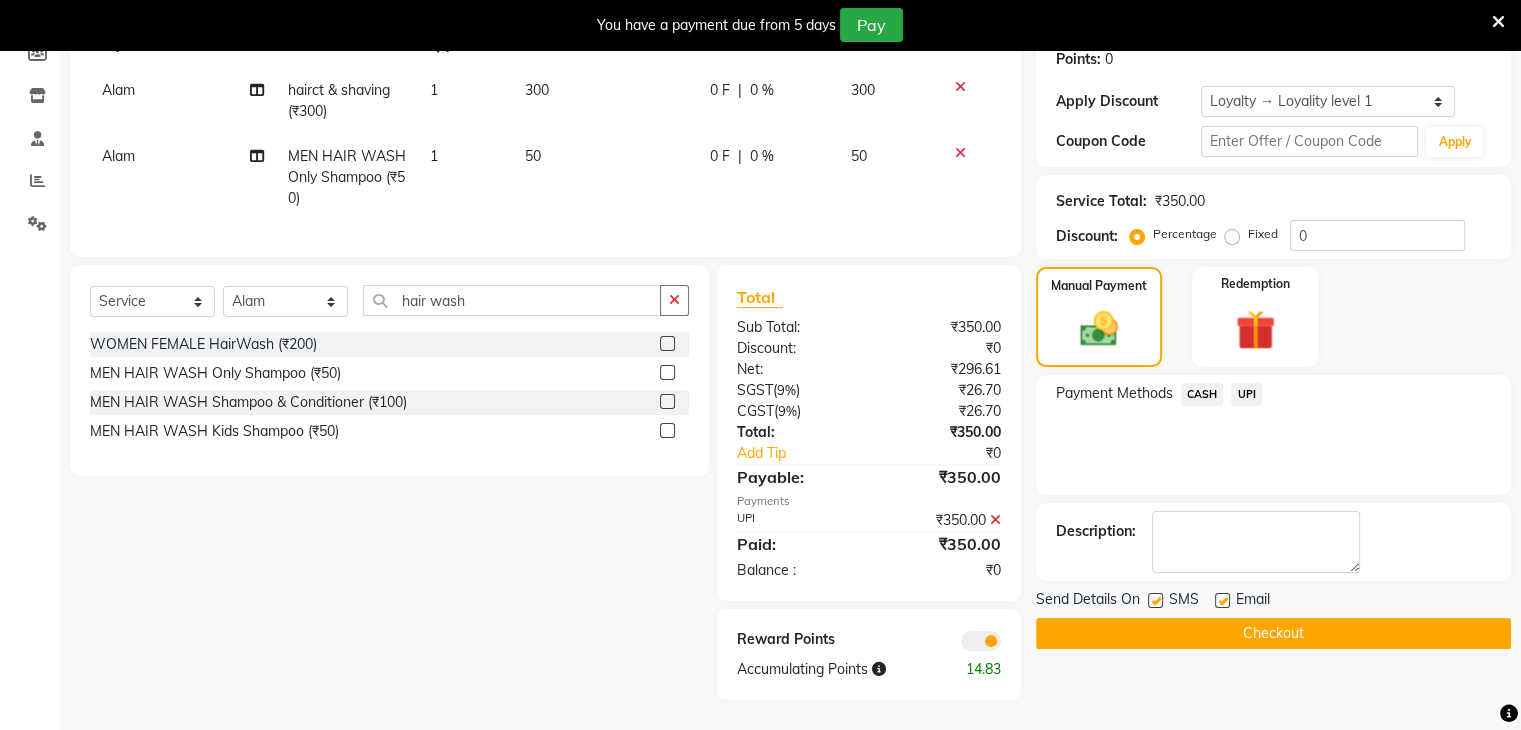 click on "Checkout" 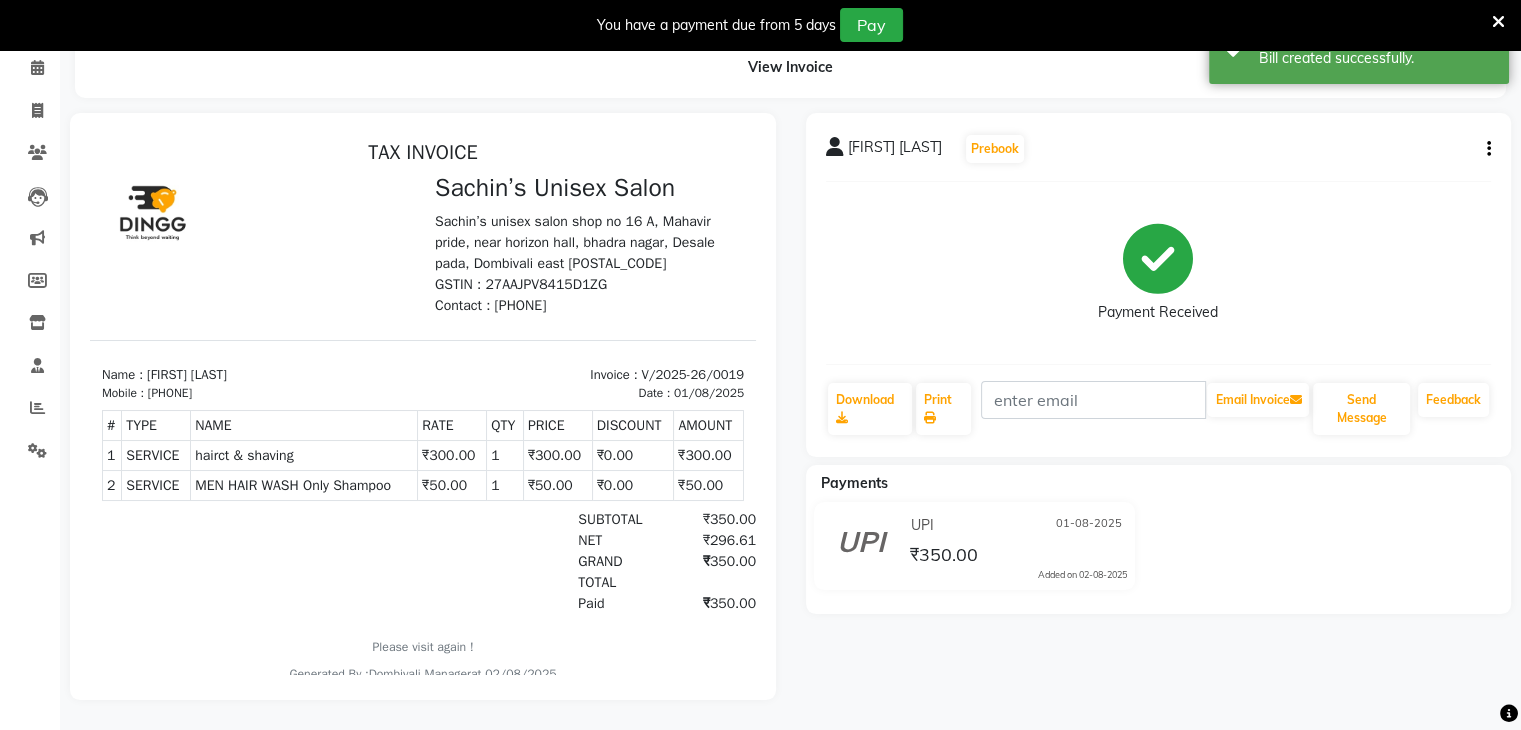 scroll, scrollTop: 0, scrollLeft: 0, axis: both 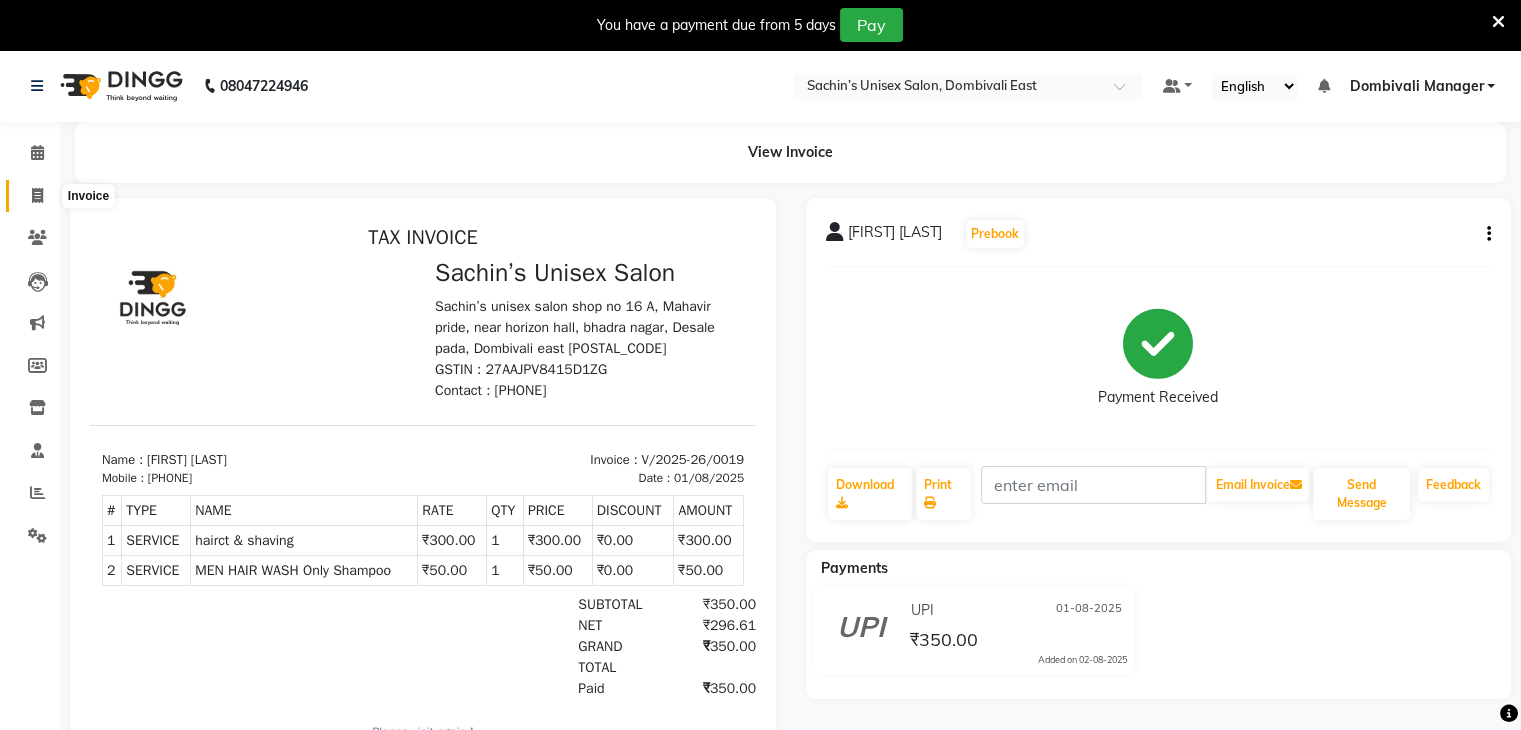 click 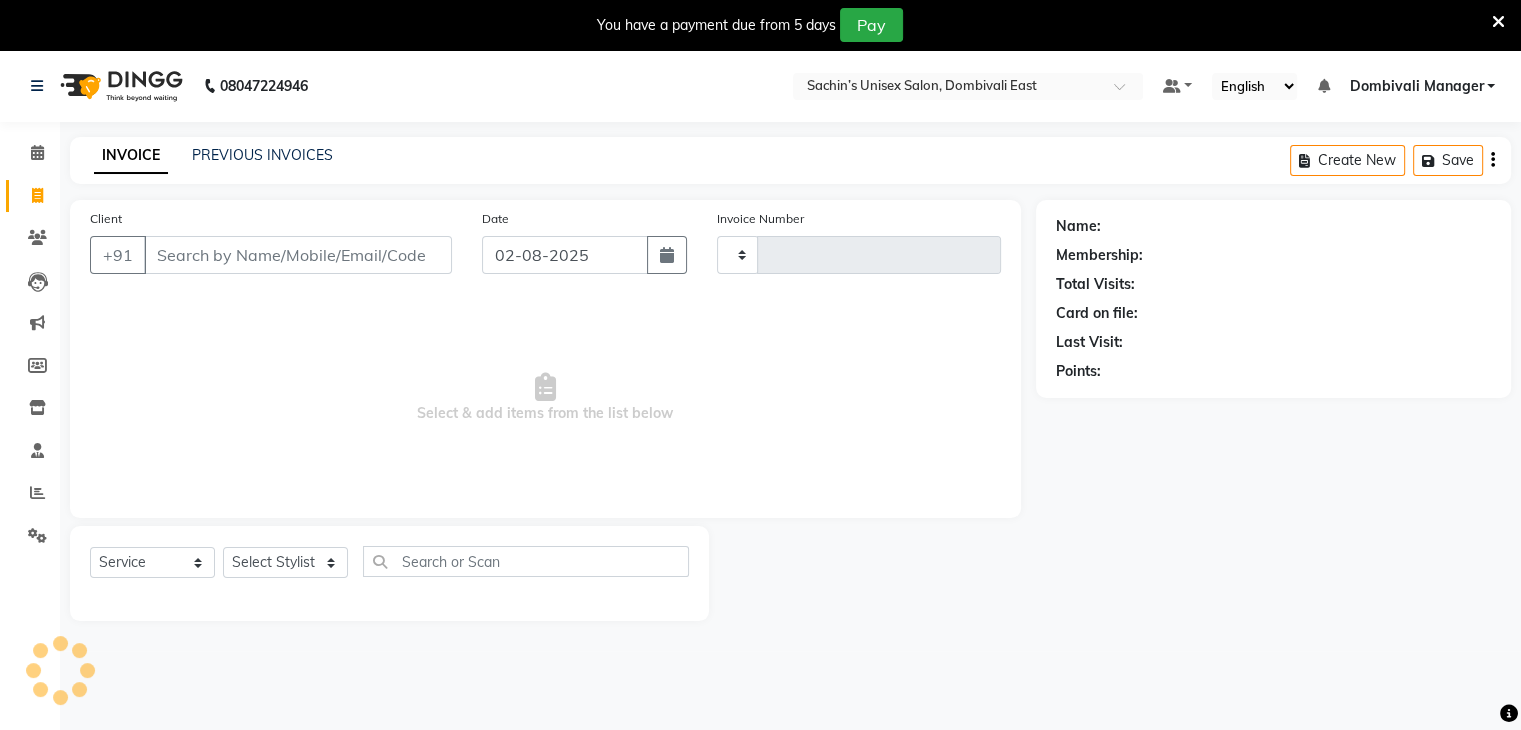 scroll, scrollTop: 50, scrollLeft: 0, axis: vertical 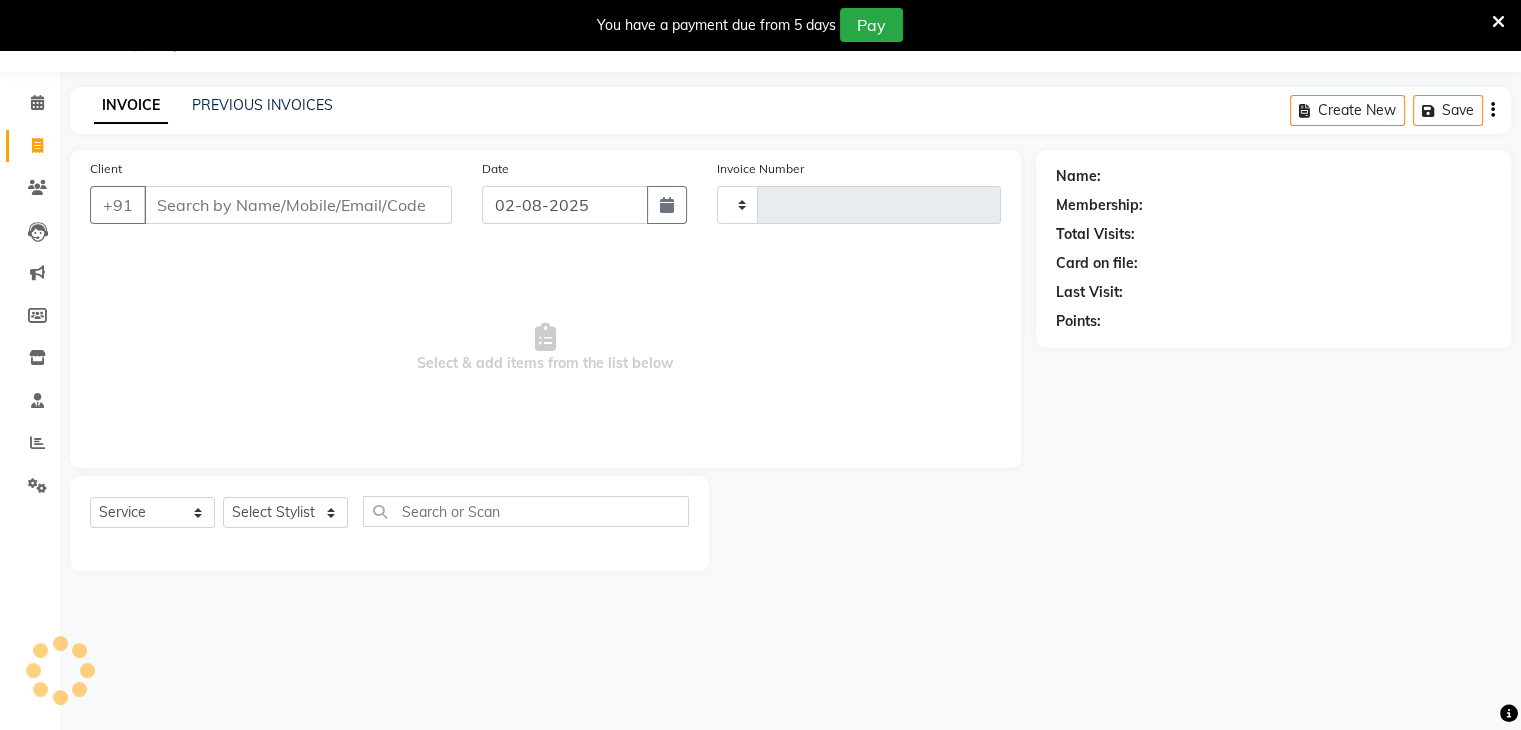 type on "0020" 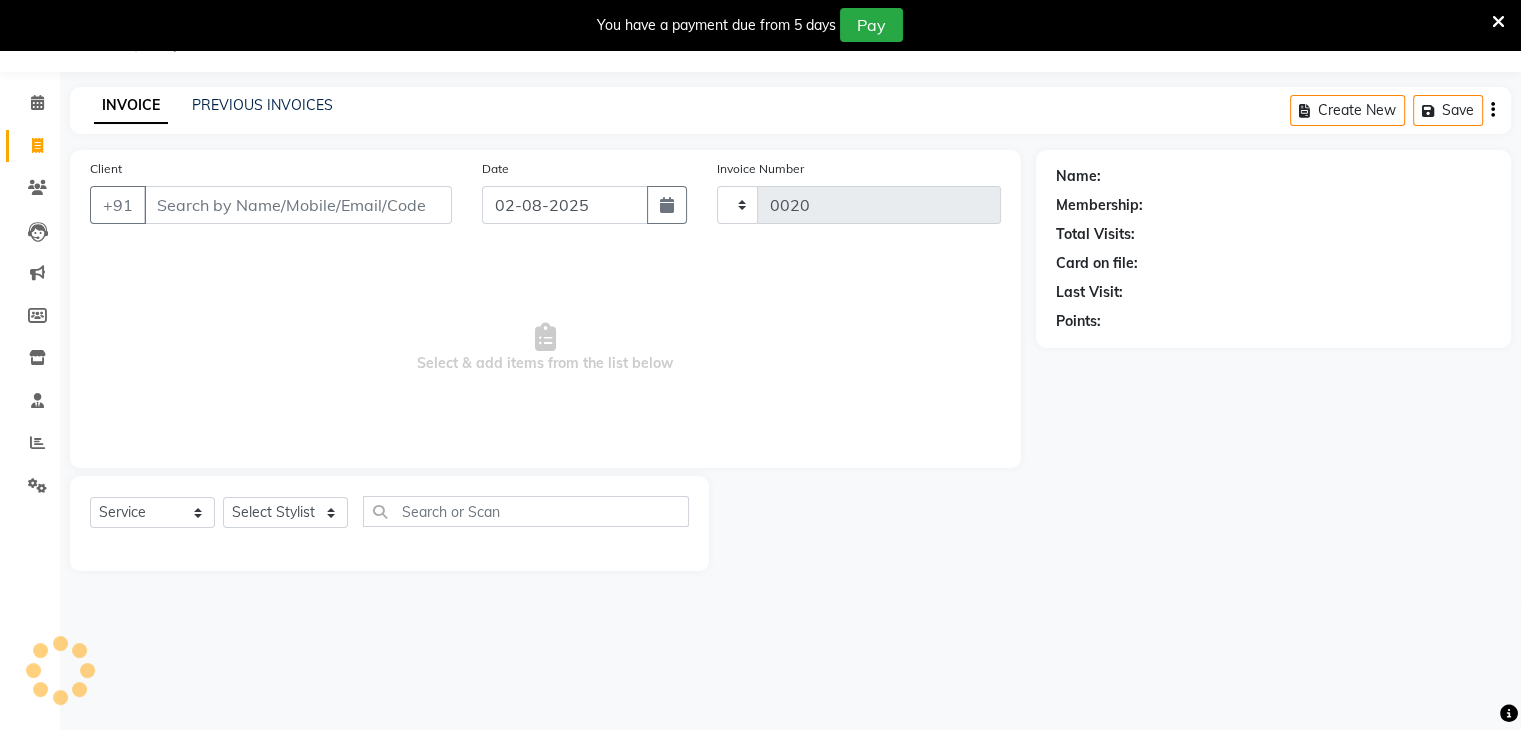 select on "8637" 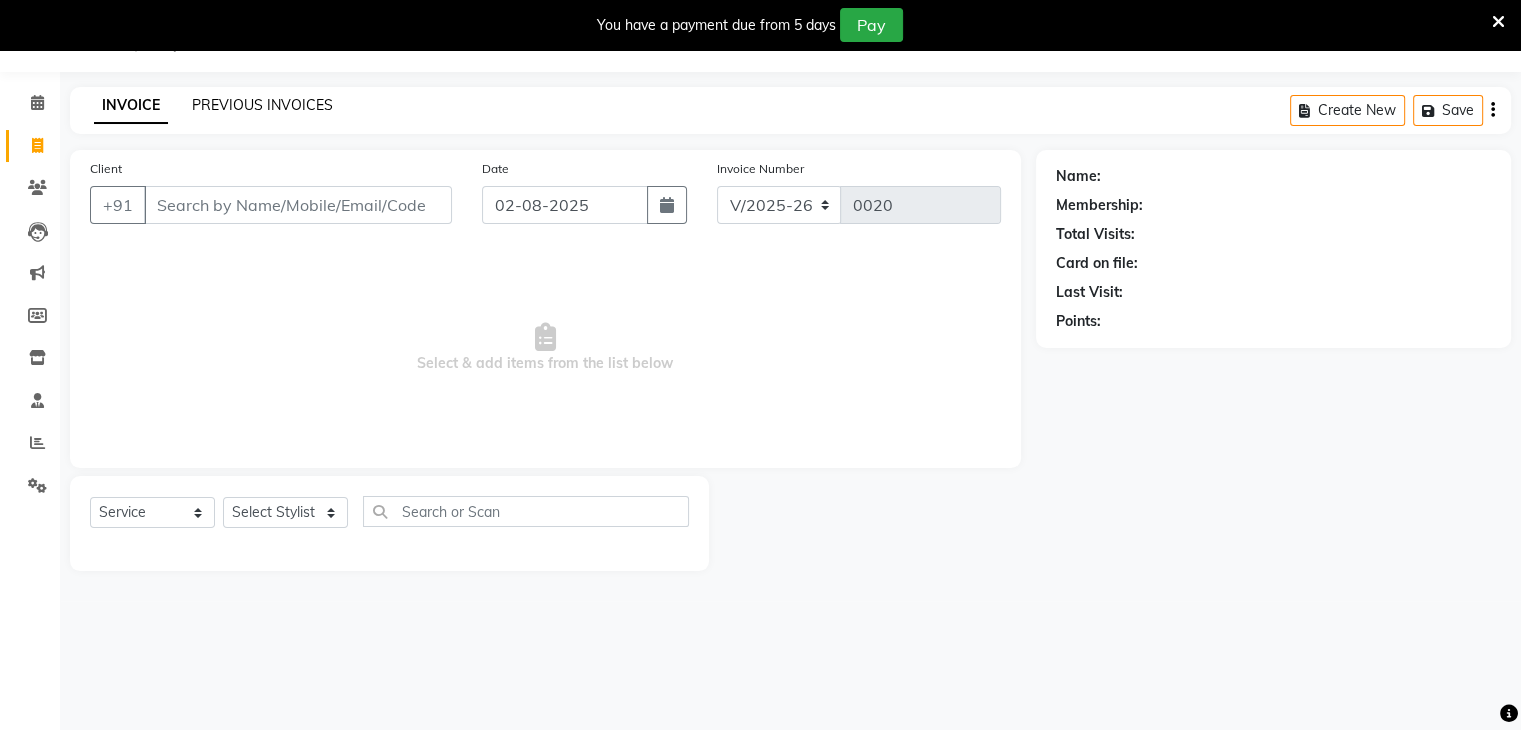 click on "PREVIOUS INVOICES" 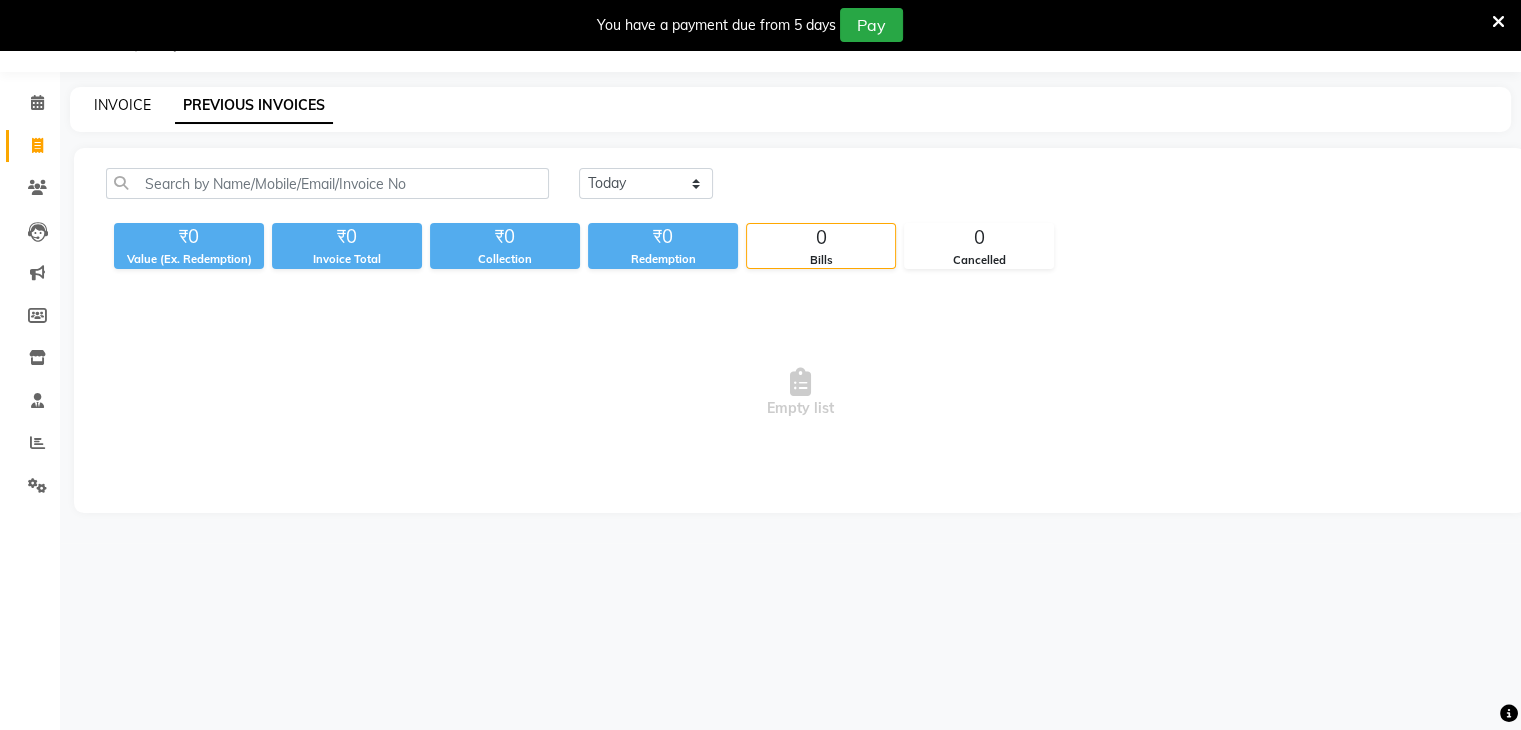 click on "INVOICE" 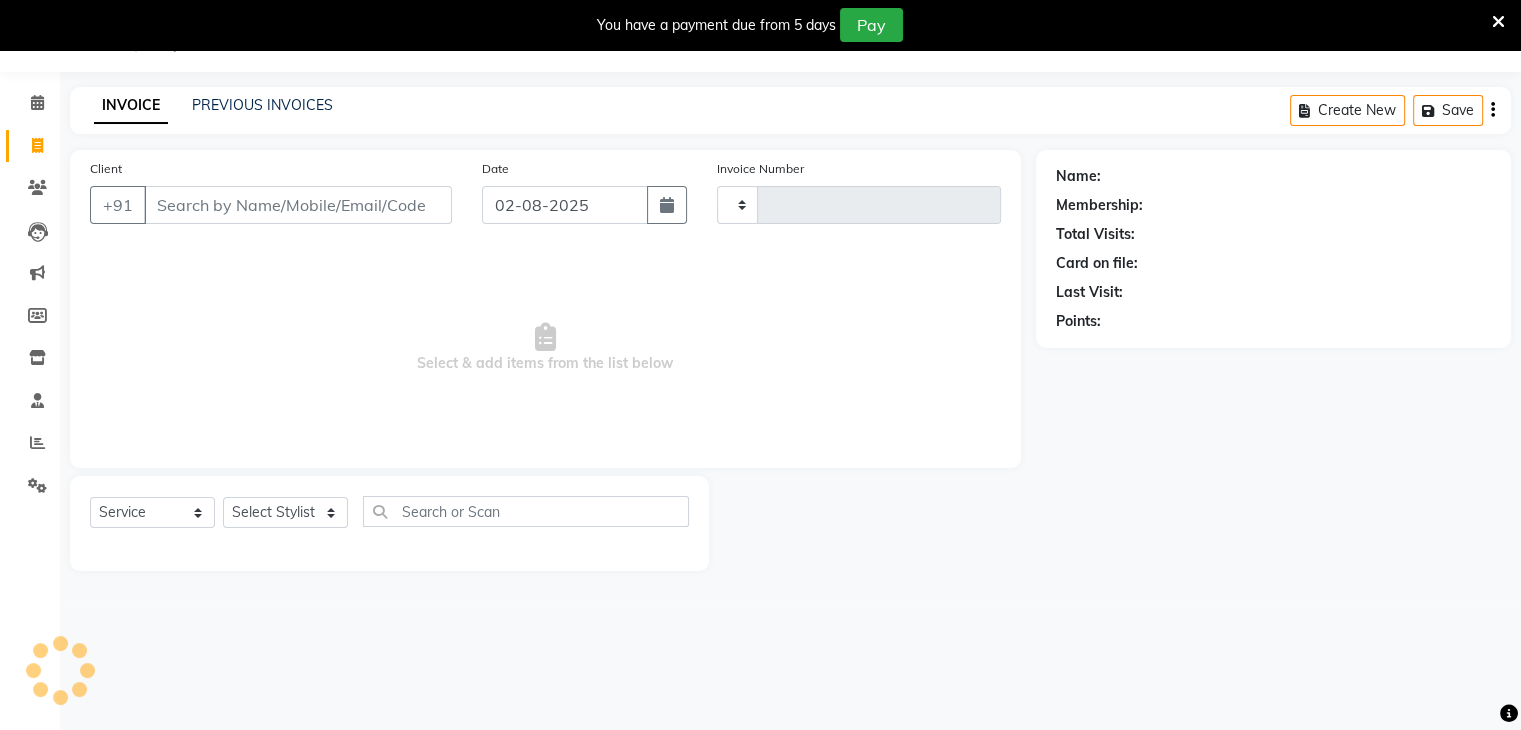 type on "0020" 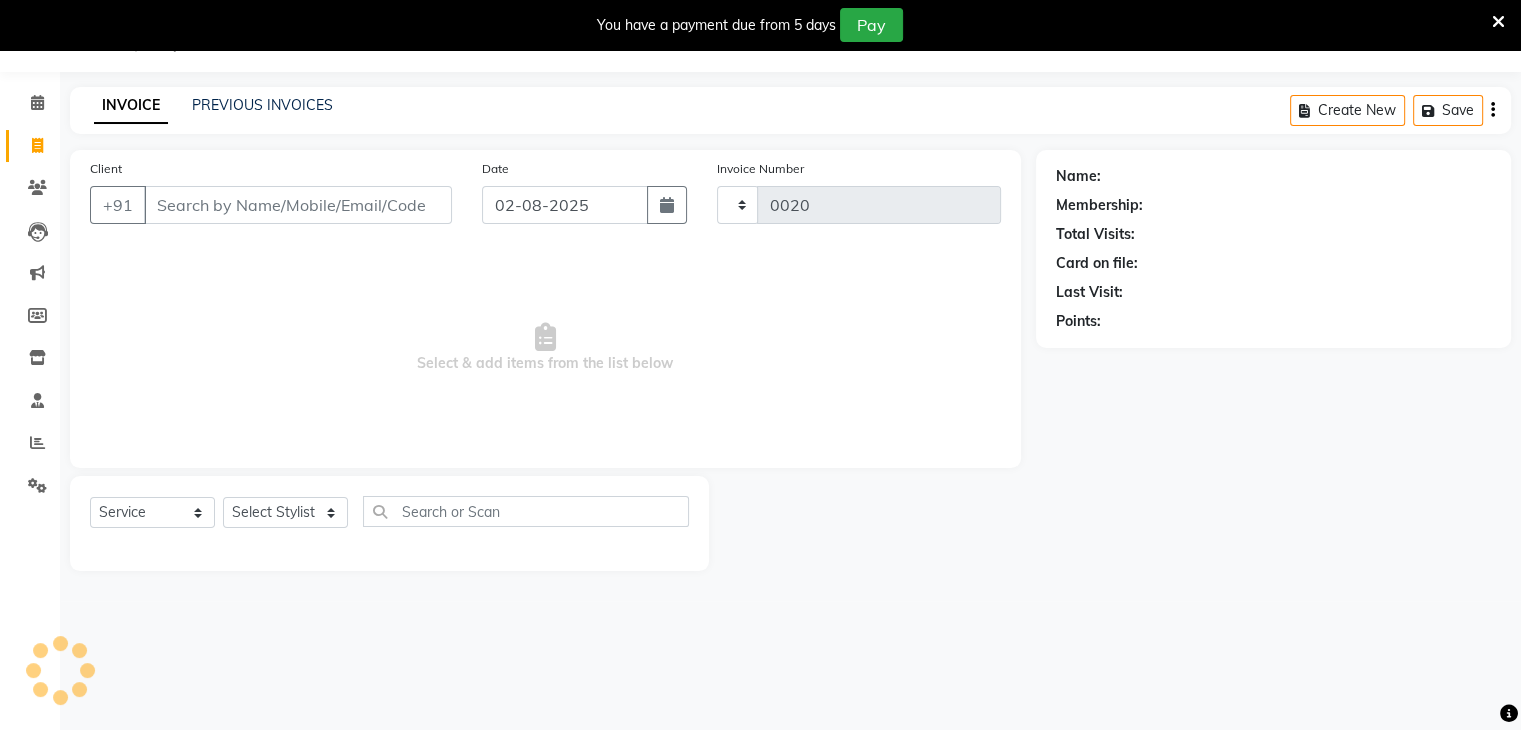 select on "8637" 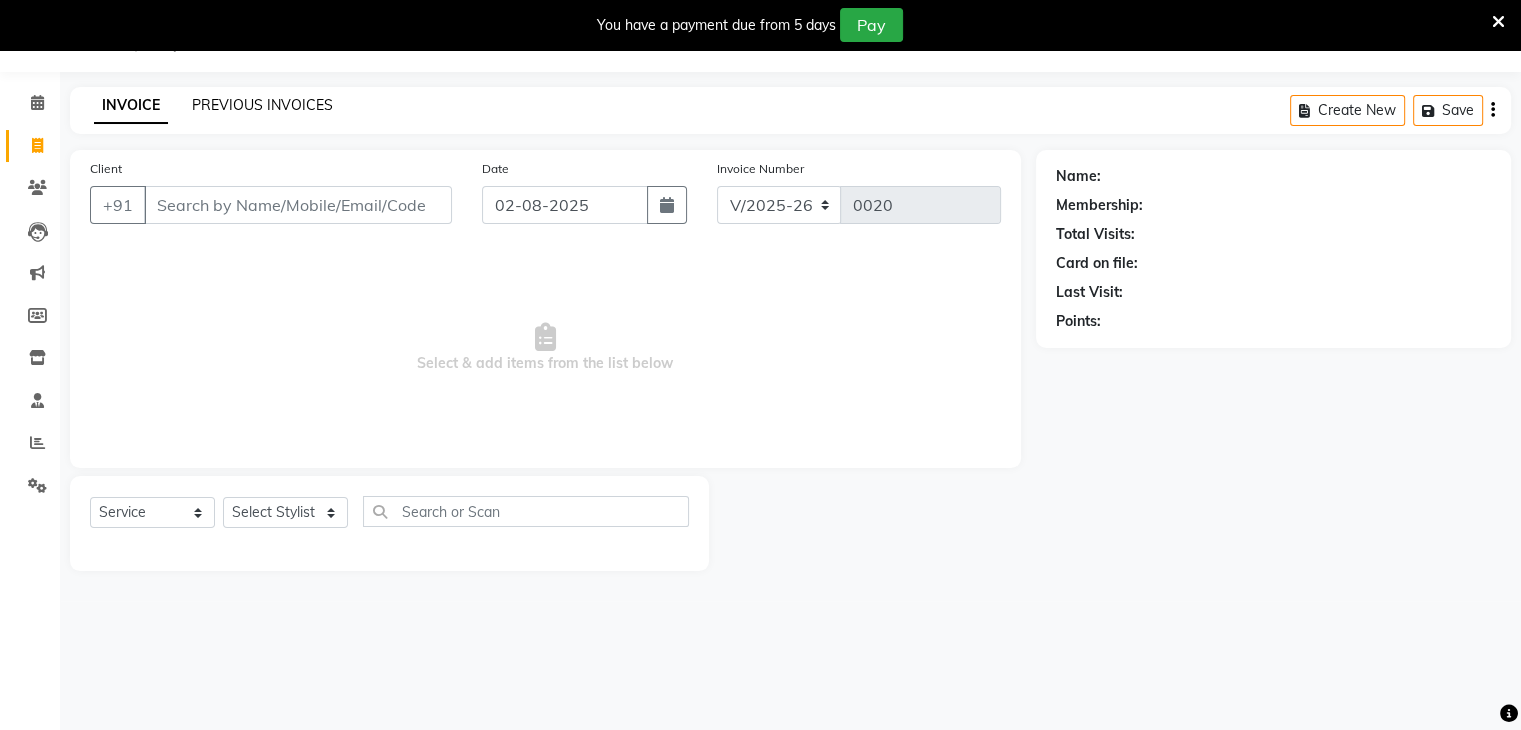 click on "PREVIOUS INVOICES" 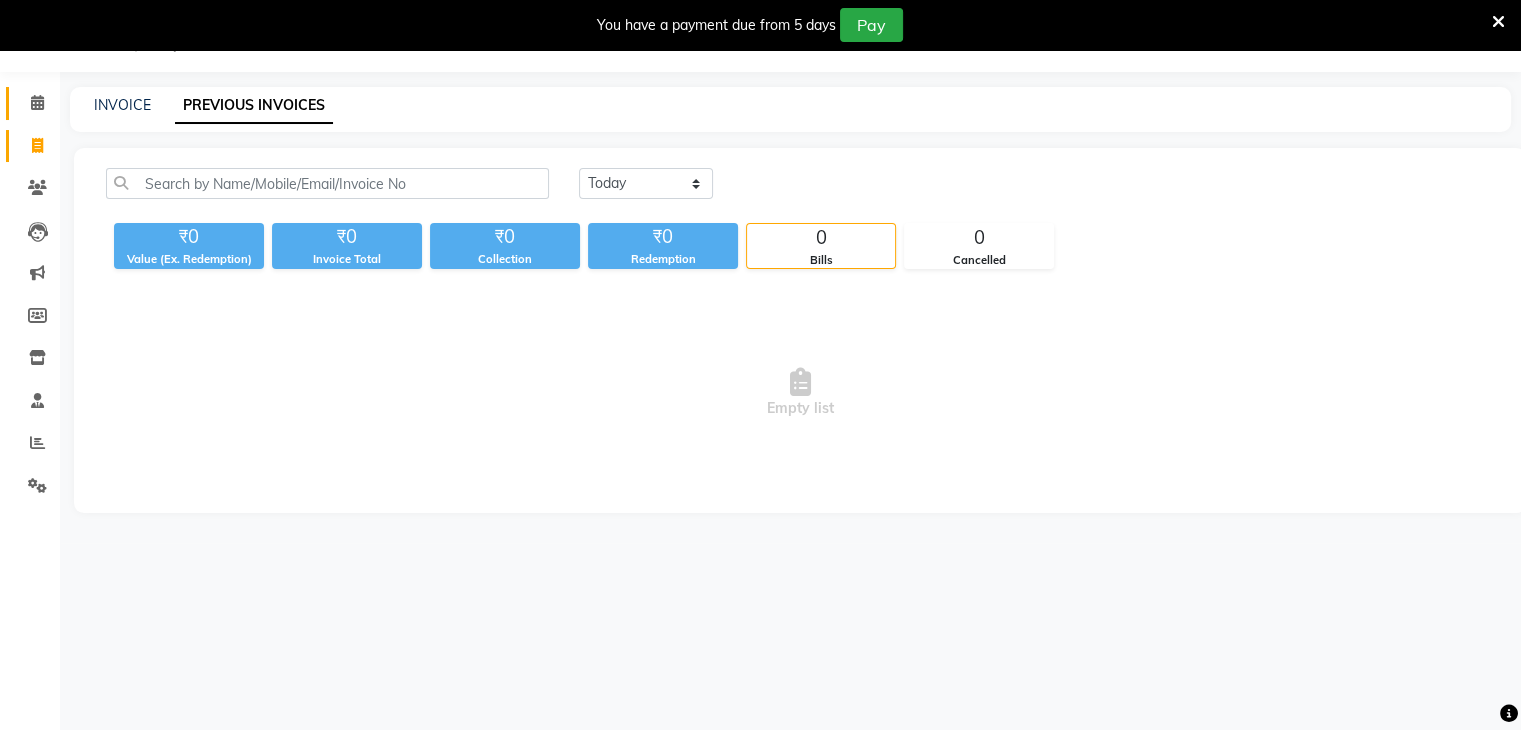 click on "Calendar" 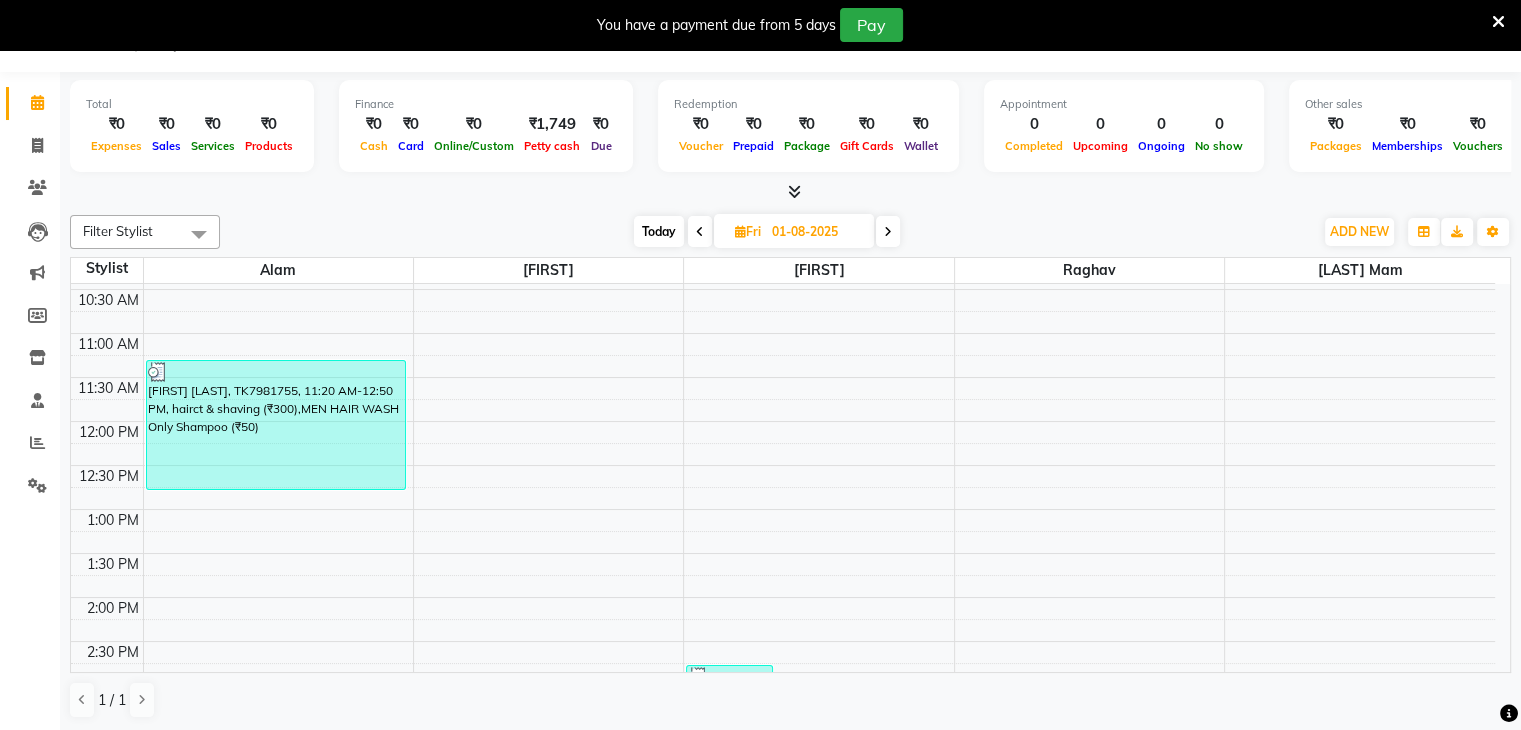 scroll, scrollTop: 0, scrollLeft: 0, axis: both 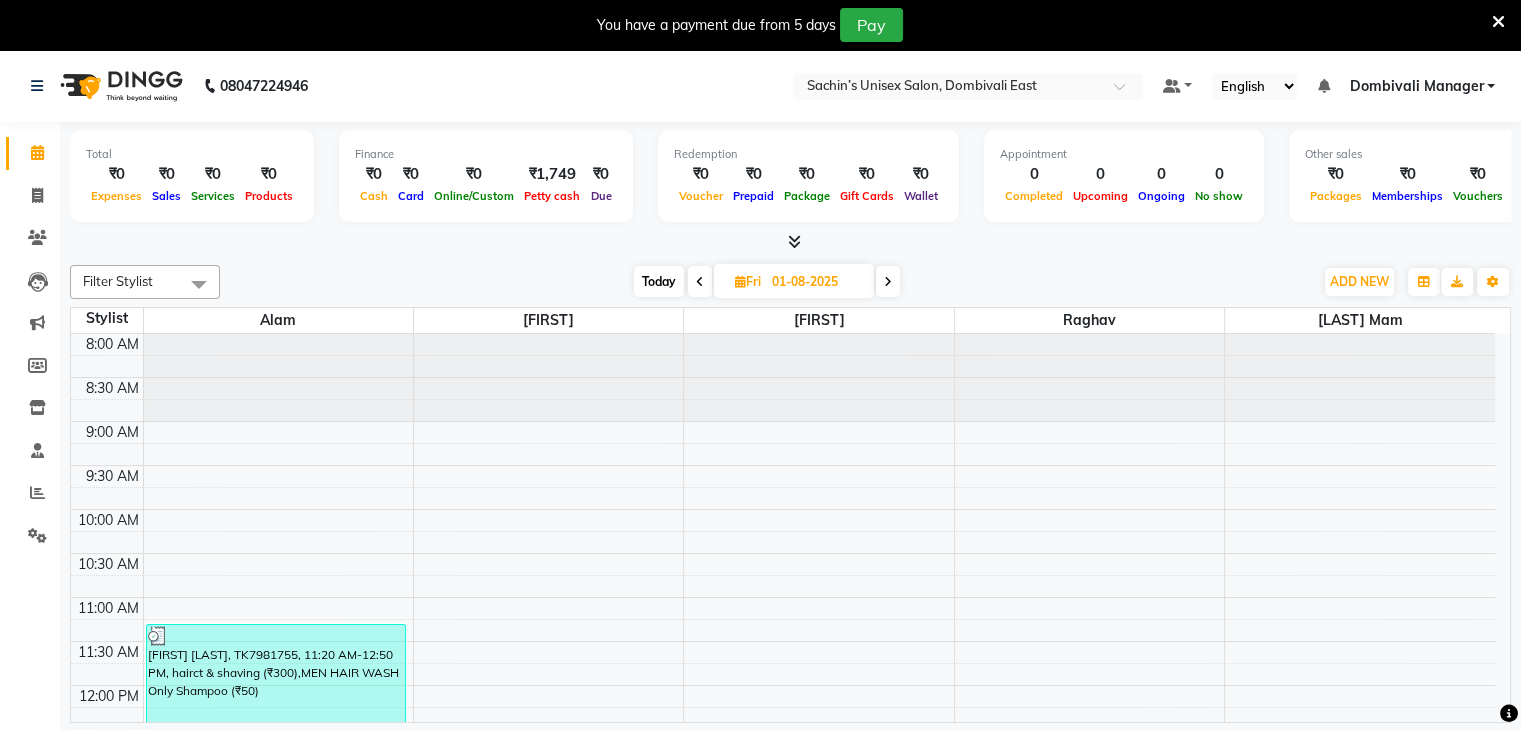 click on "Today" at bounding box center [659, 281] 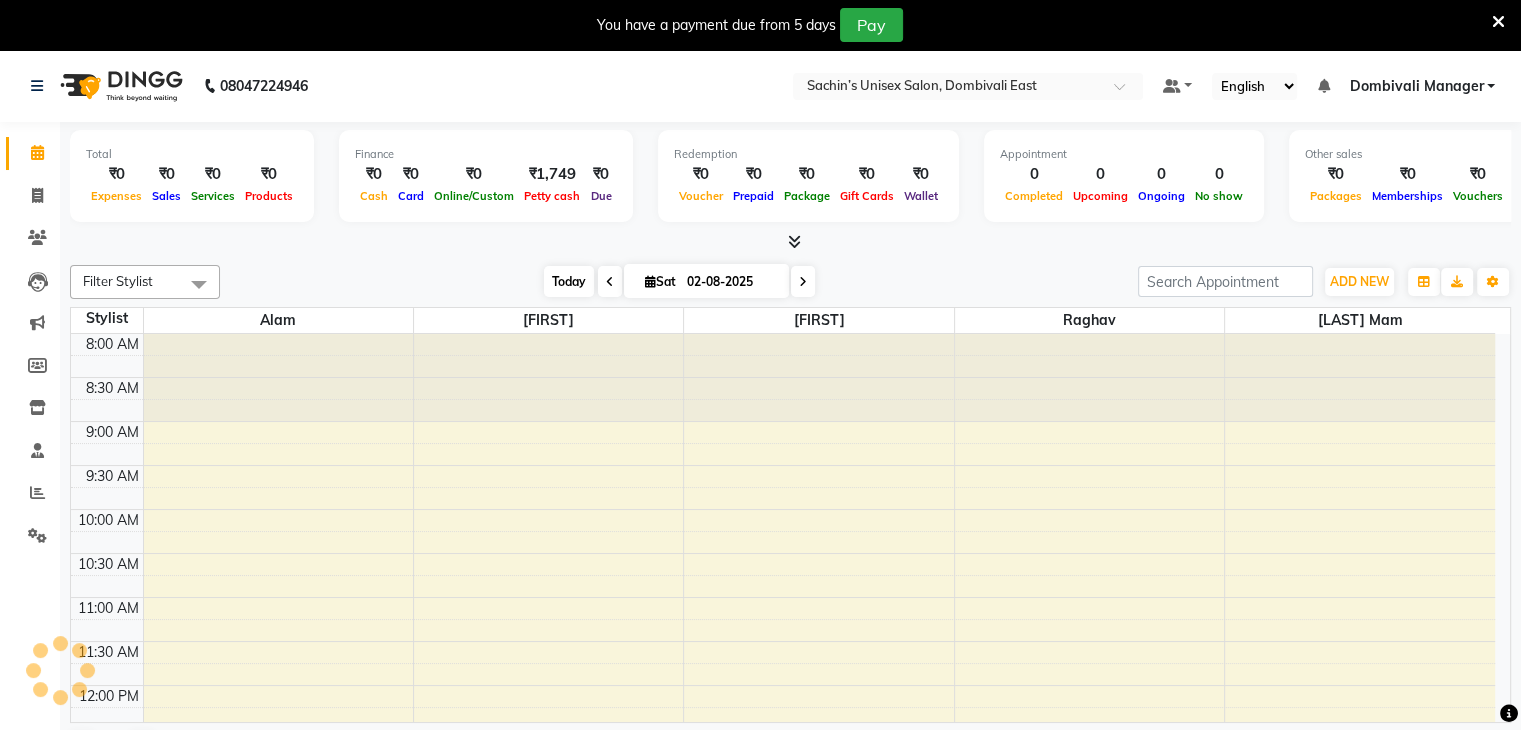 scroll, scrollTop: 350, scrollLeft: 0, axis: vertical 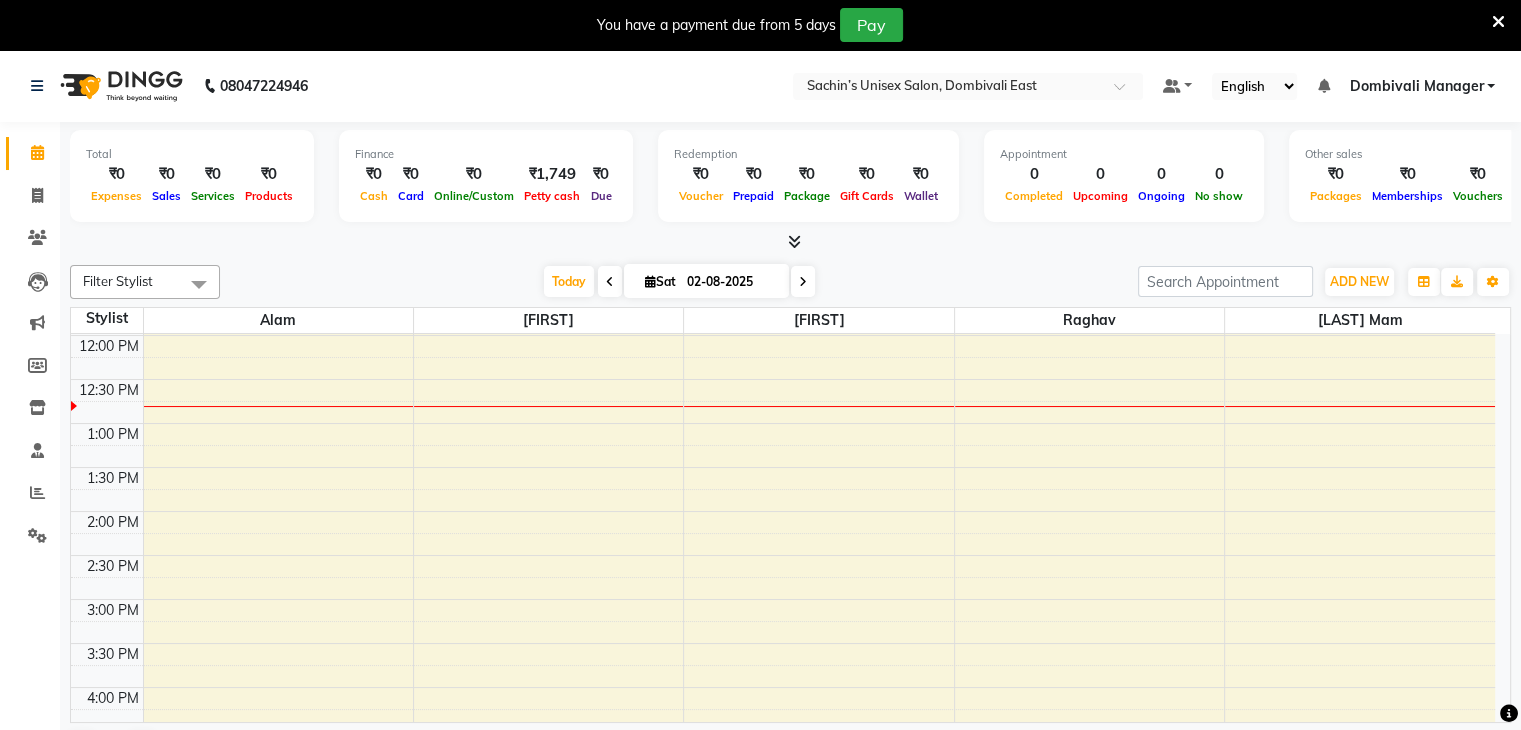 click at bounding box center [610, 282] 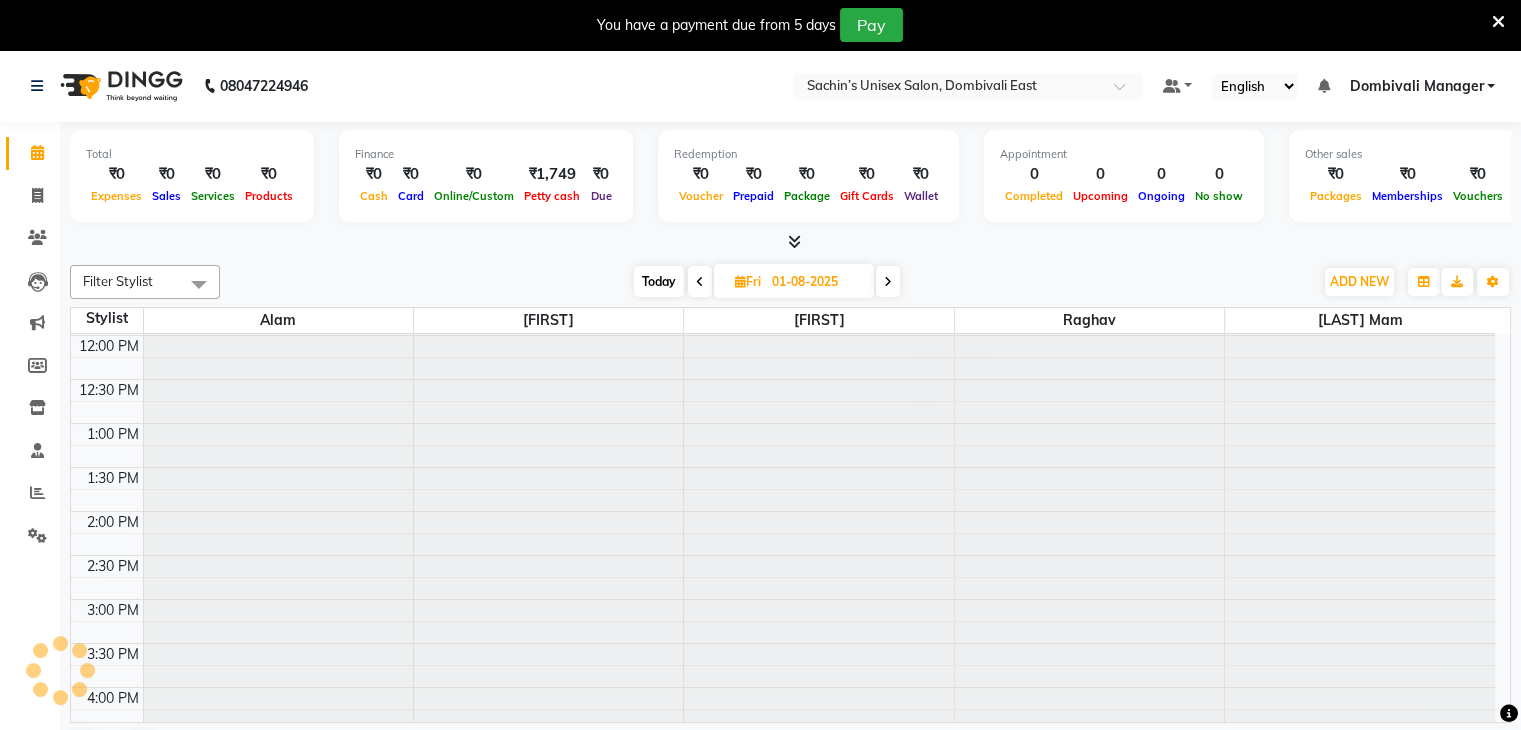 scroll, scrollTop: 350, scrollLeft: 0, axis: vertical 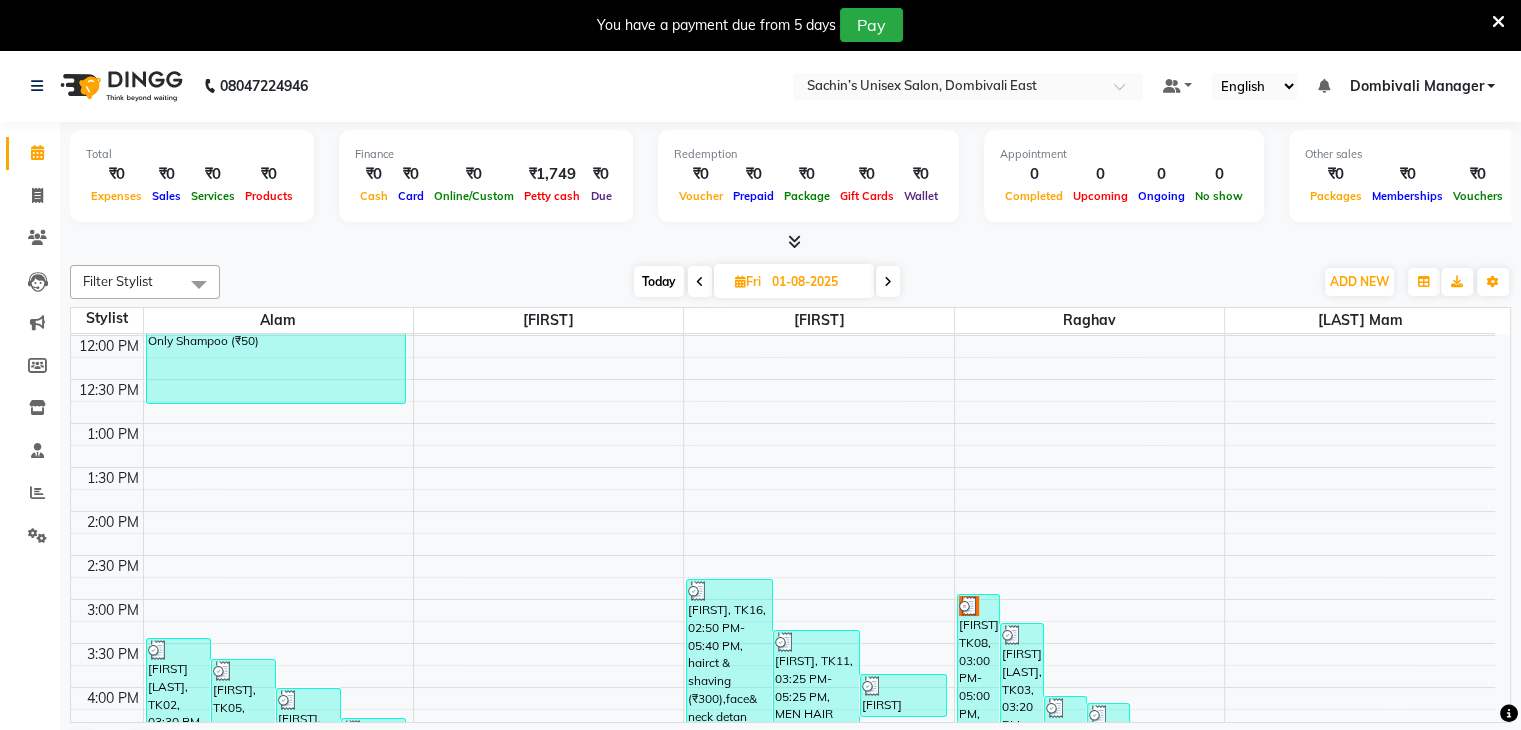 click at bounding box center [199, 284] 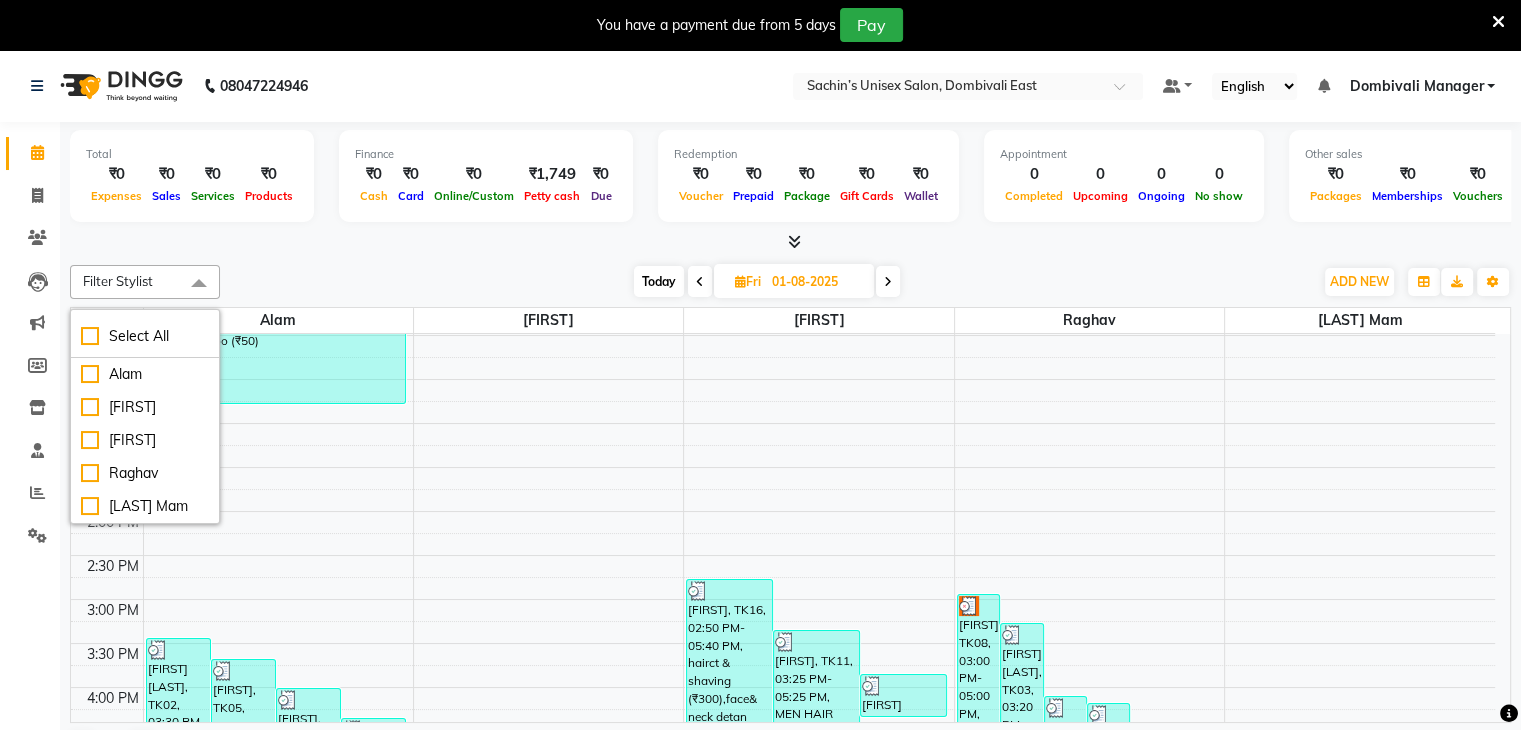 click at bounding box center (790, 242) 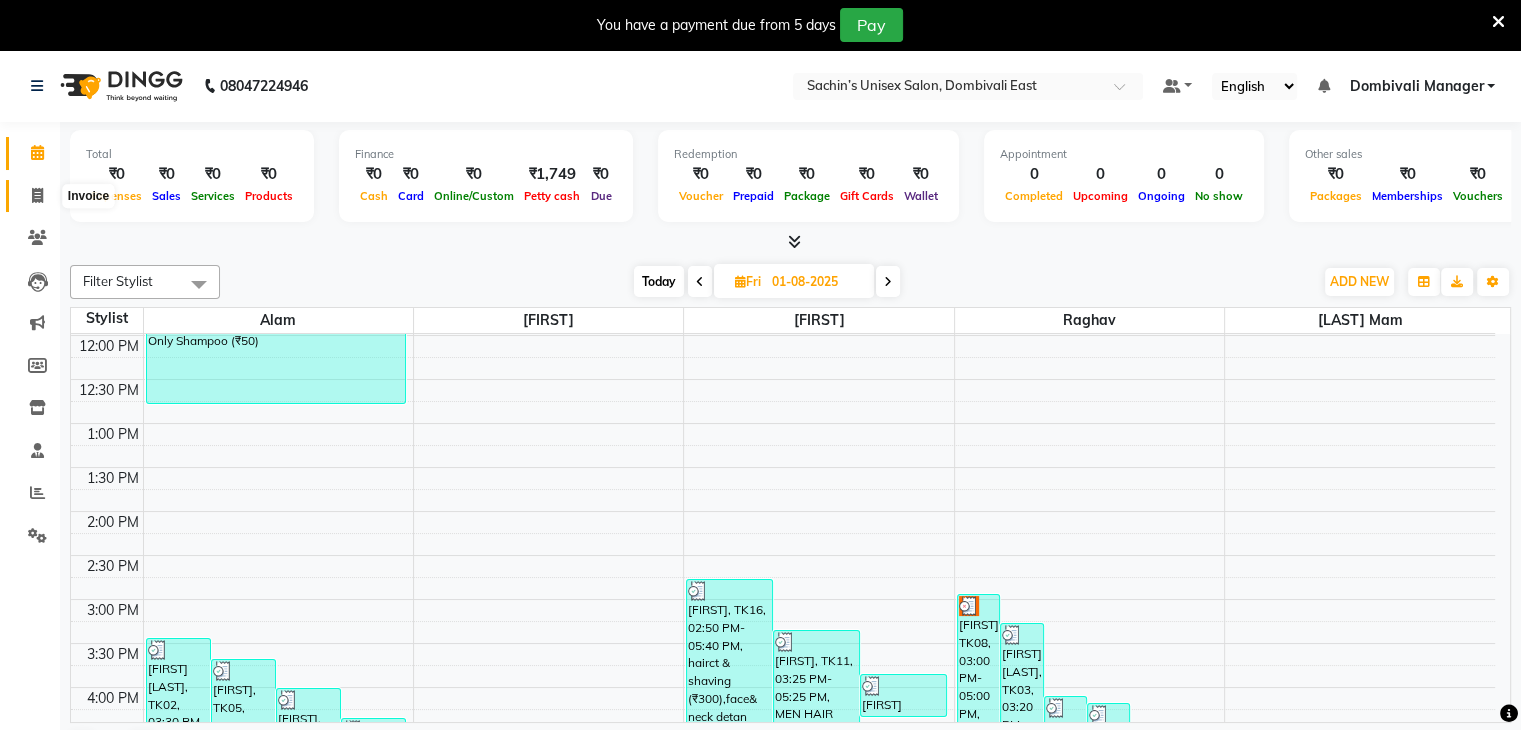 click 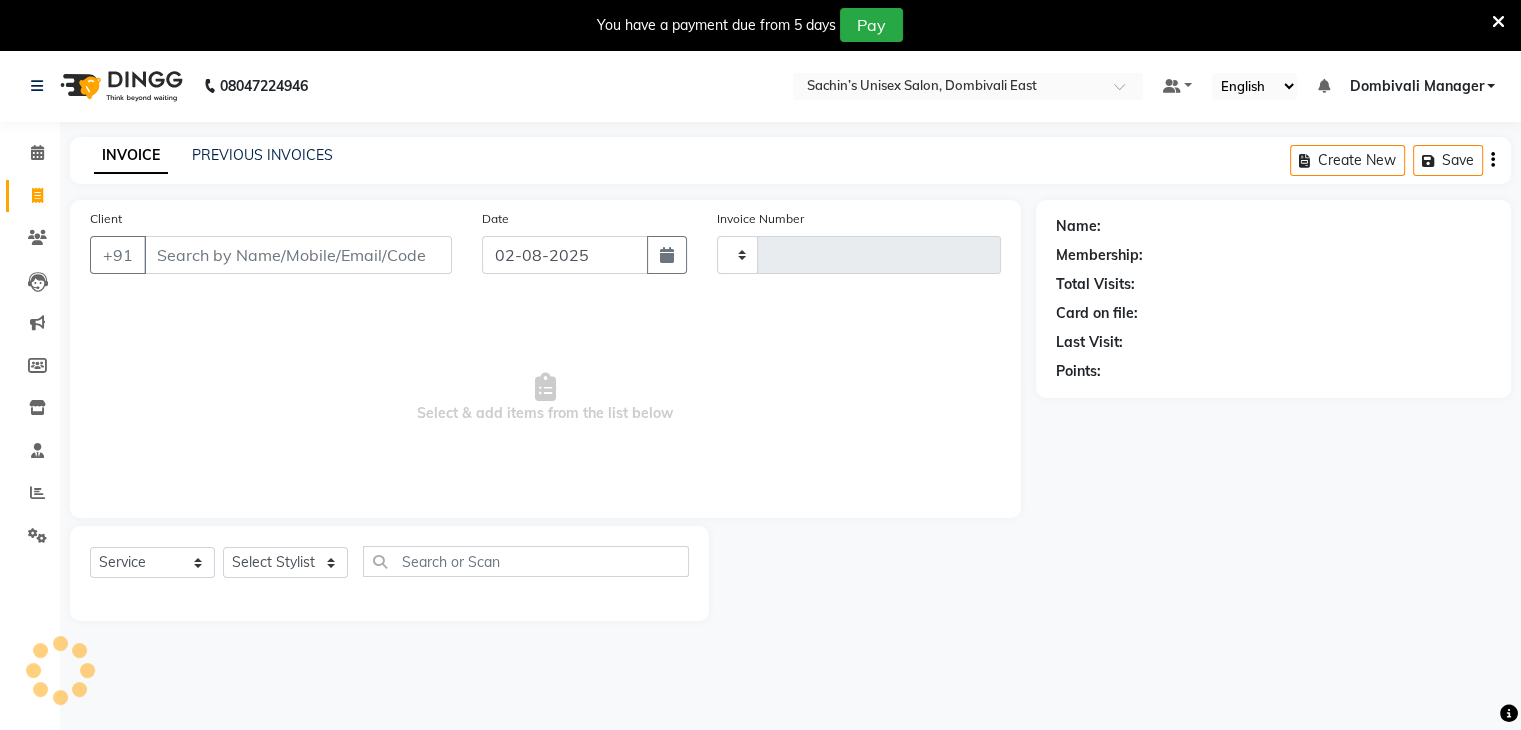 type on "0020" 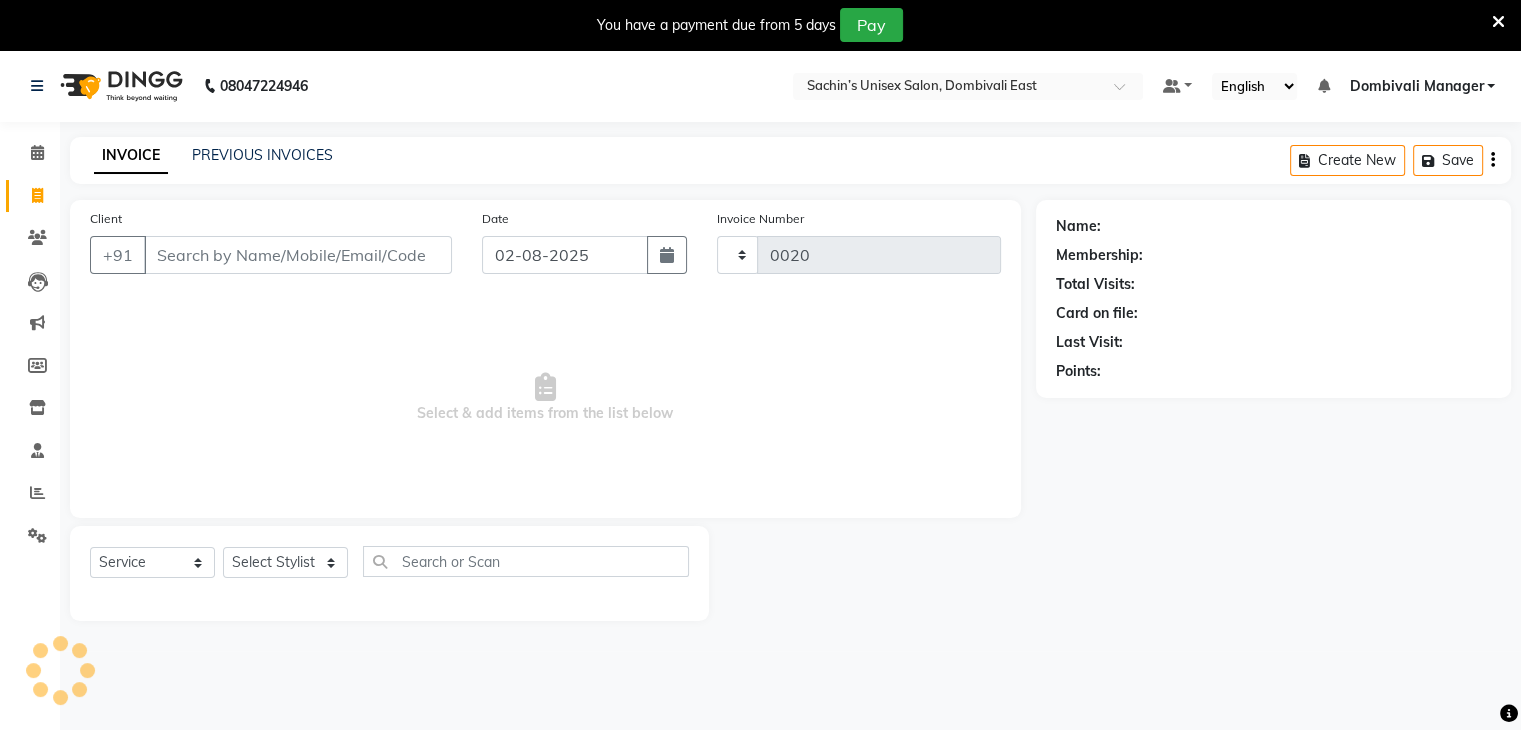 select on "8637" 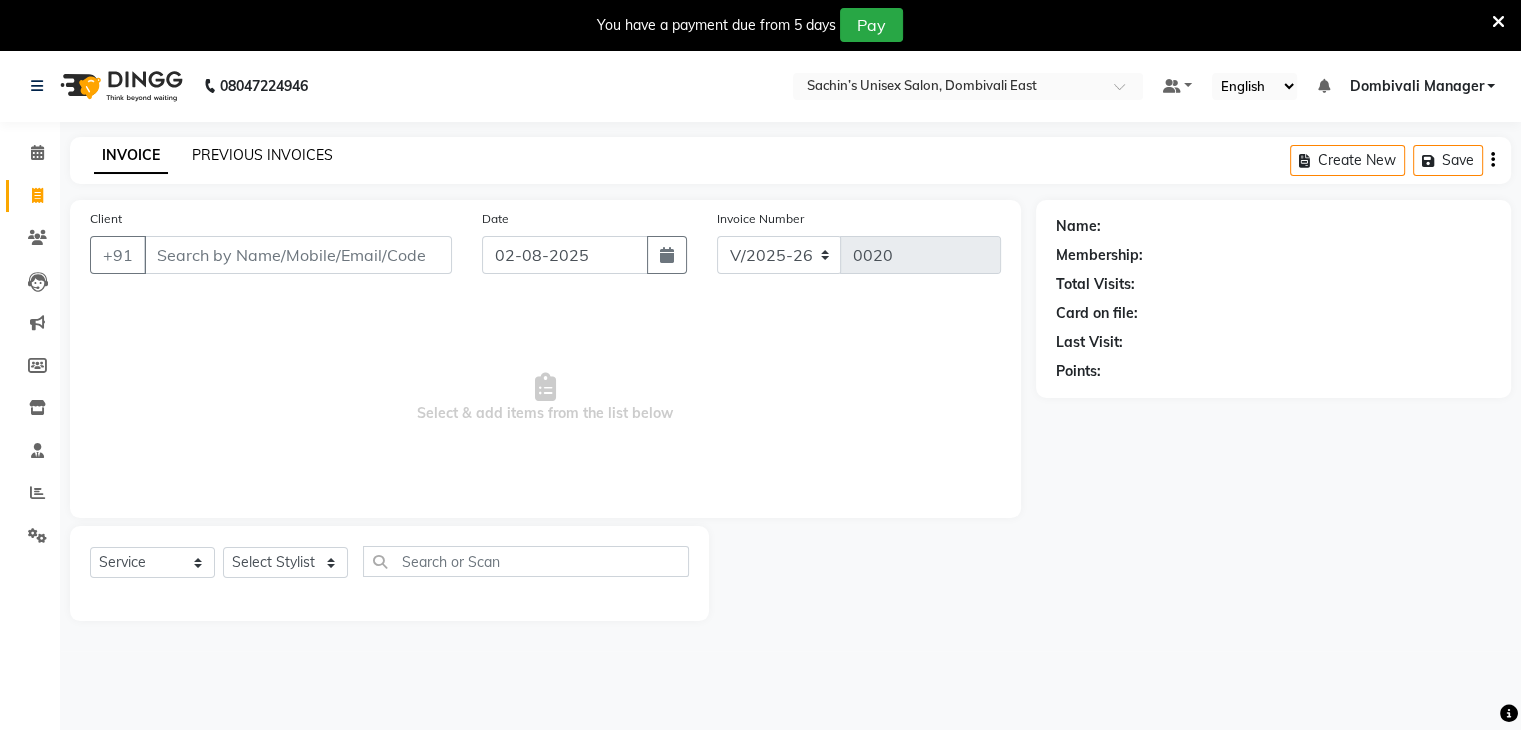 click on "PREVIOUS INVOICES" 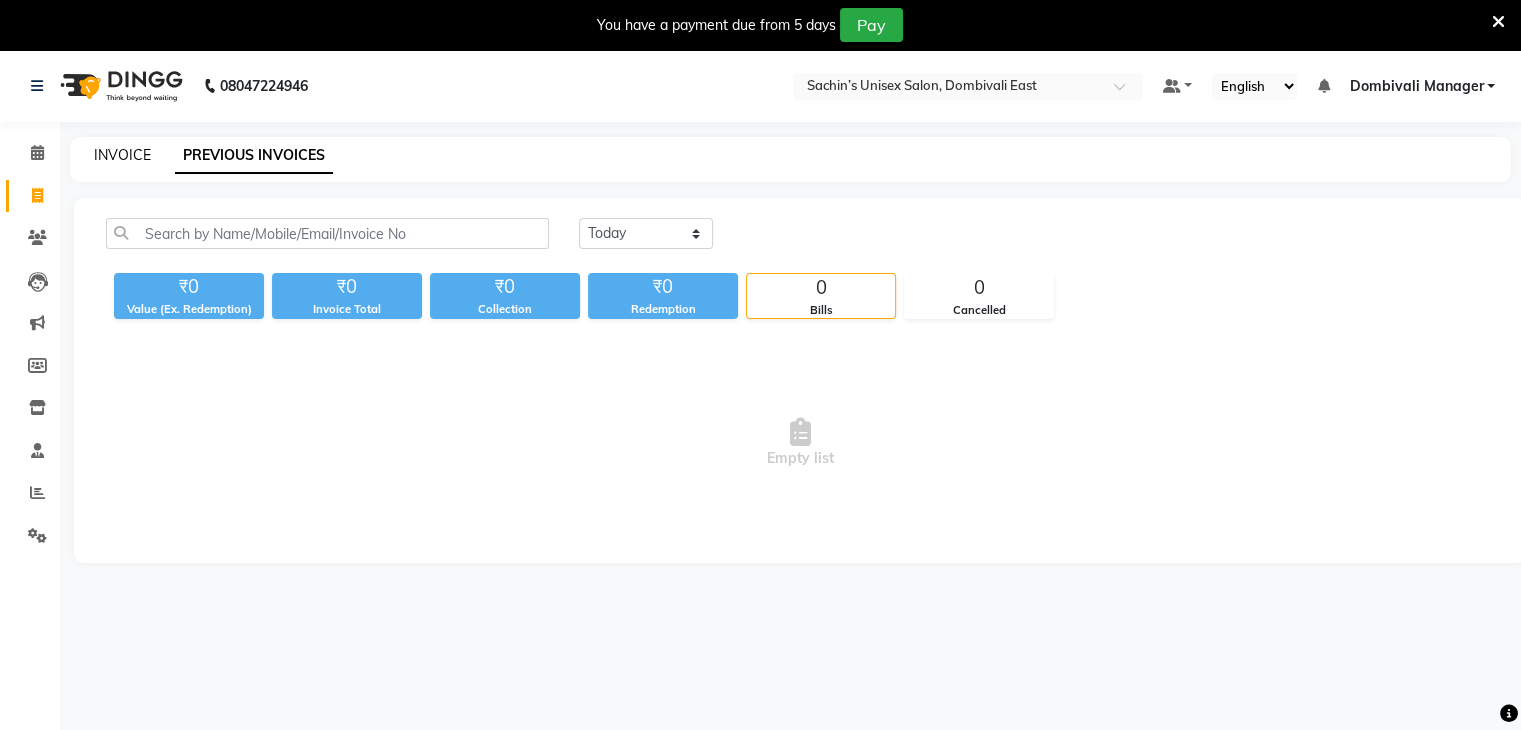 click on "INVOICE" 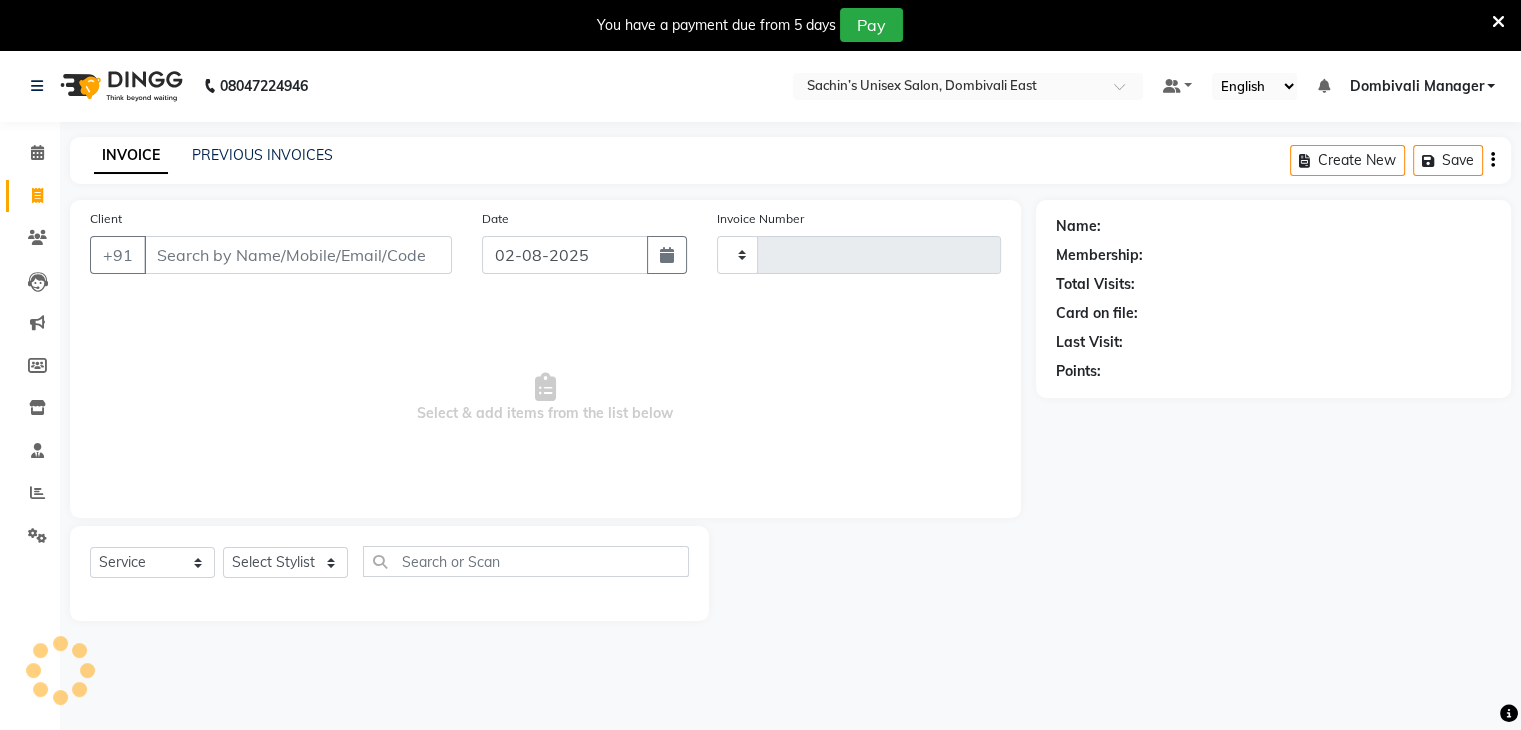 scroll, scrollTop: 7, scrollLeft: 0, axis: vertical 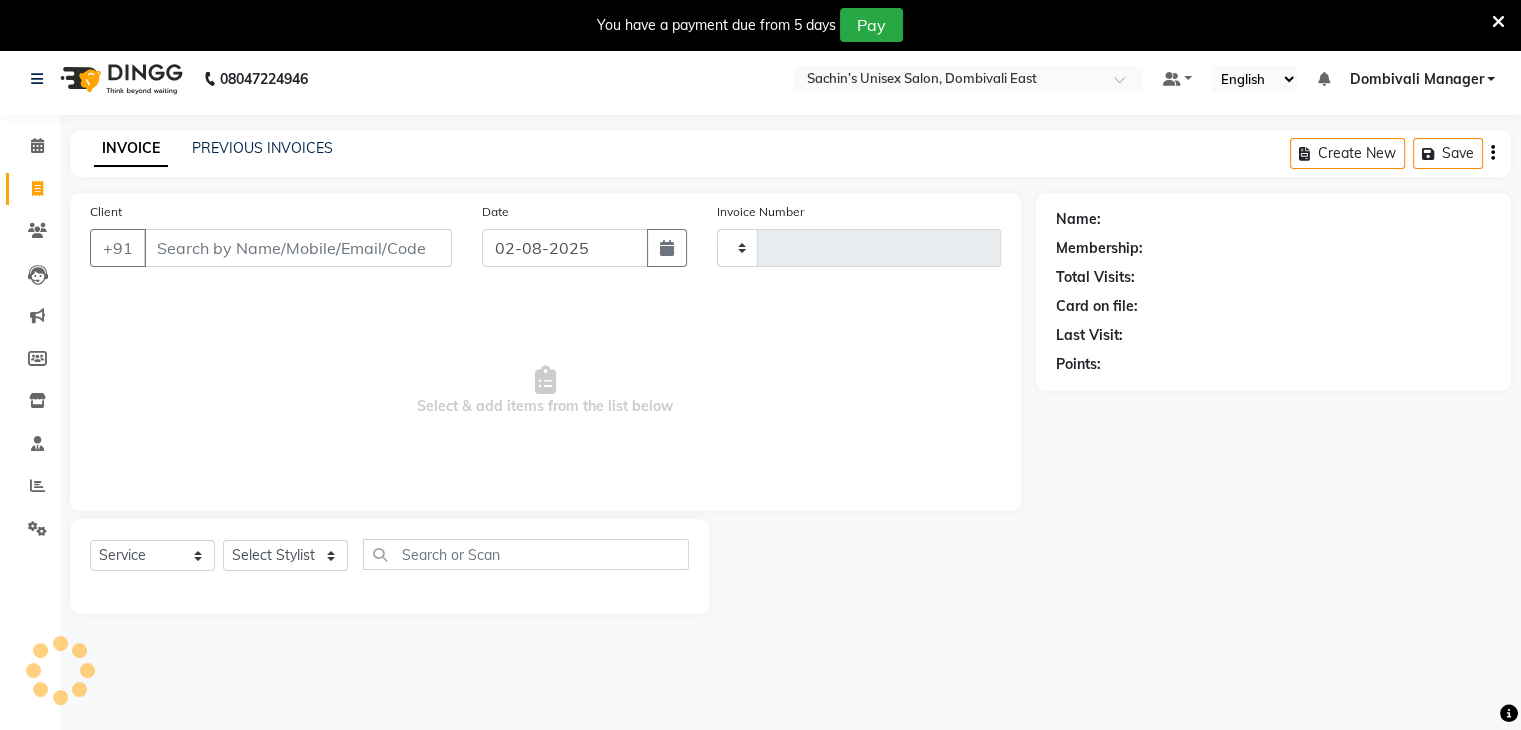 type on "0020" 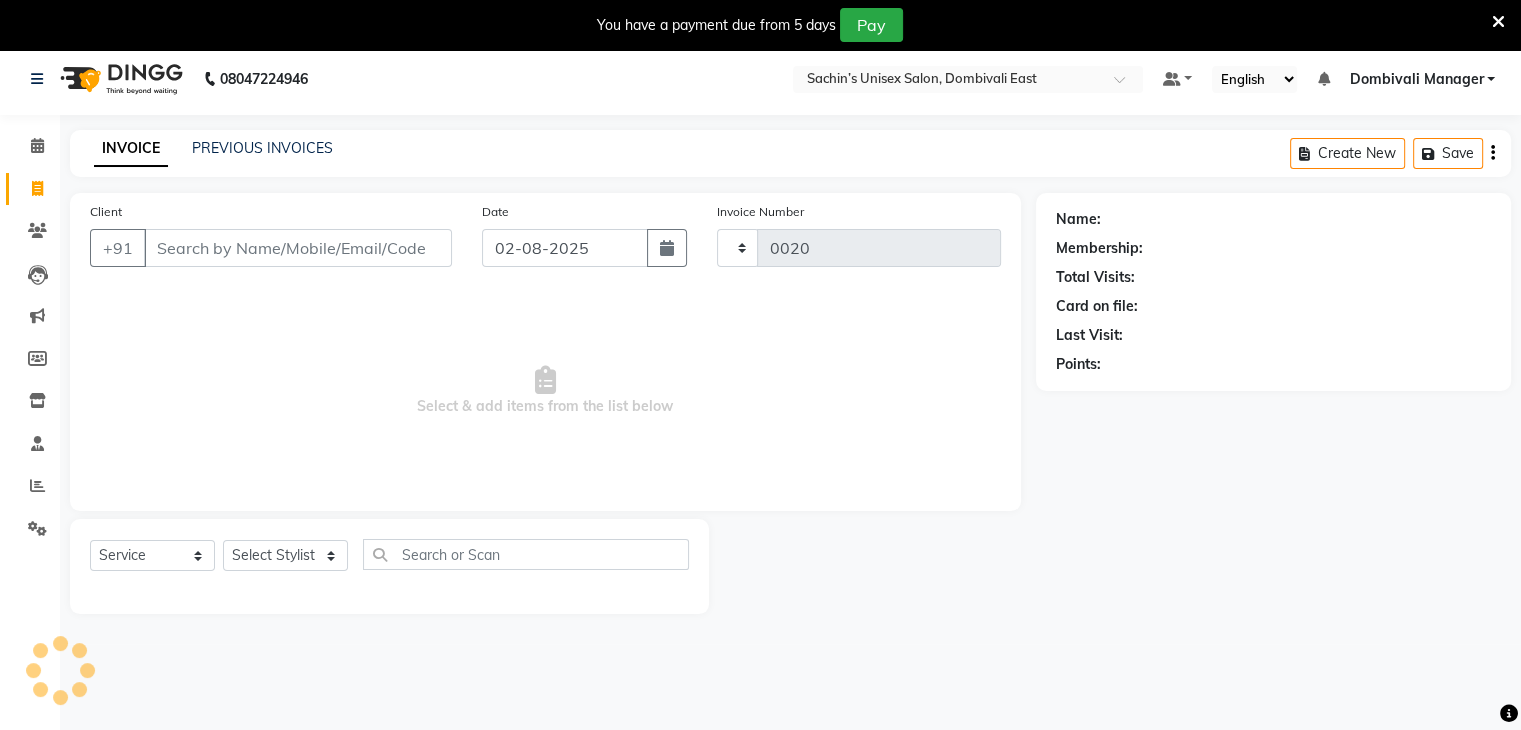 select on "8637" 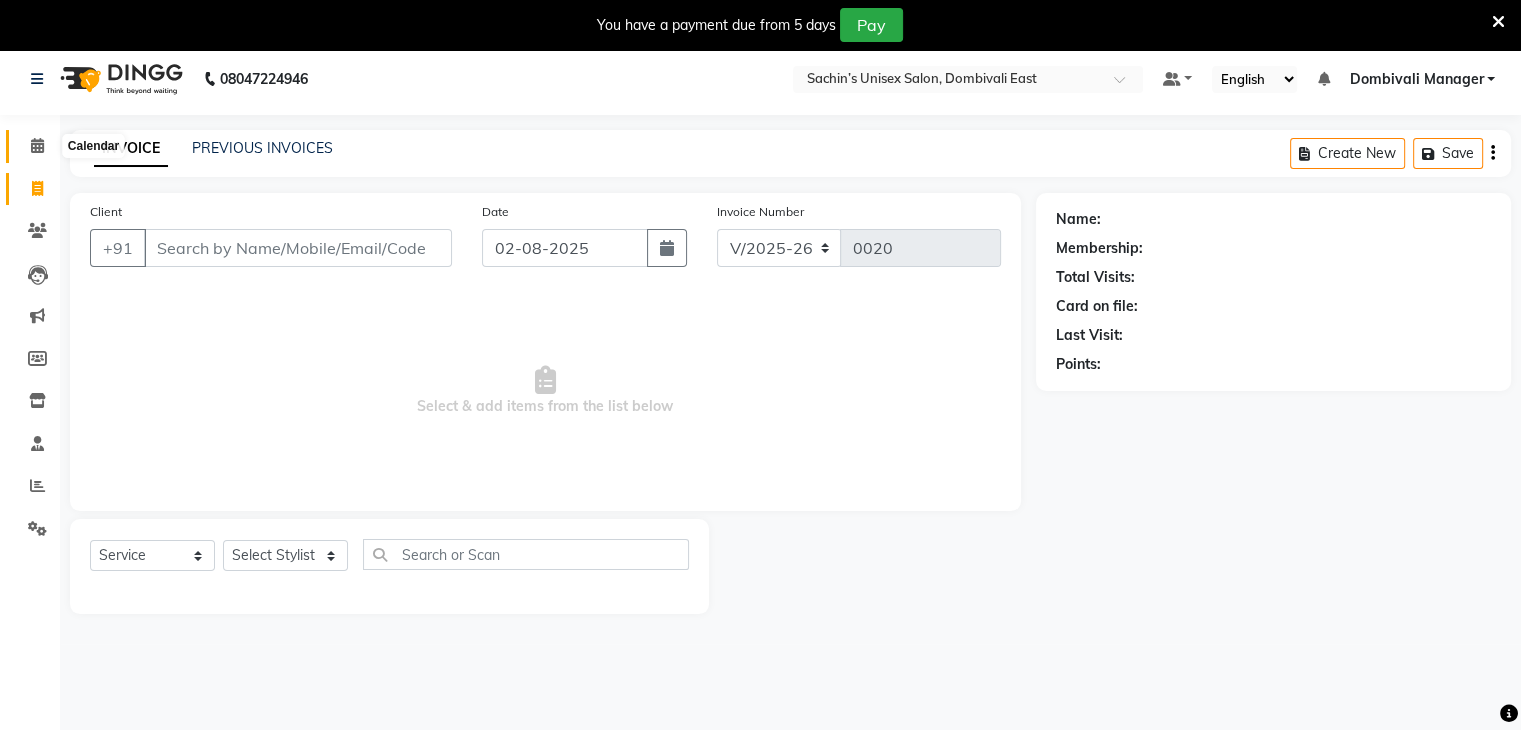 click 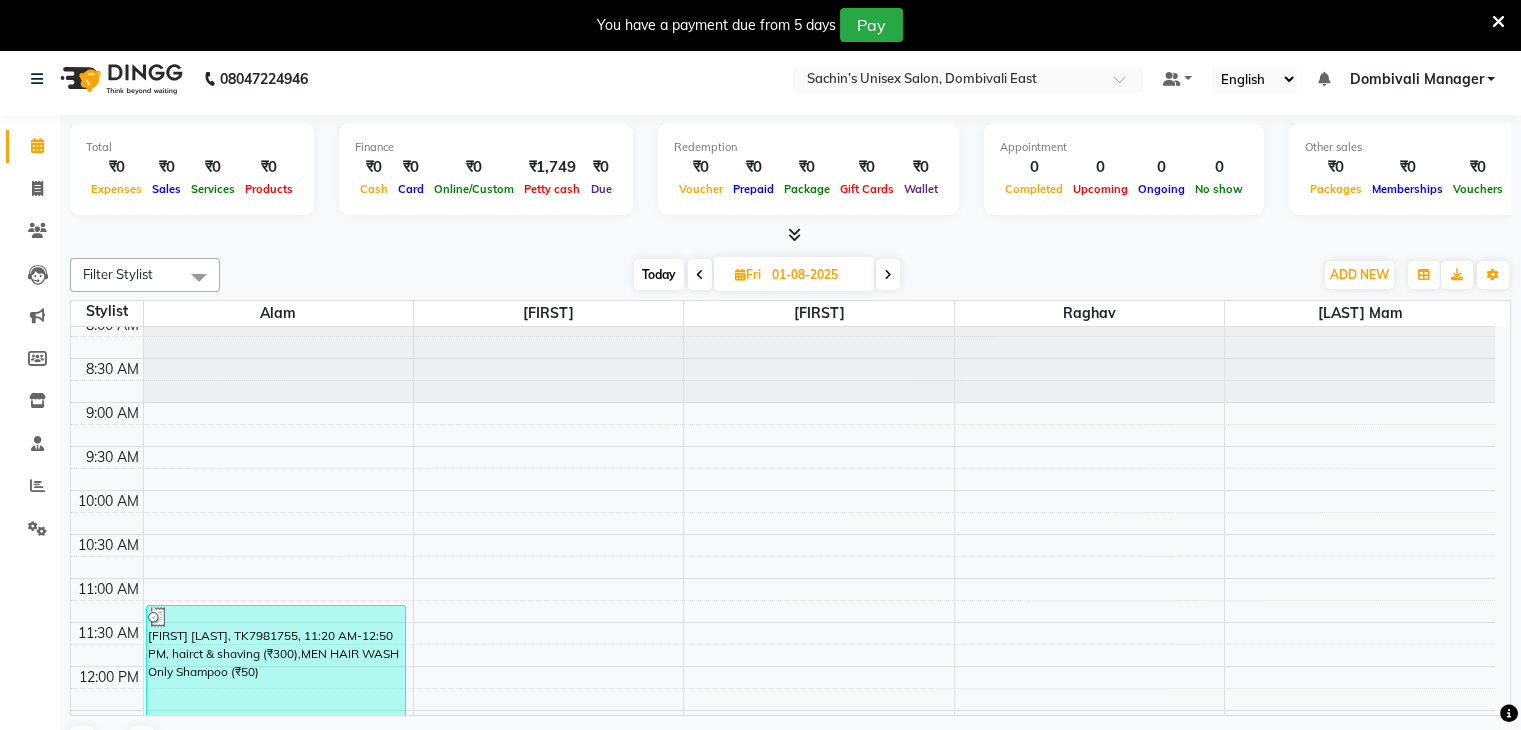 scroll, scrollTop: 0, scrollLeft: 0, axis: both 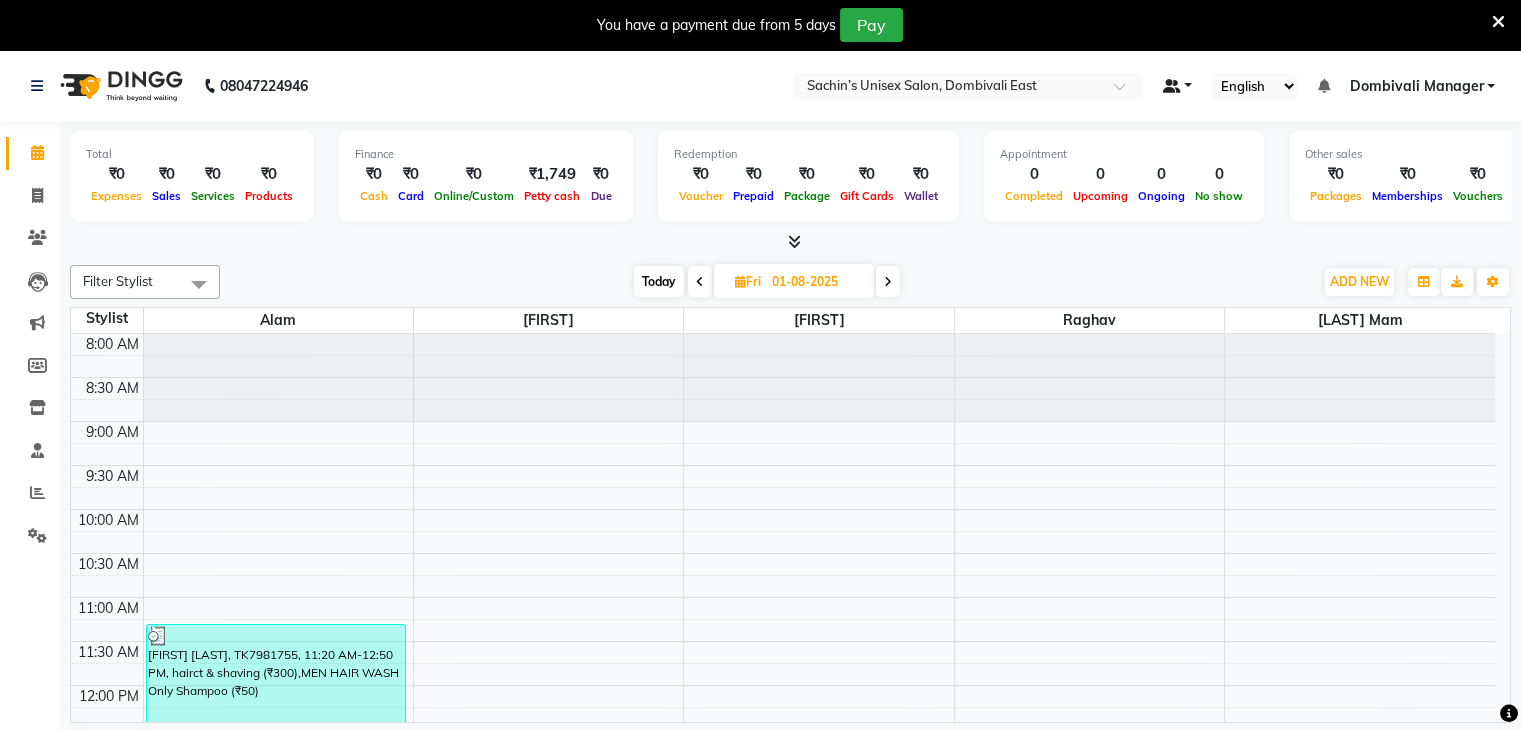 click at bounding box center (1178, 86) 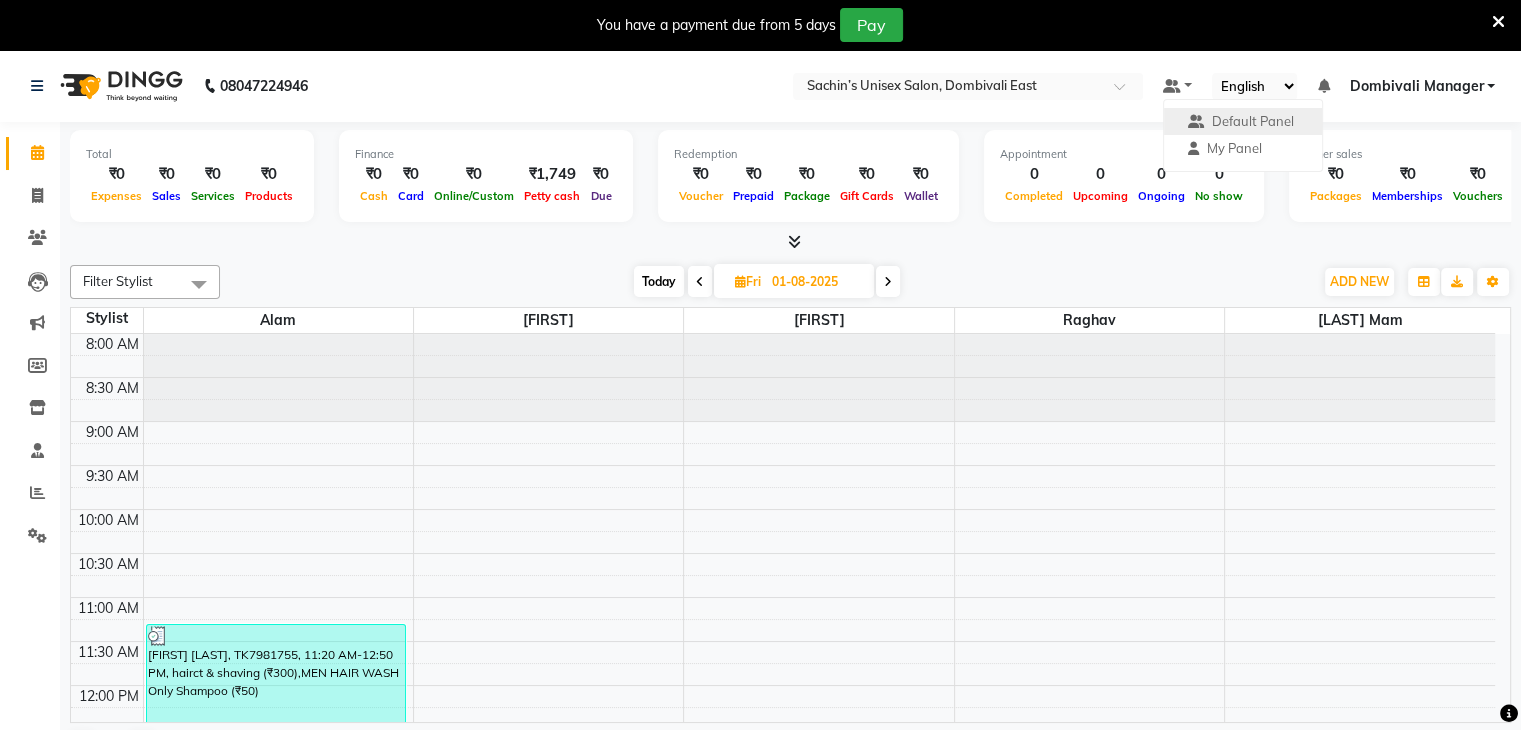 click on "[PHONE] Select Location × Sachin’s Unisex Salon, Dombivali East Default Panel My Panel English ENGLISH Español العربية मराठी हिंदी ગુજરાતી தமிழ் 中文 Notifications nothing to show Dombivali Manager Manage Profile Change Password Sign out  Version:3.15.11" 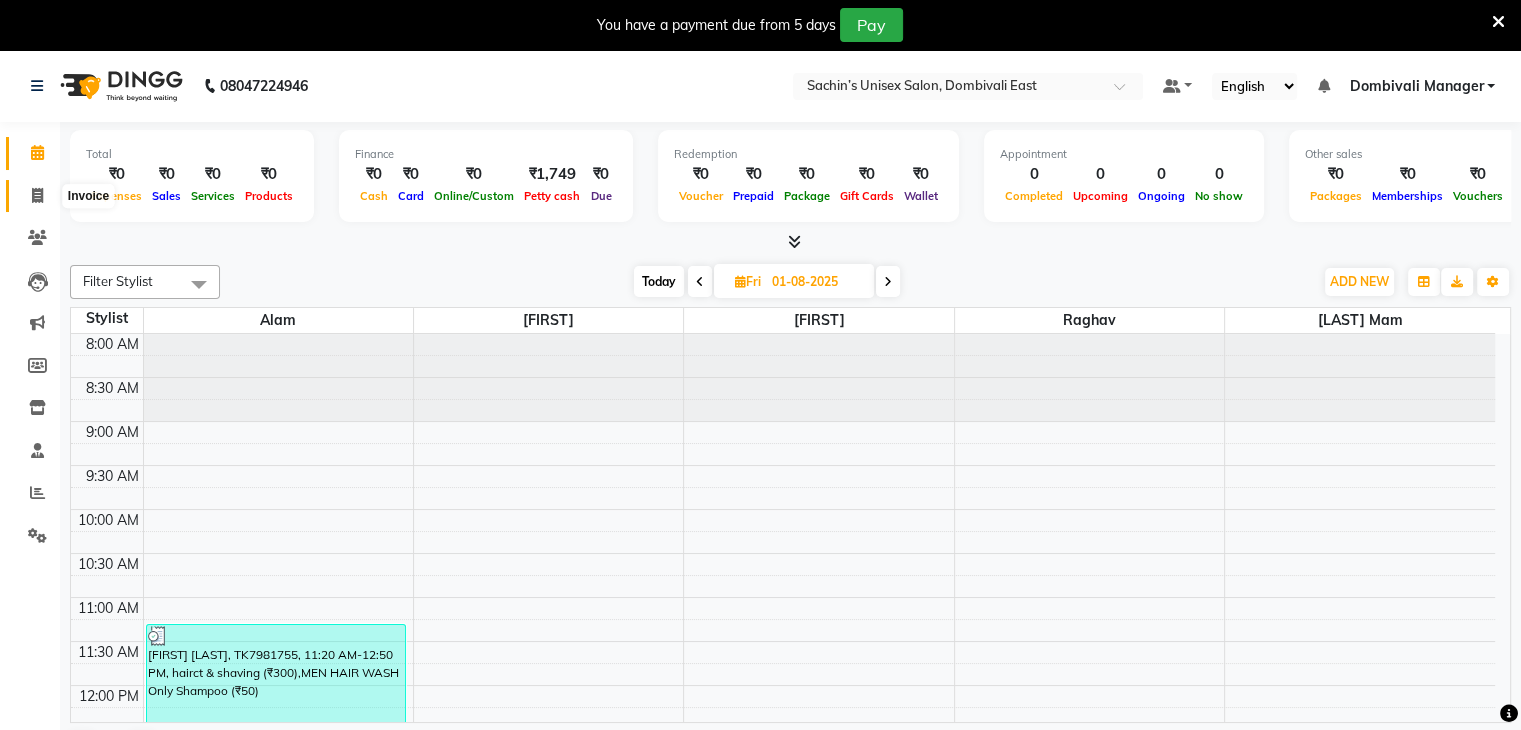 click 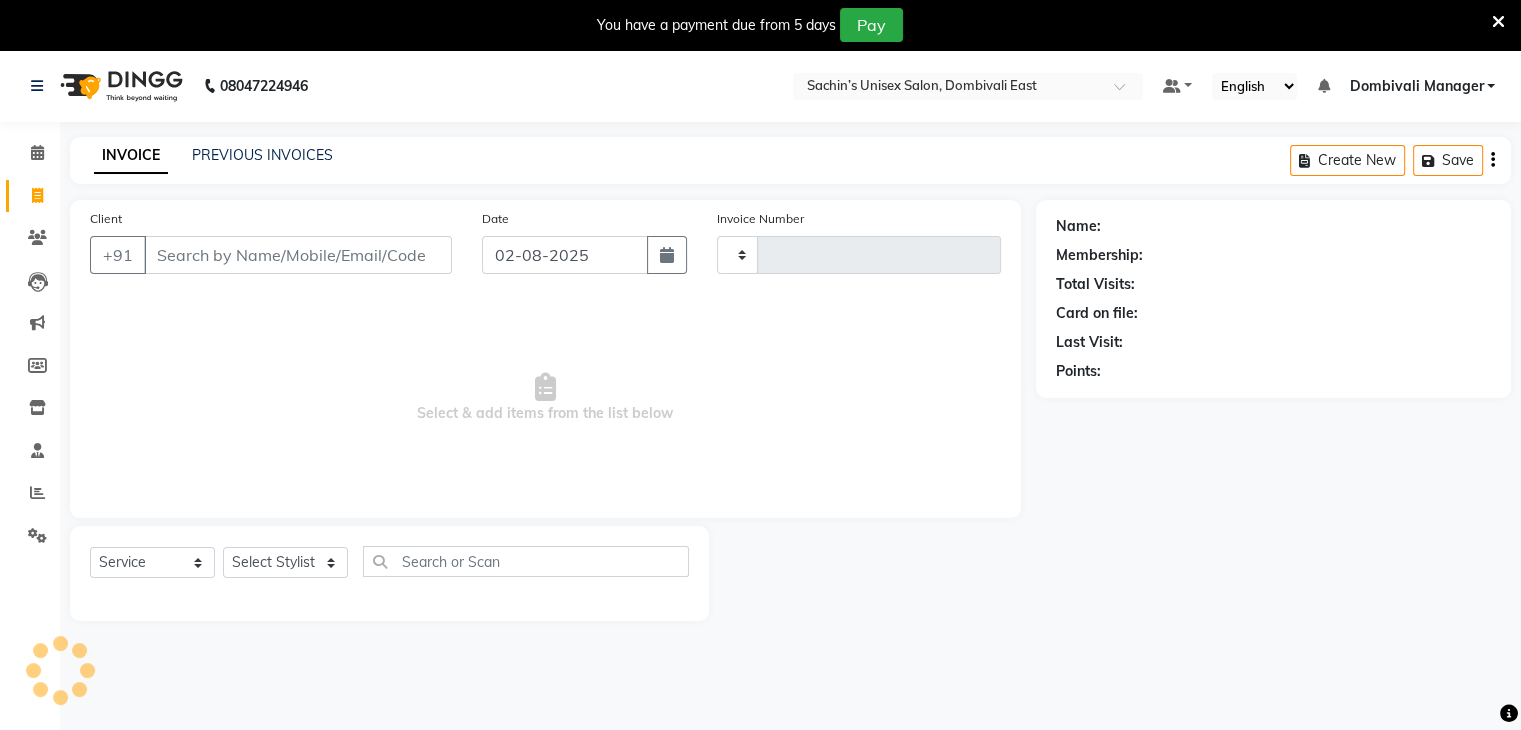 type on "0020" 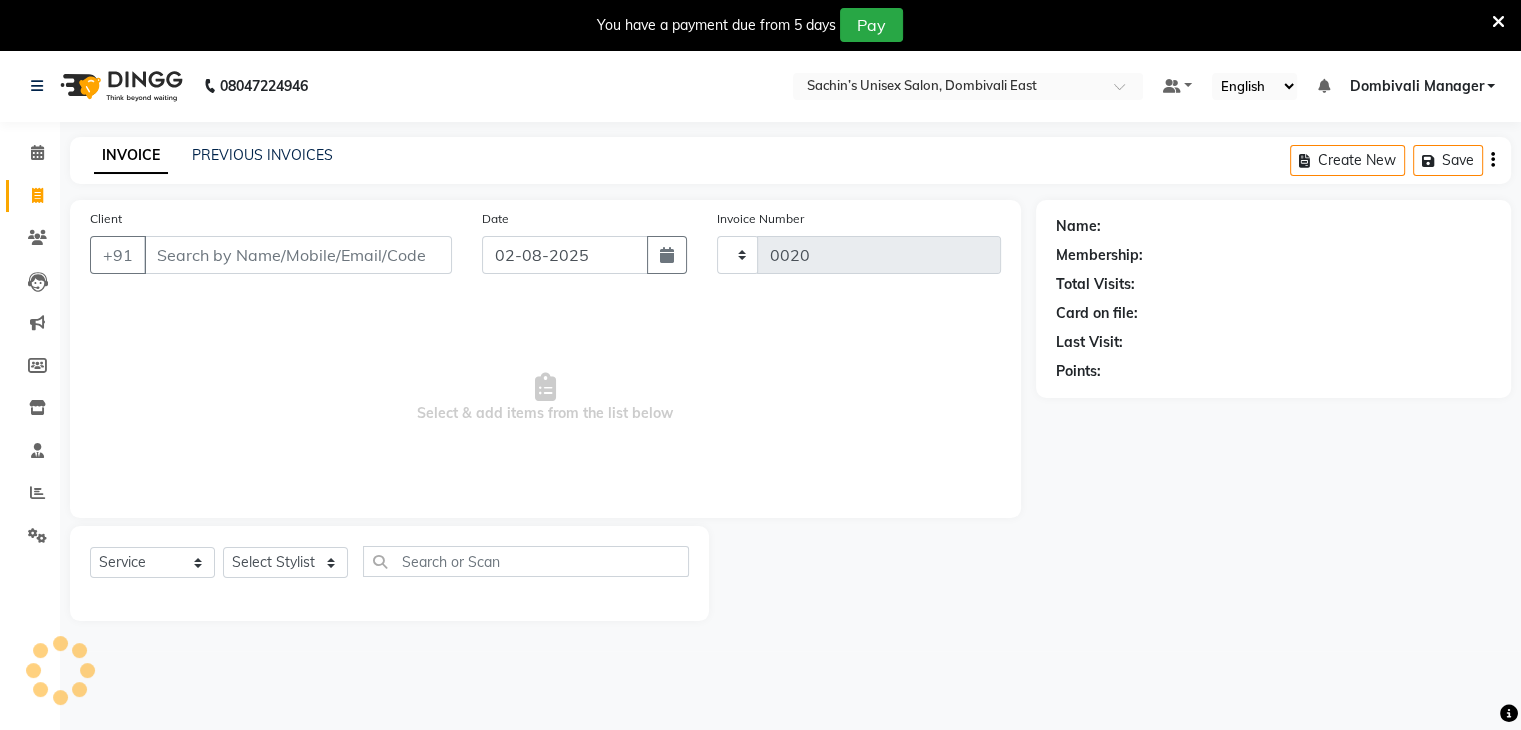 select on "8637" 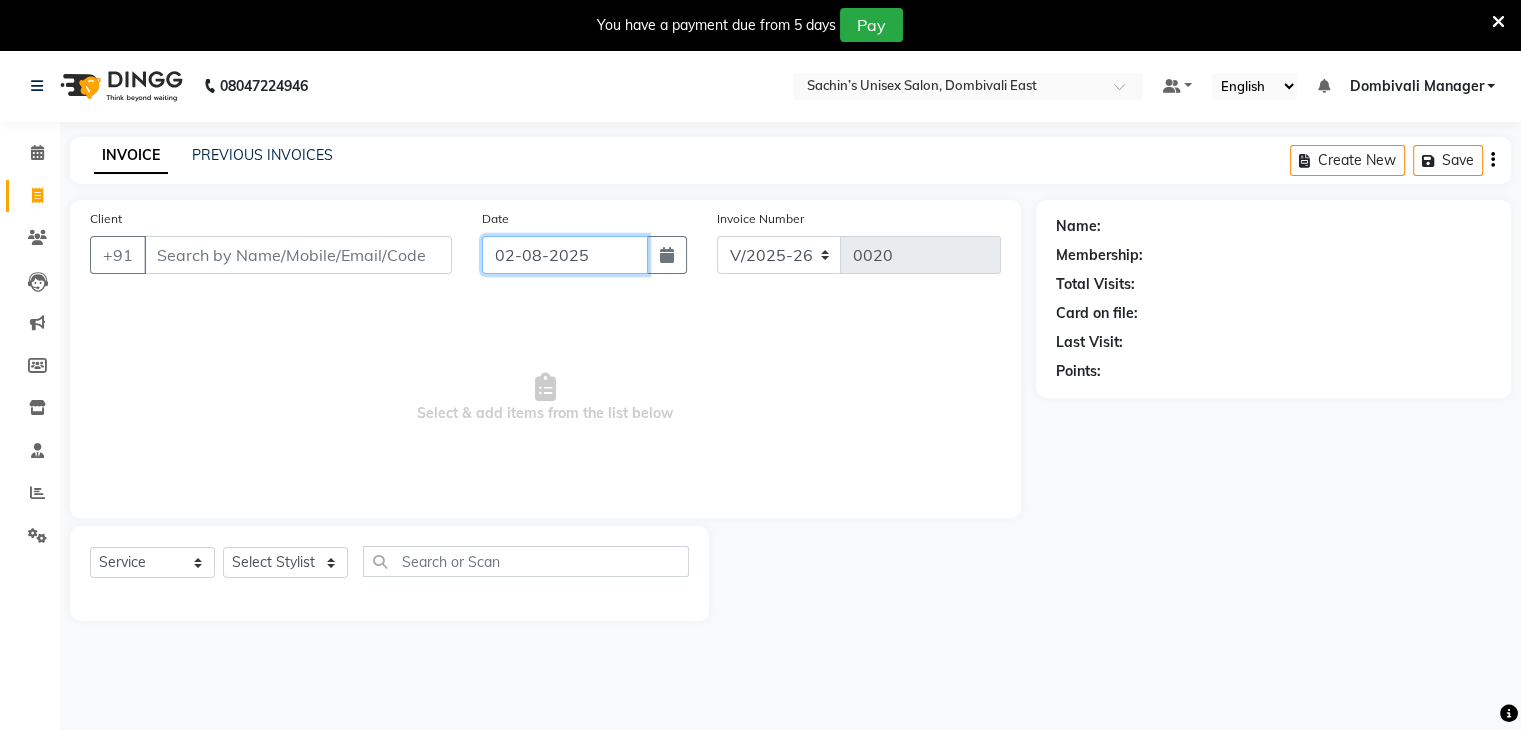 click on "02-08-2025" 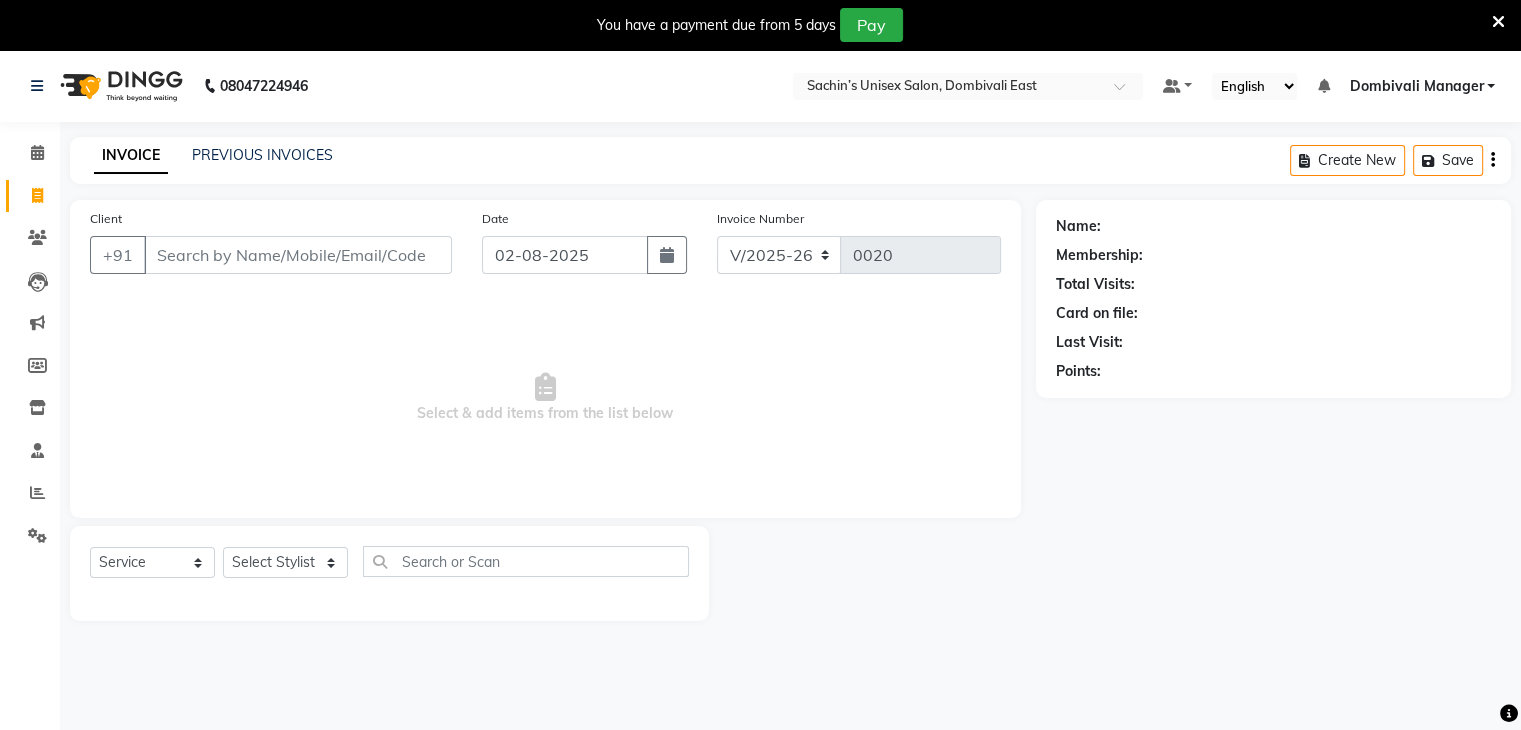 select on "8" 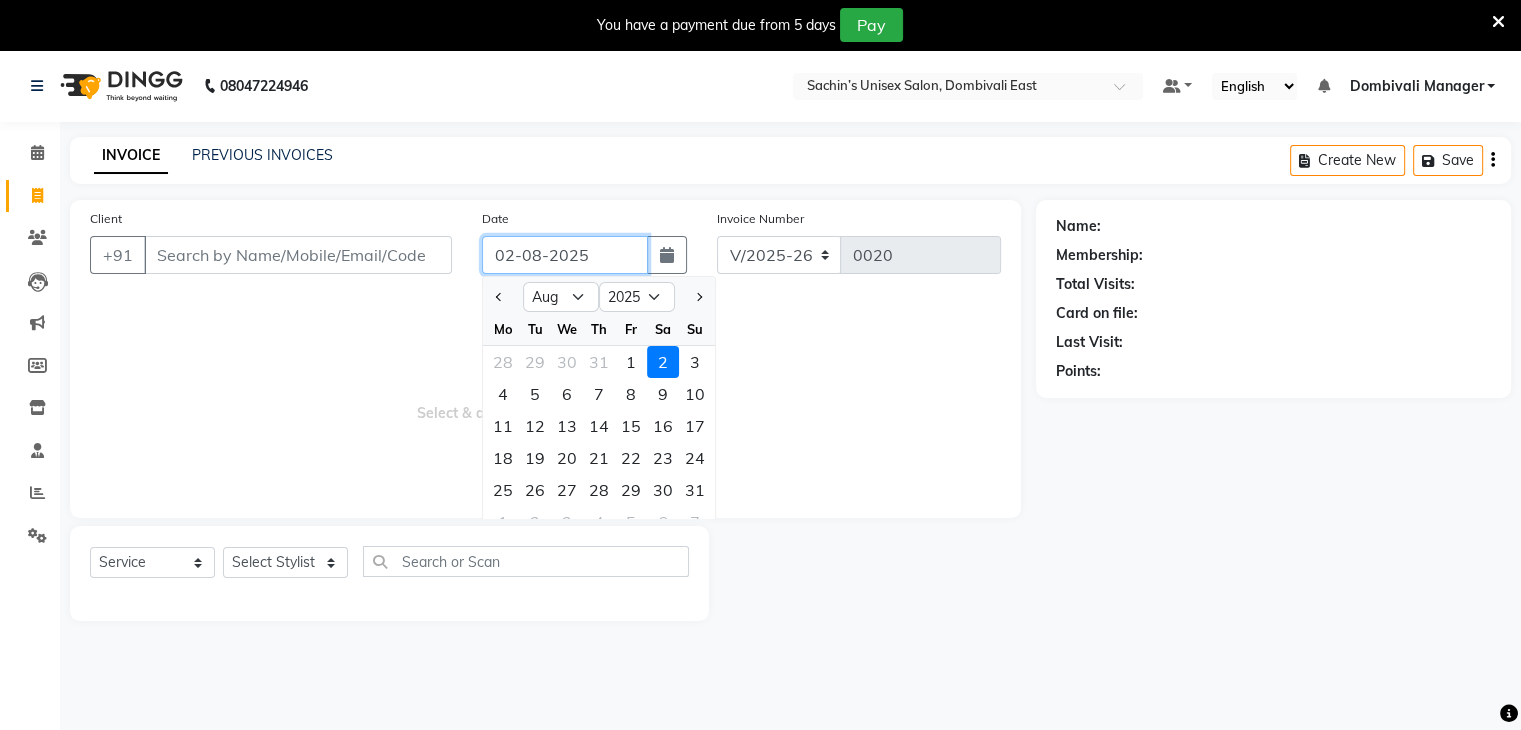 click on "02-08-2025" 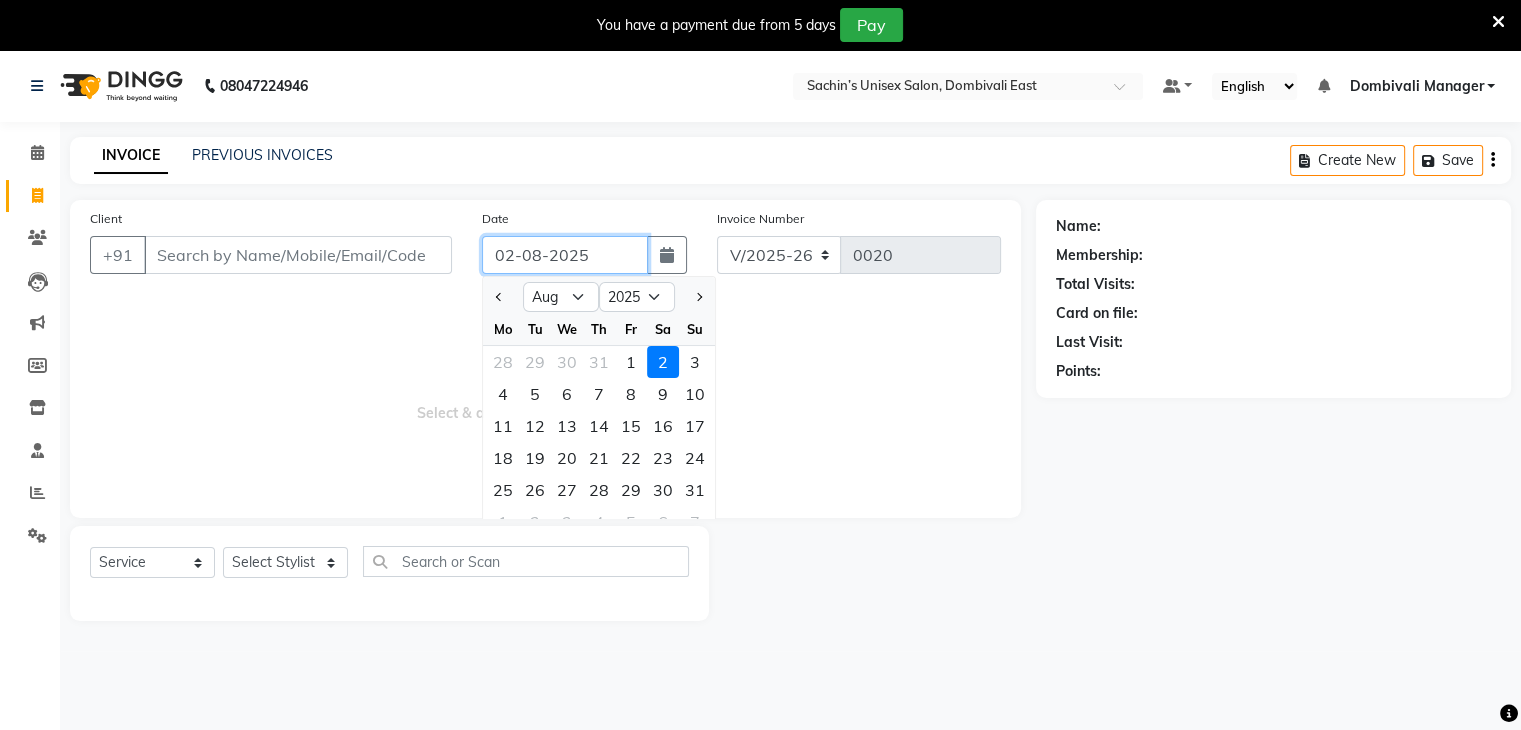click on "02-08-2025" 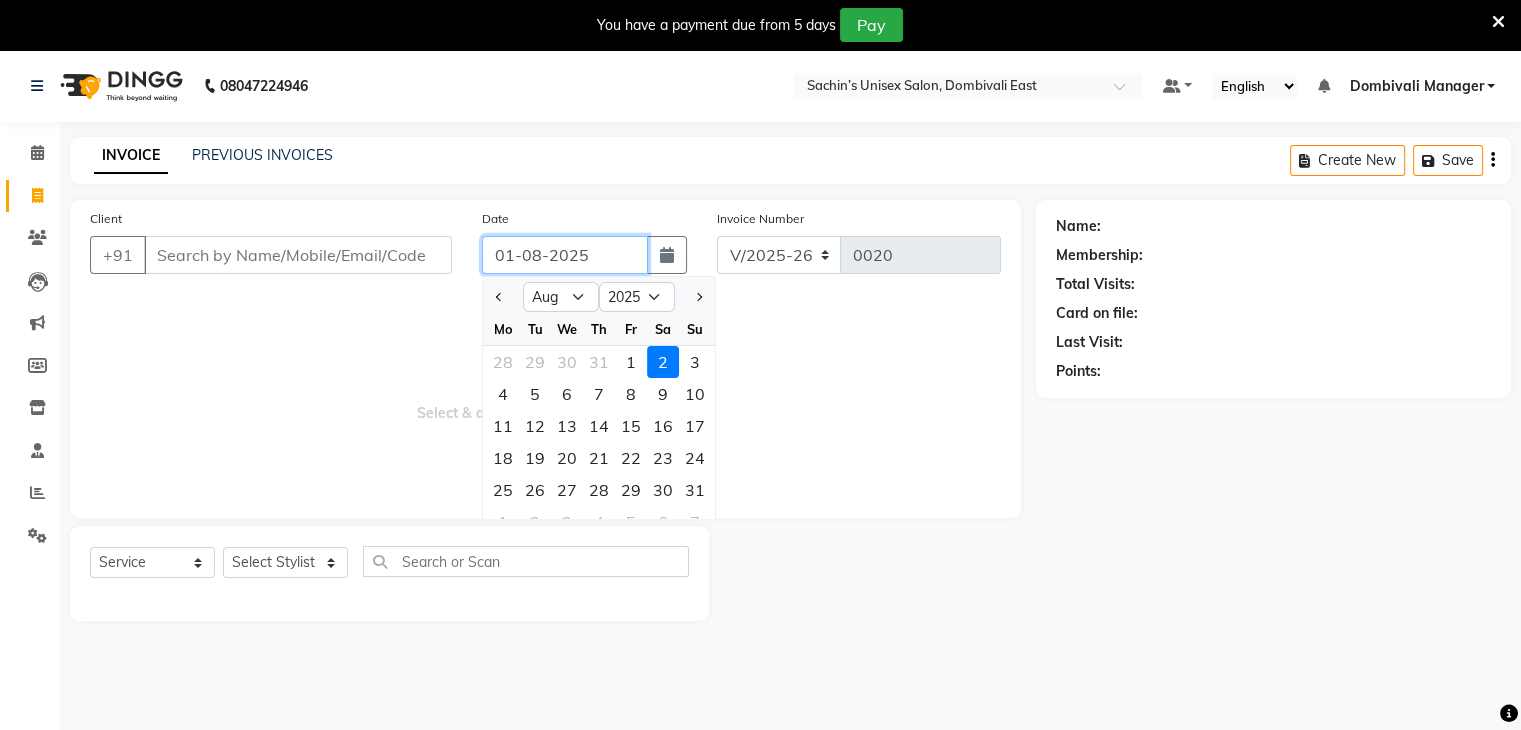 type on "01-08-2025" 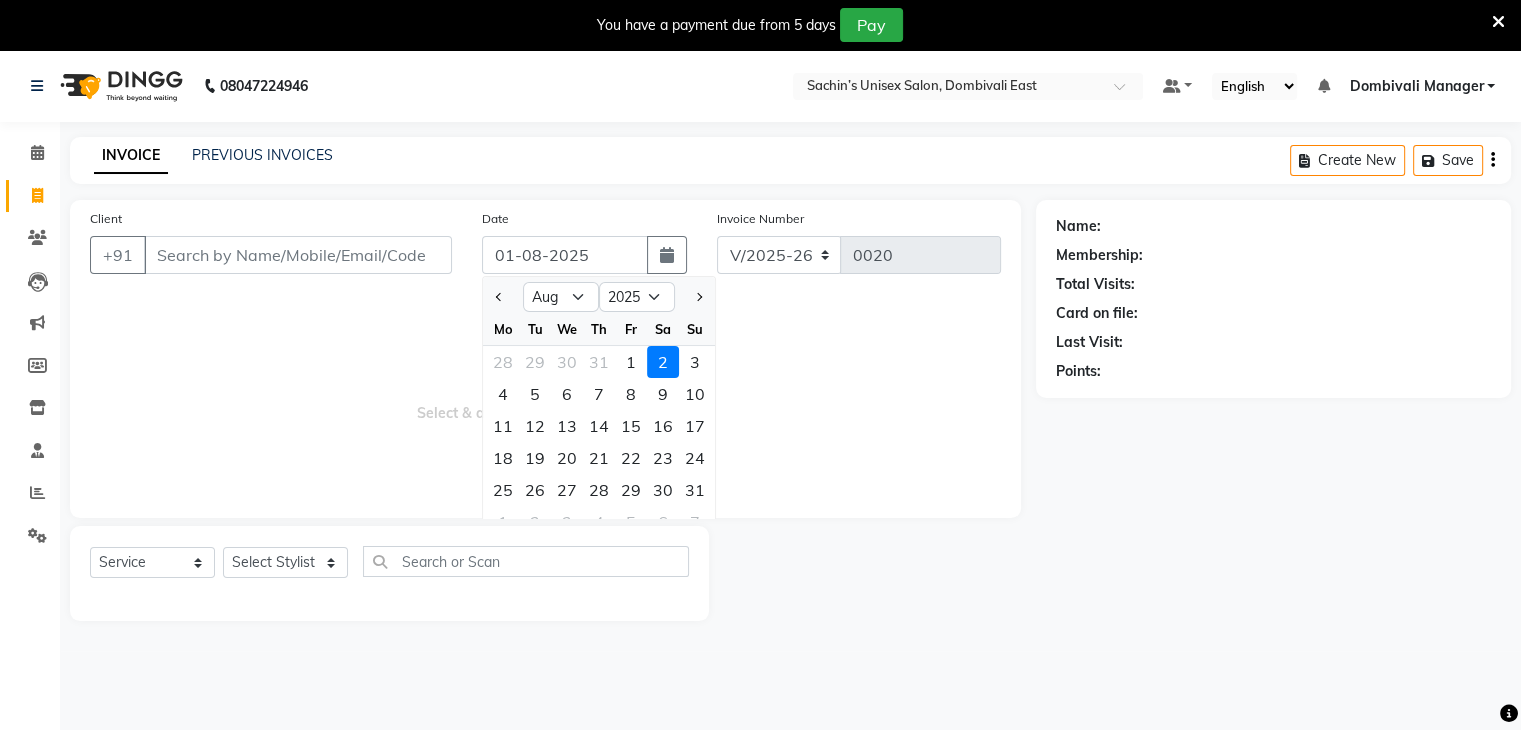 click on "Select & add items from the list below" at bounding box center (545, 398) 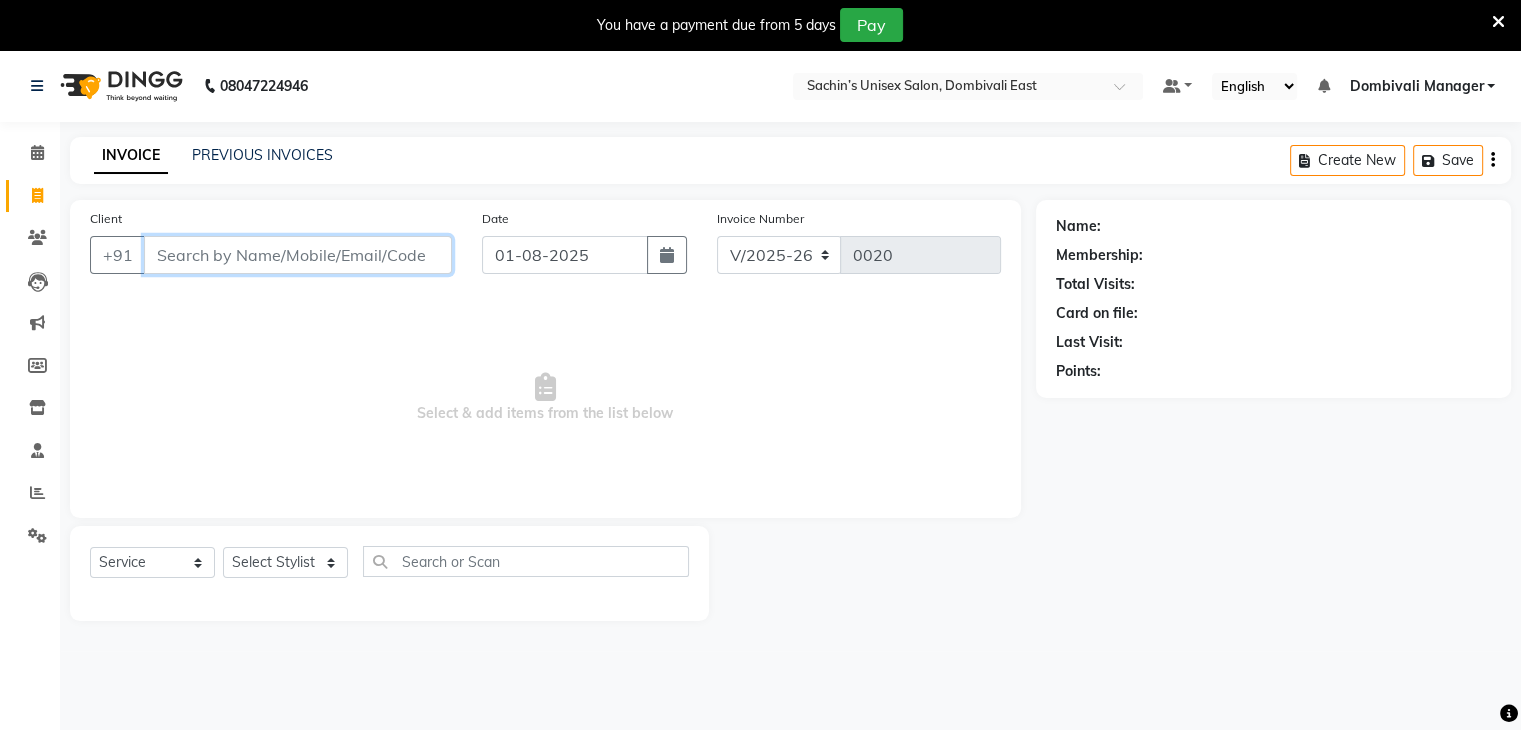 click on "Client" at bounding box center [298, 255] 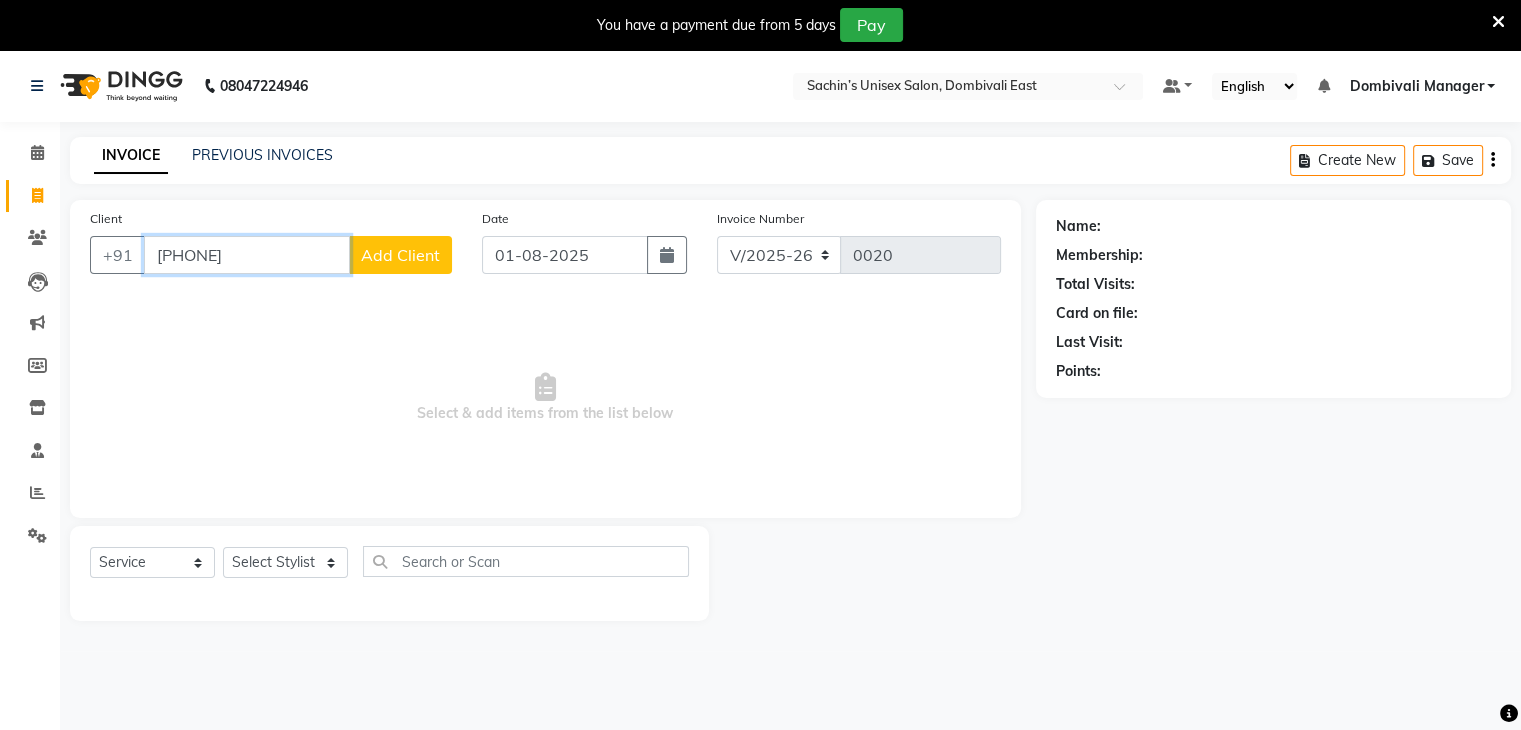 type on "[PHONE]" 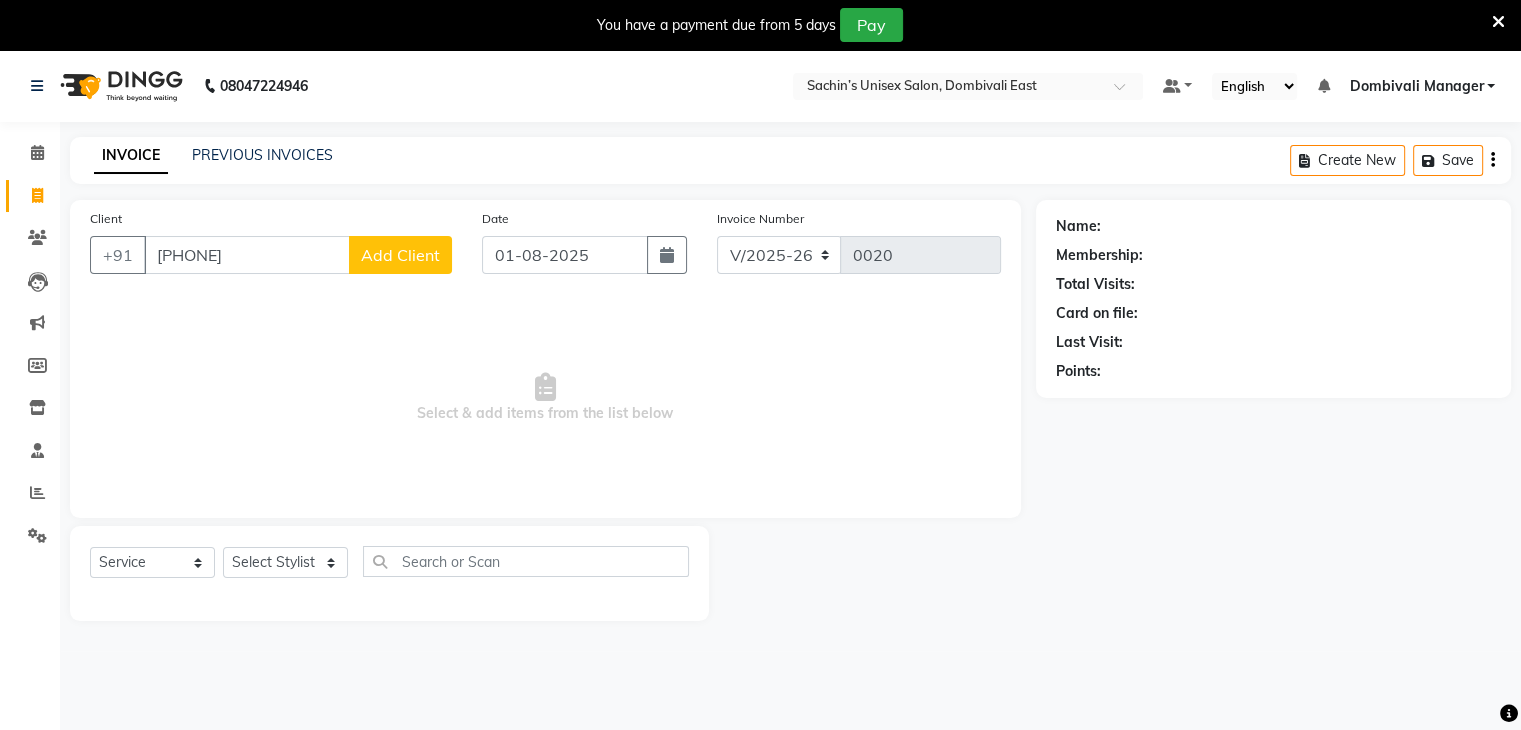 click on "Add Client" 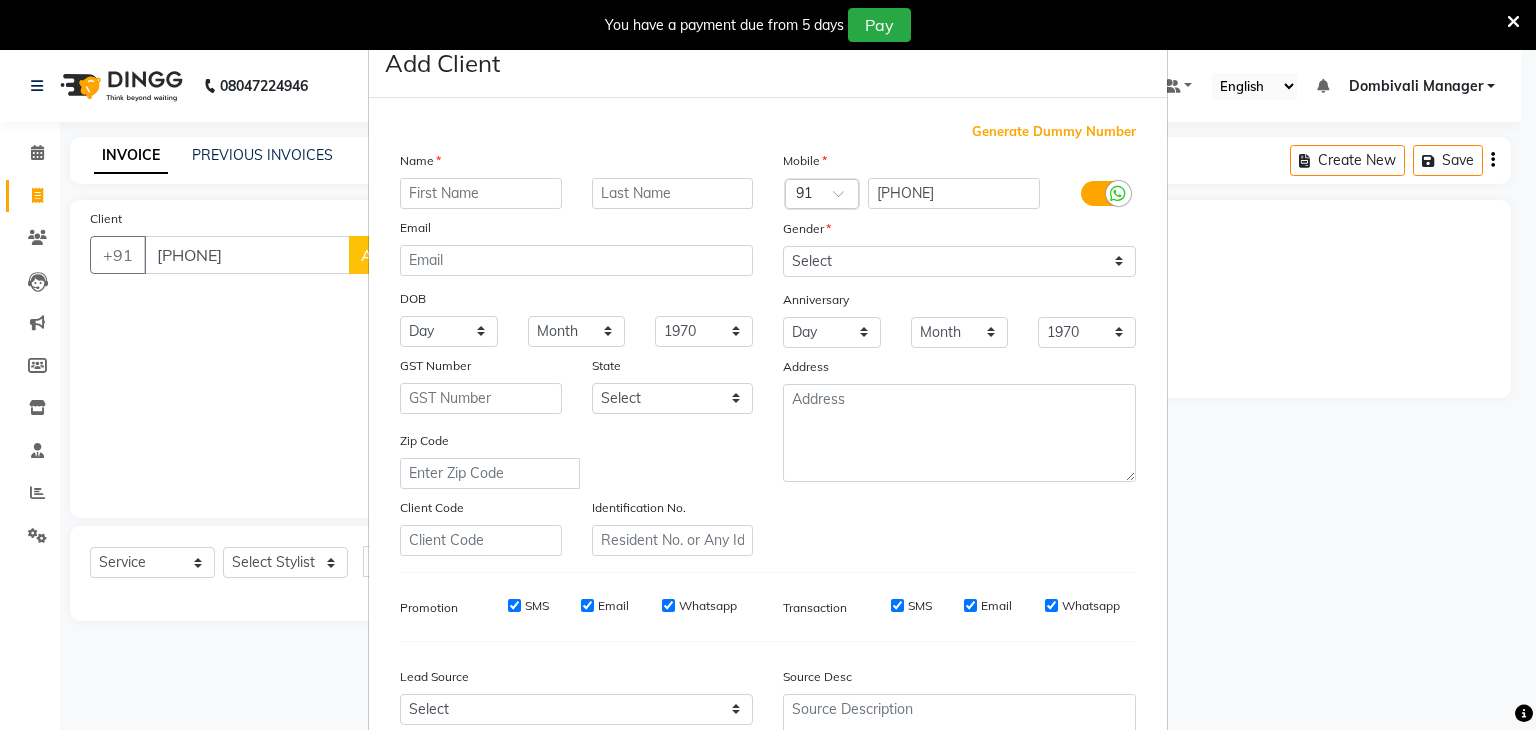 click at bounding box center [481, 193] 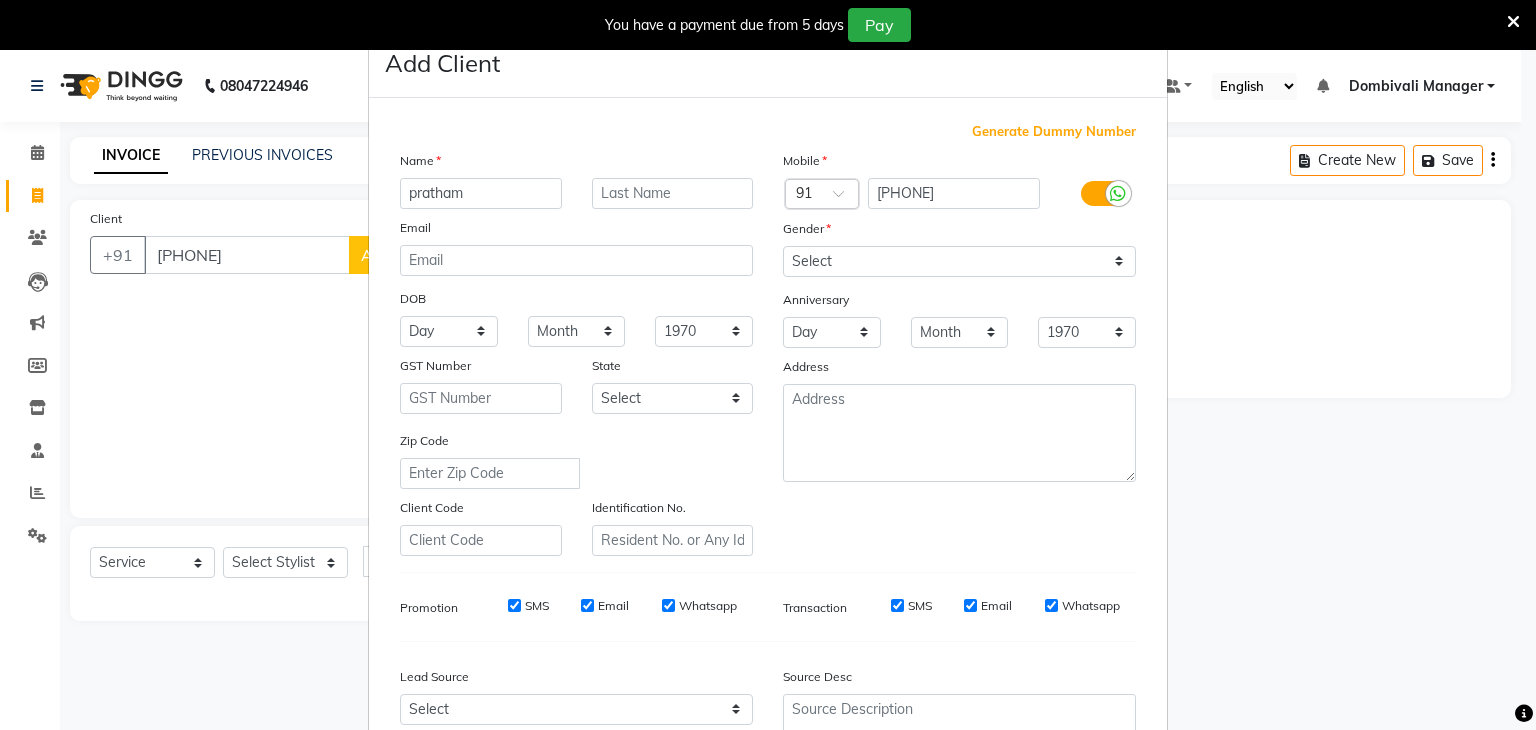 type on "pratham" 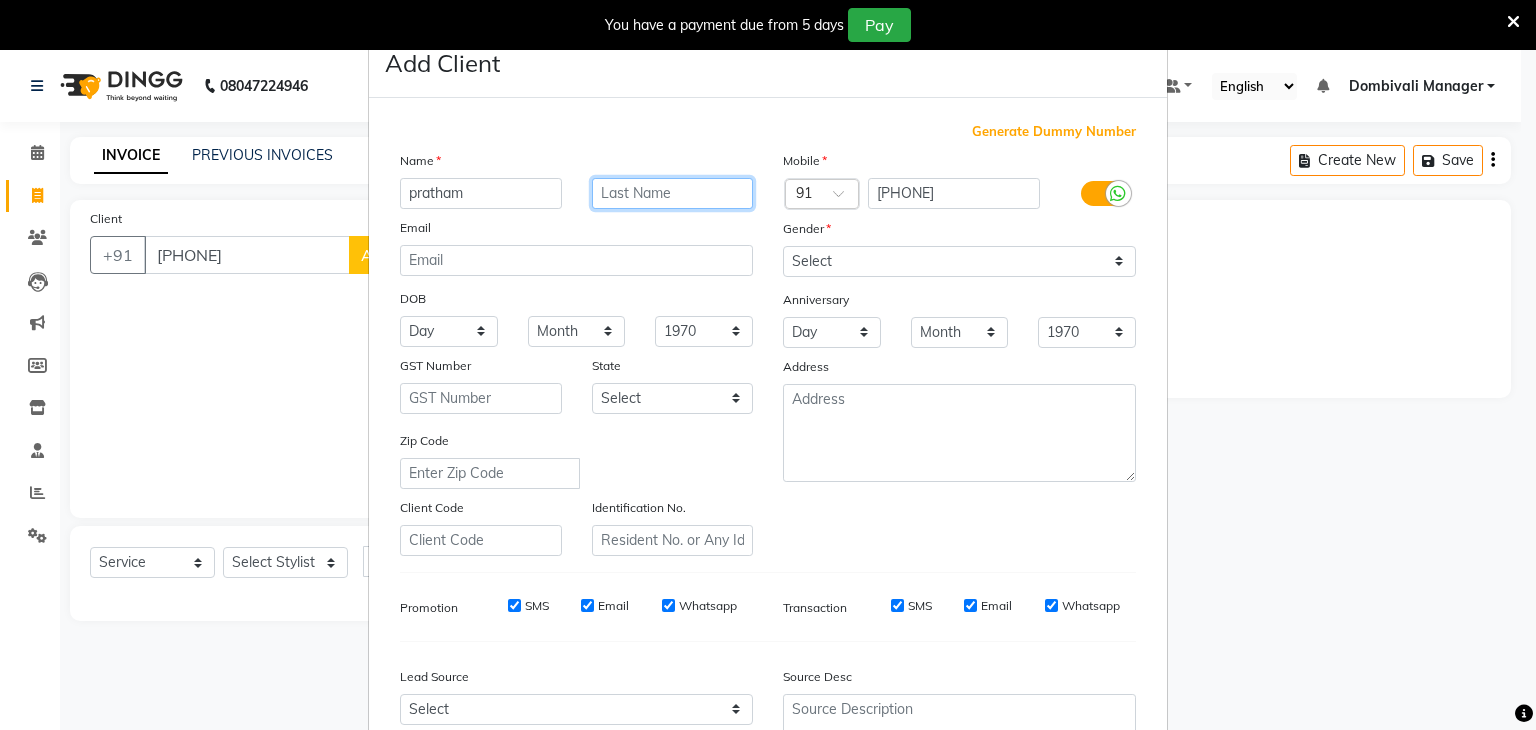 click at bounding box center [673, 193] 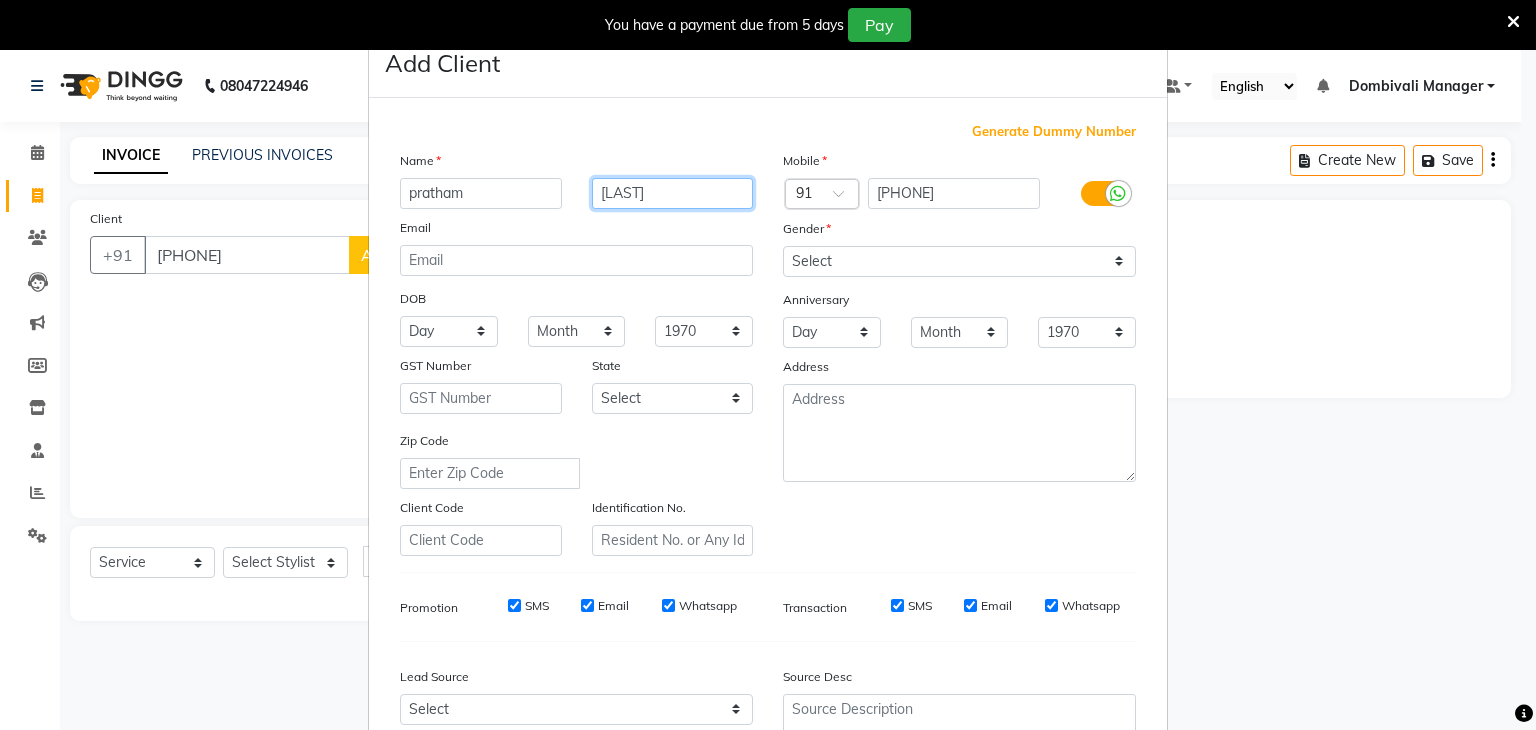 type on "[LAST]" 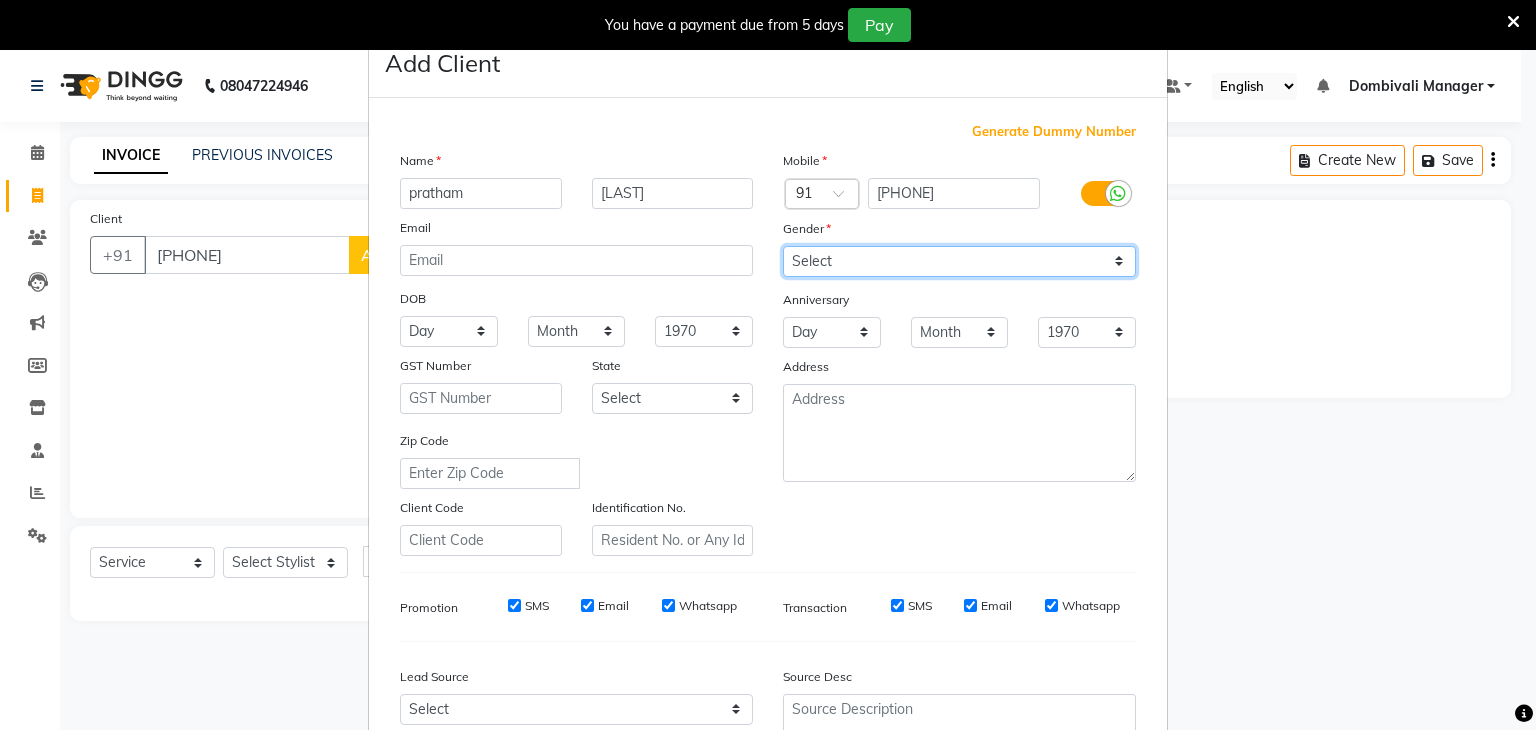 click on "Select Male Female Other Prefer Not To Say" at bounding box center (959, 261) 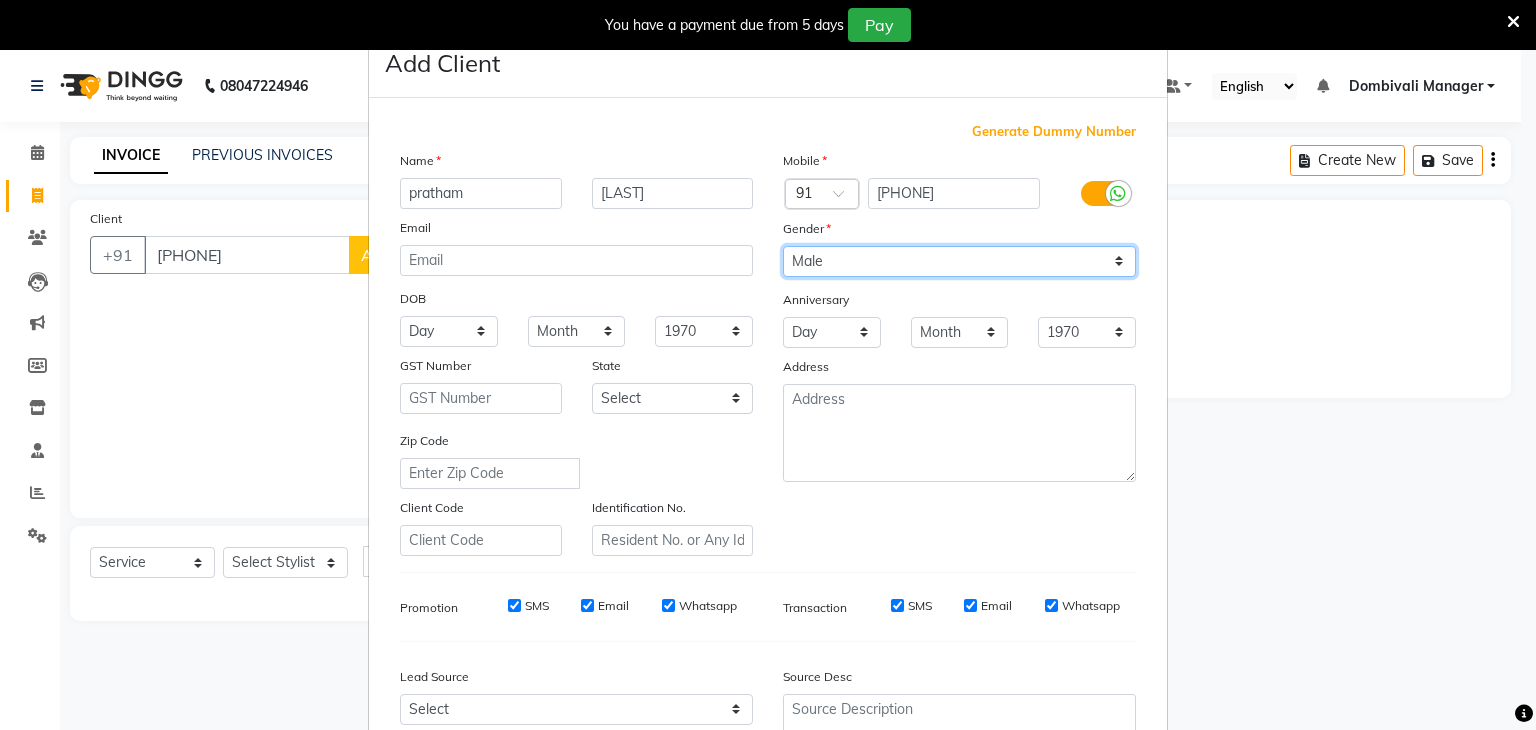 click on "Select Male Female Other Prefer Not To Say" at bounding box center (959, 261) 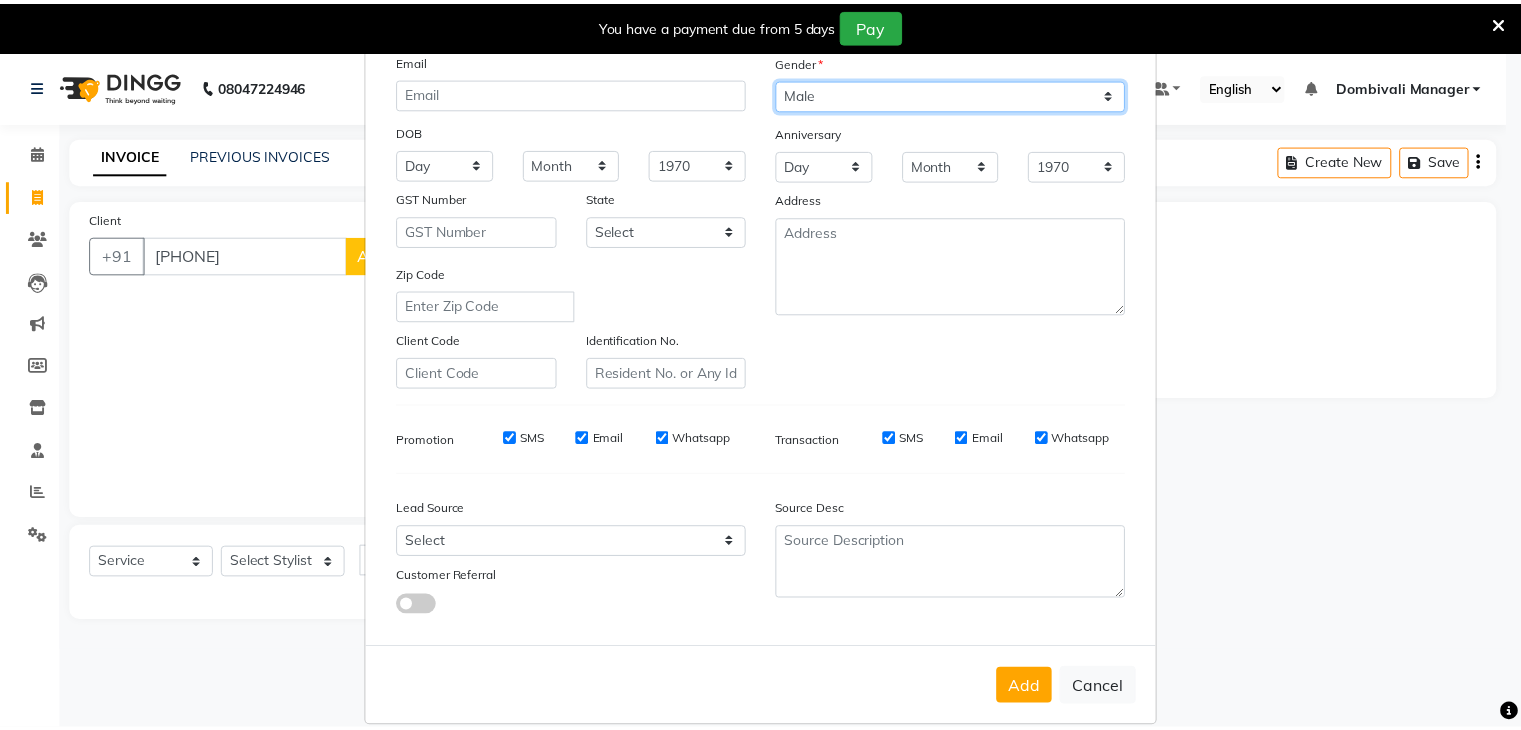 scroll, scrollTop: 203, scrollLeft: 0, axis: vertical 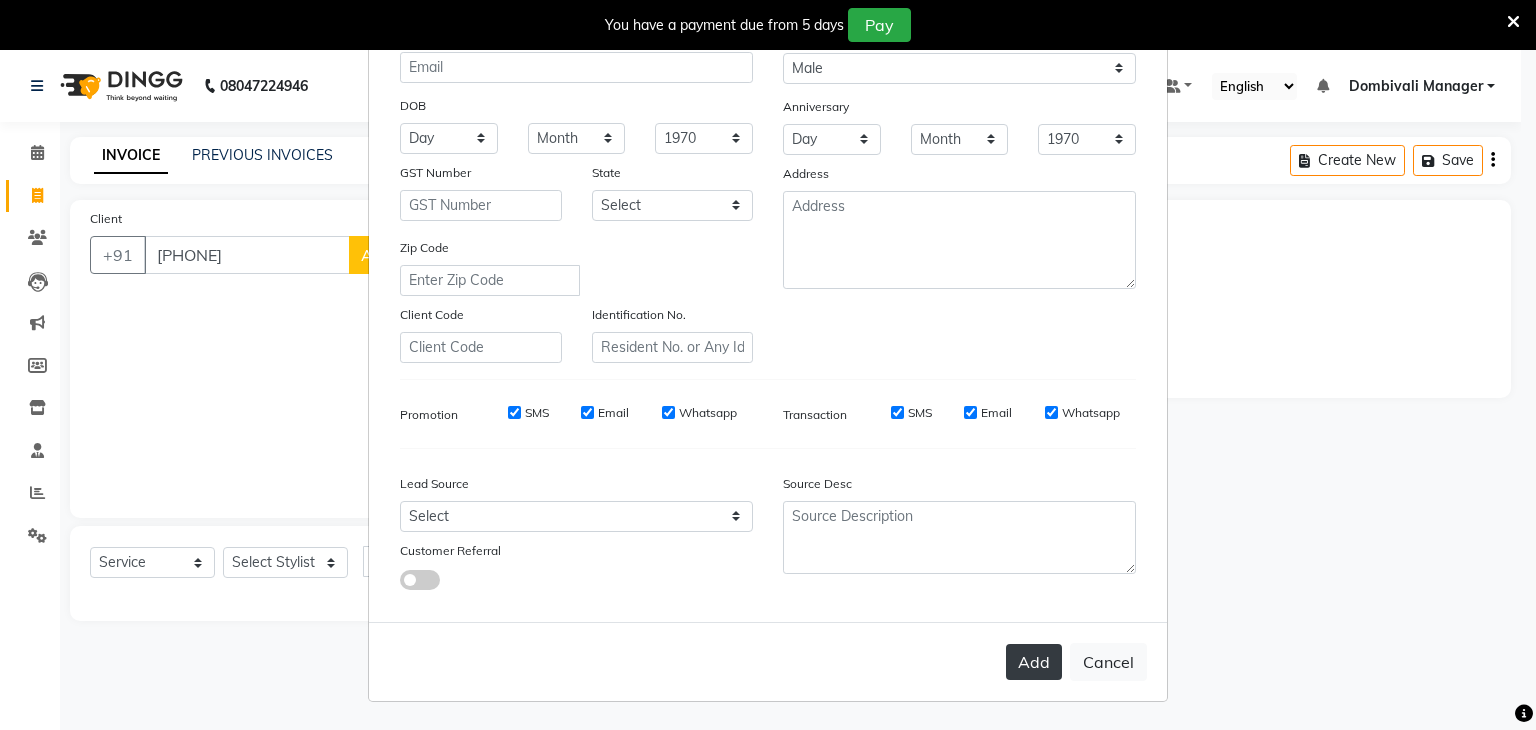 click on "Add" at bounding box center (1034, 662) 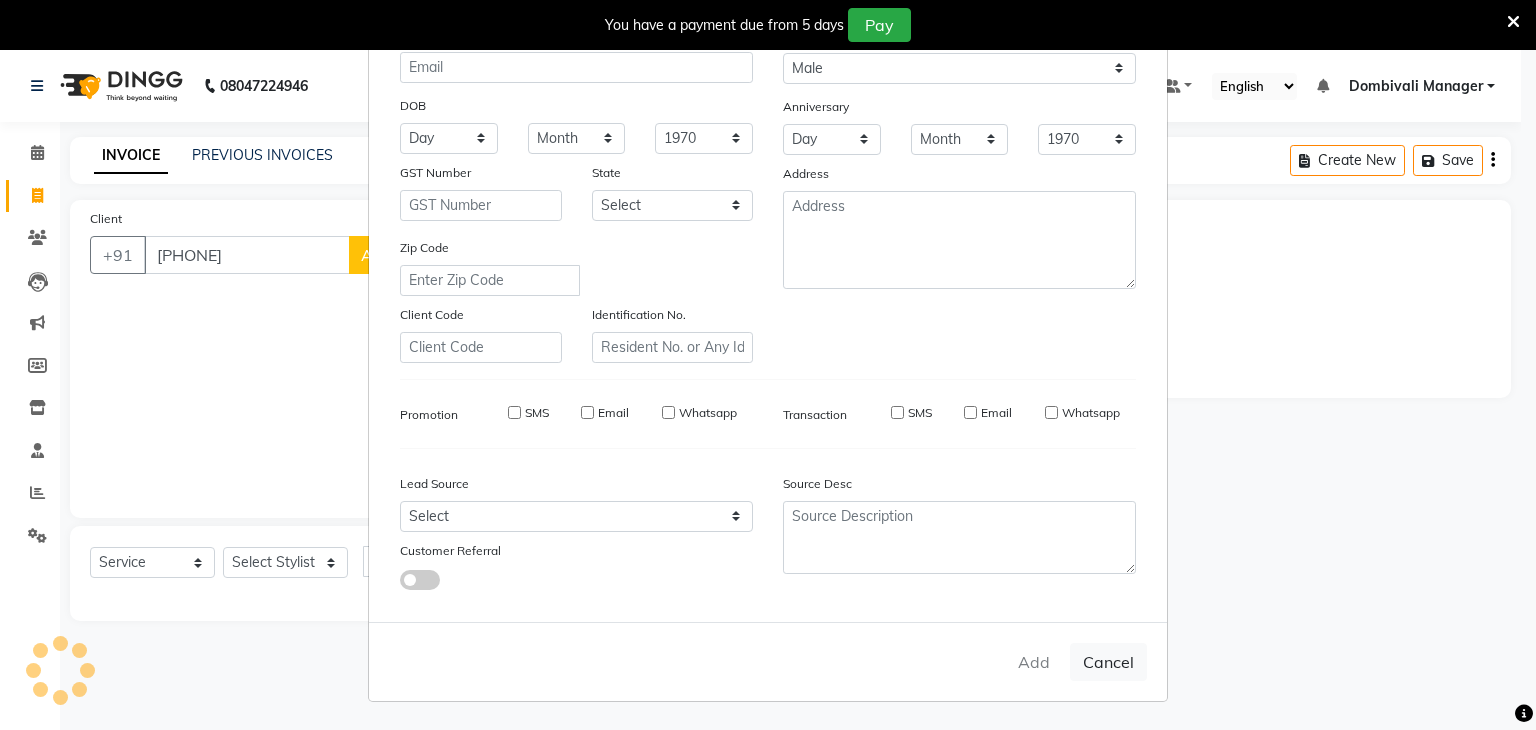 type 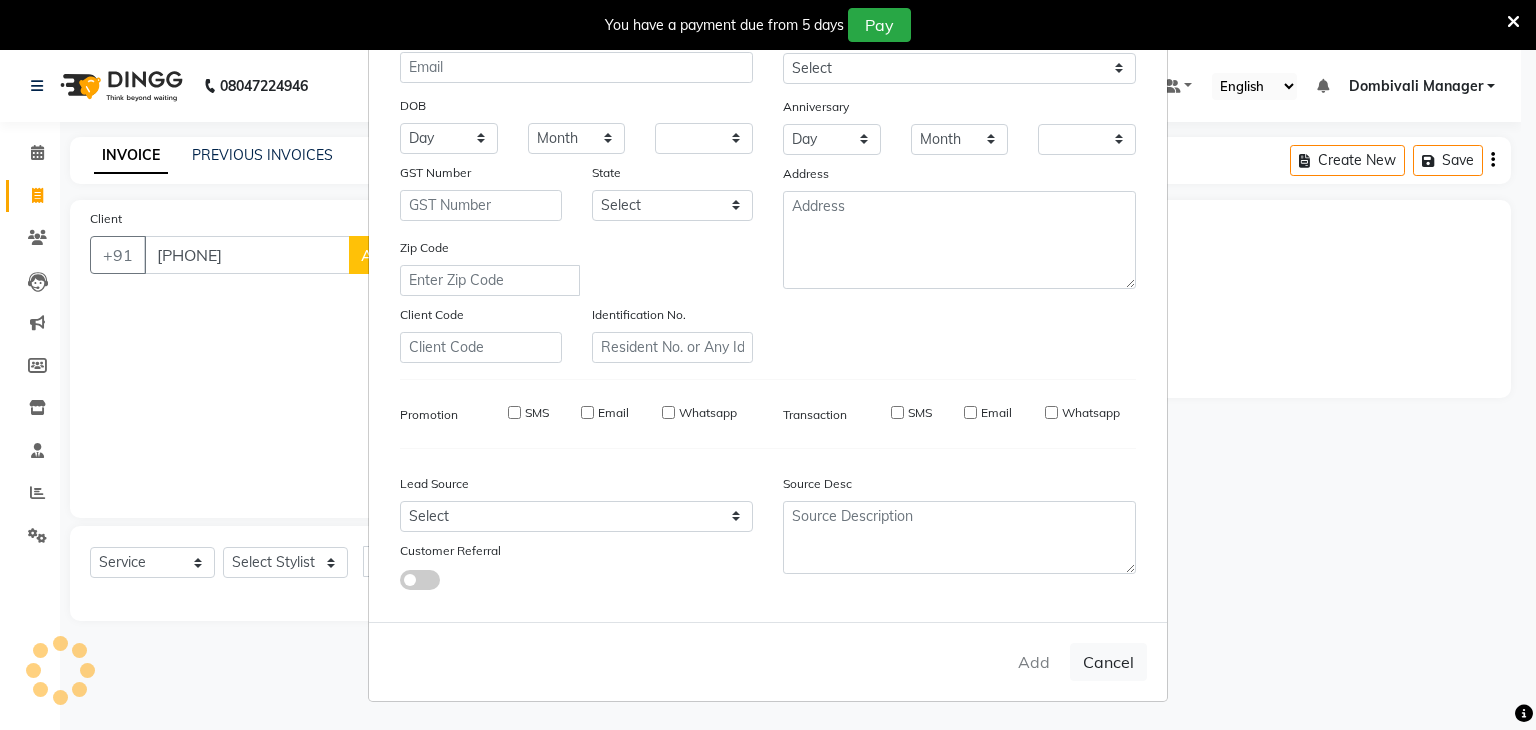 select on "1: Object" 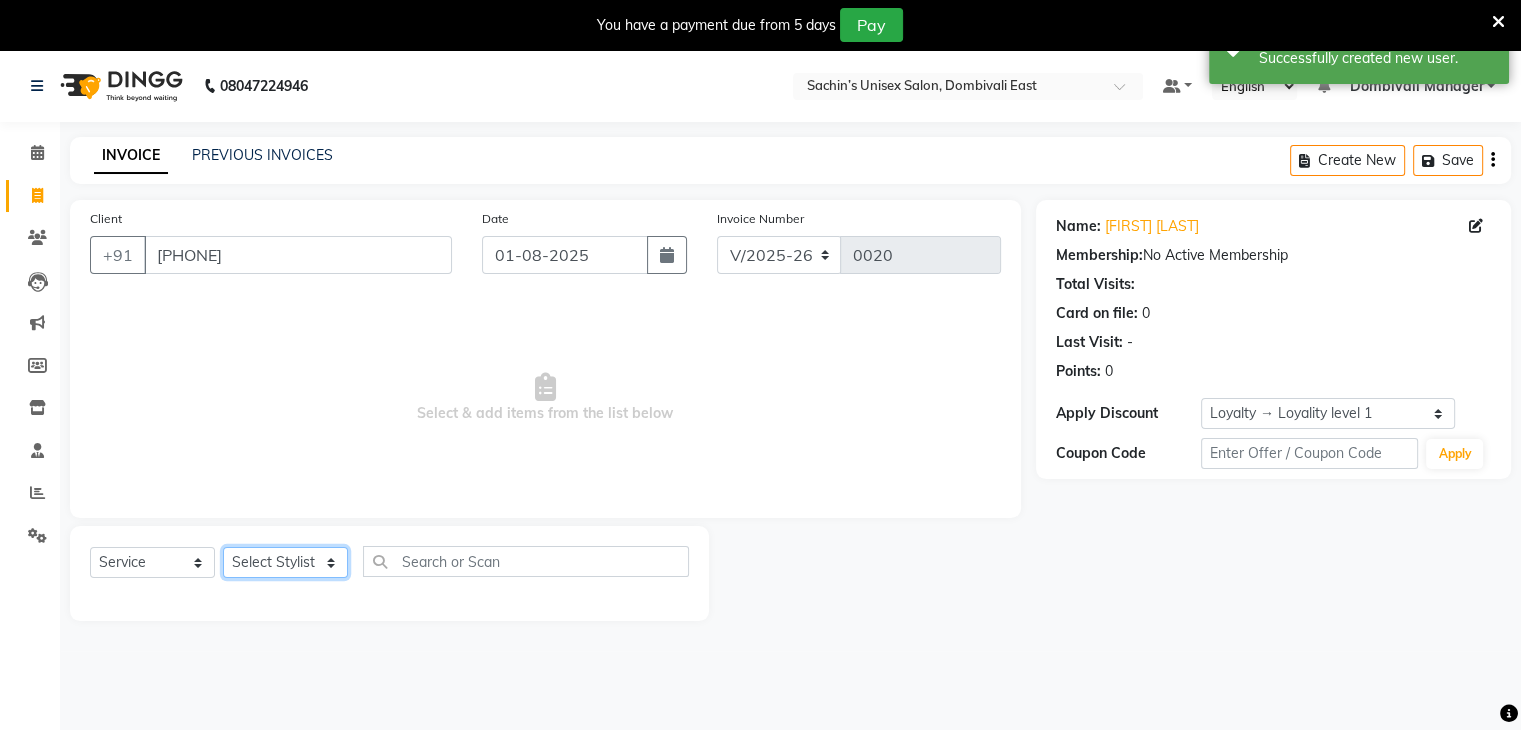 click on "Select Stylist Alam Dombivali Manager [FIRST] Navshad Raghav [LAST] Mam" 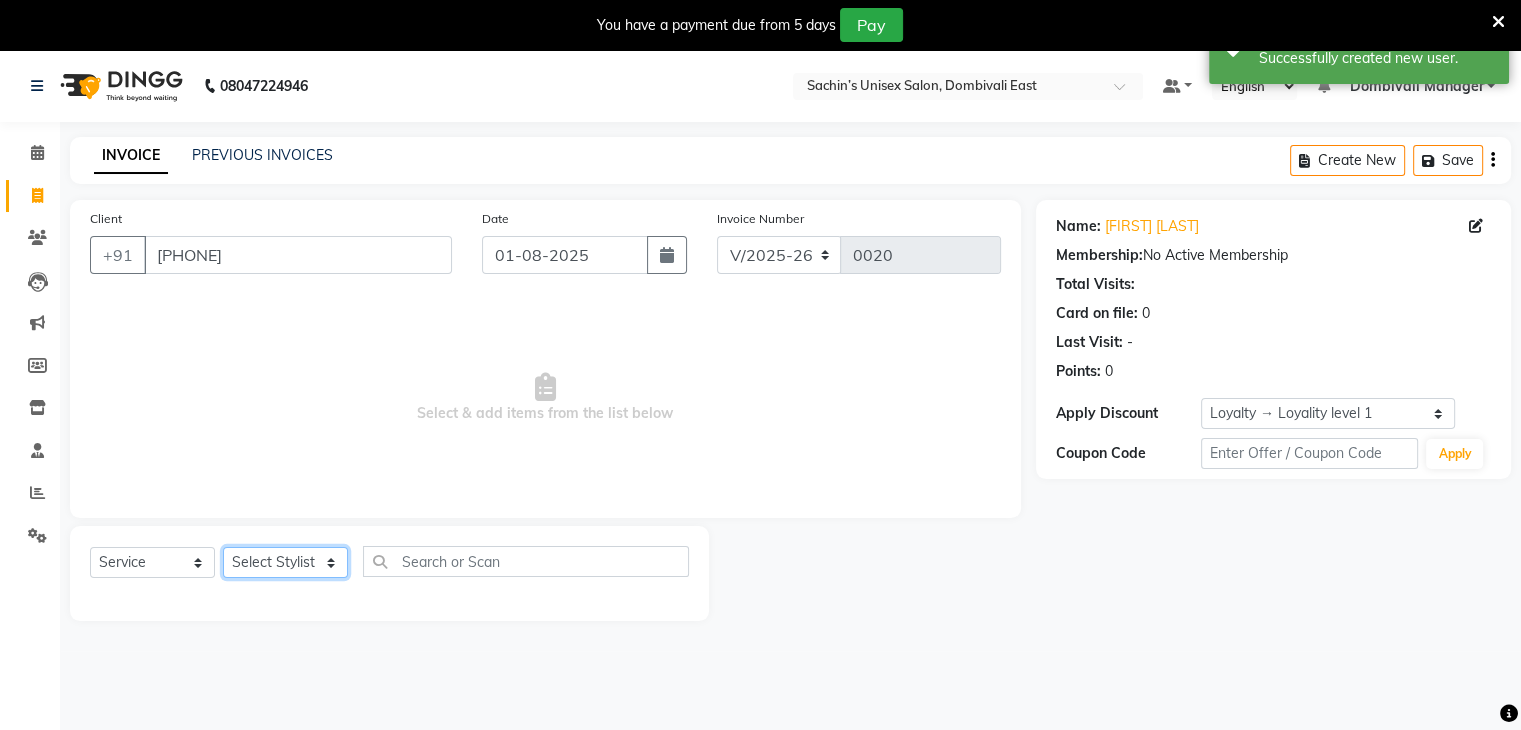 select on "[PHONE]" 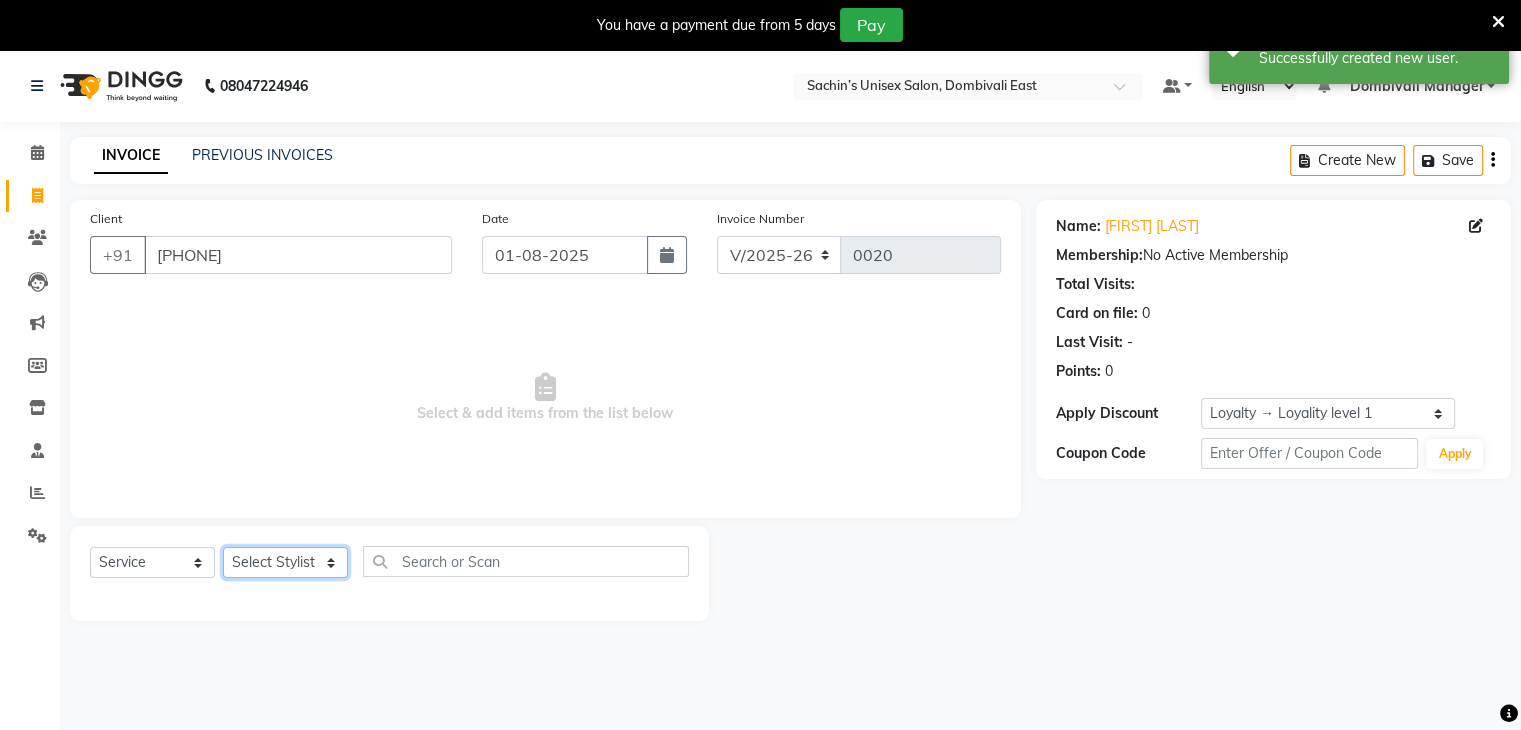 click on "Select Stylist Alam Dombivali Manager [FIRST] Navshad Raghav [LAST] Mam" 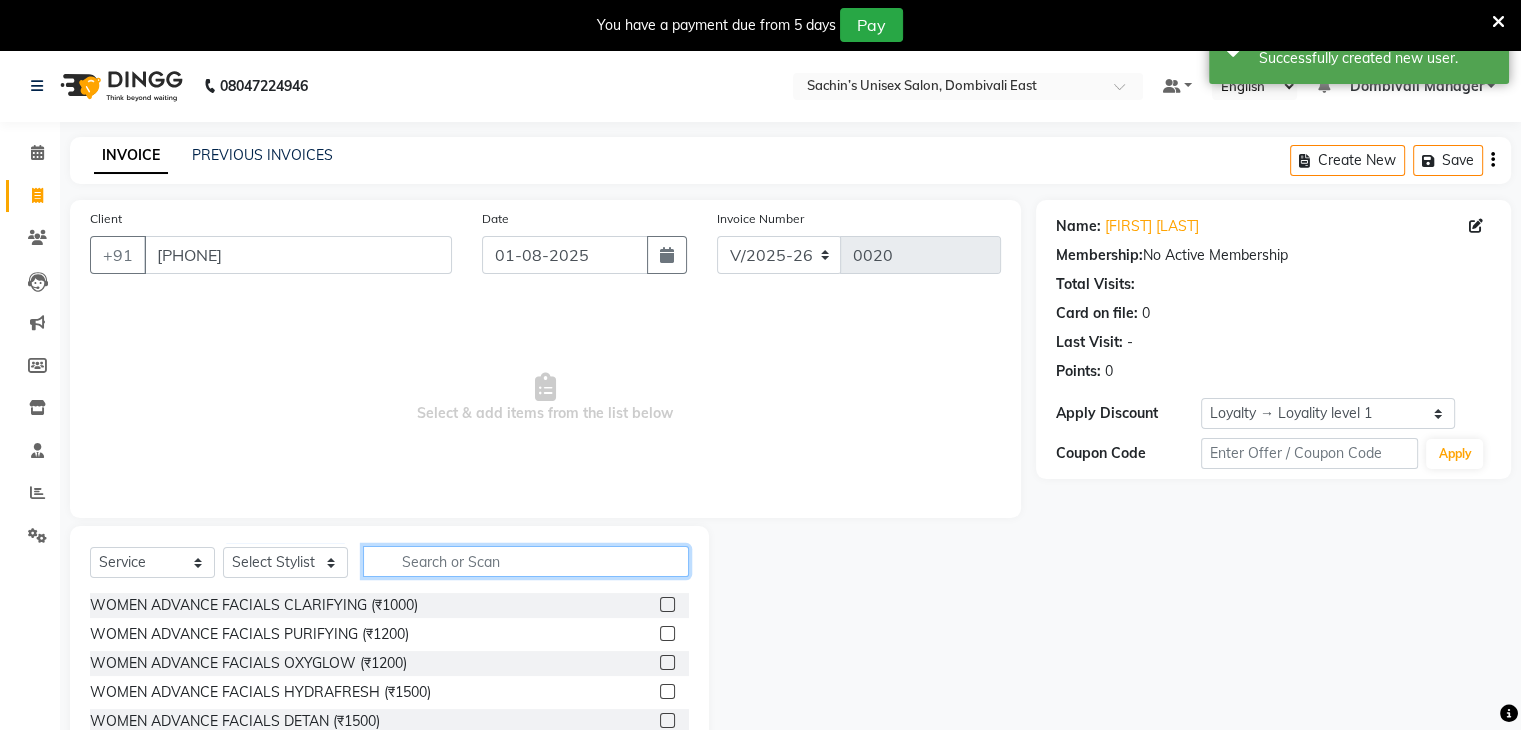 click 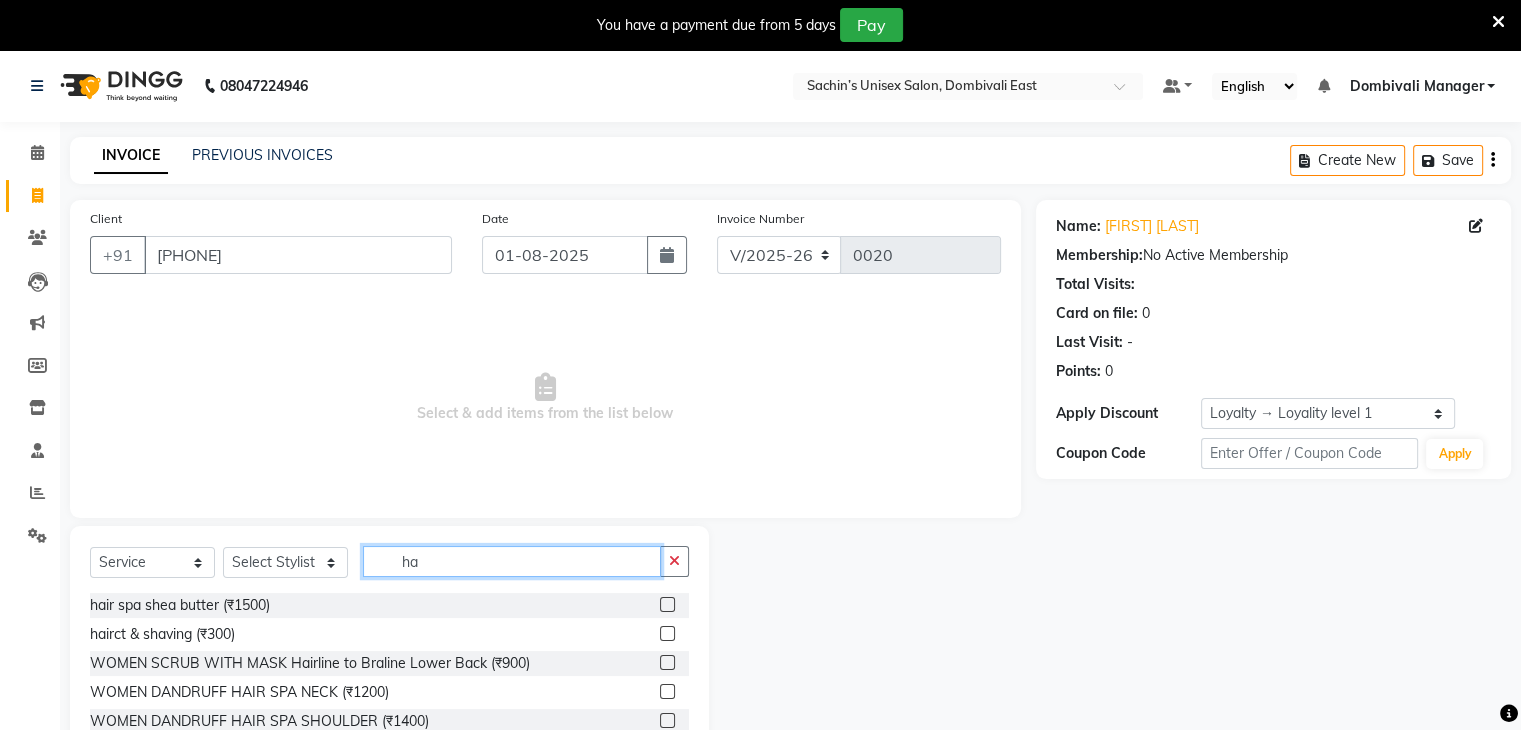 type on "h" 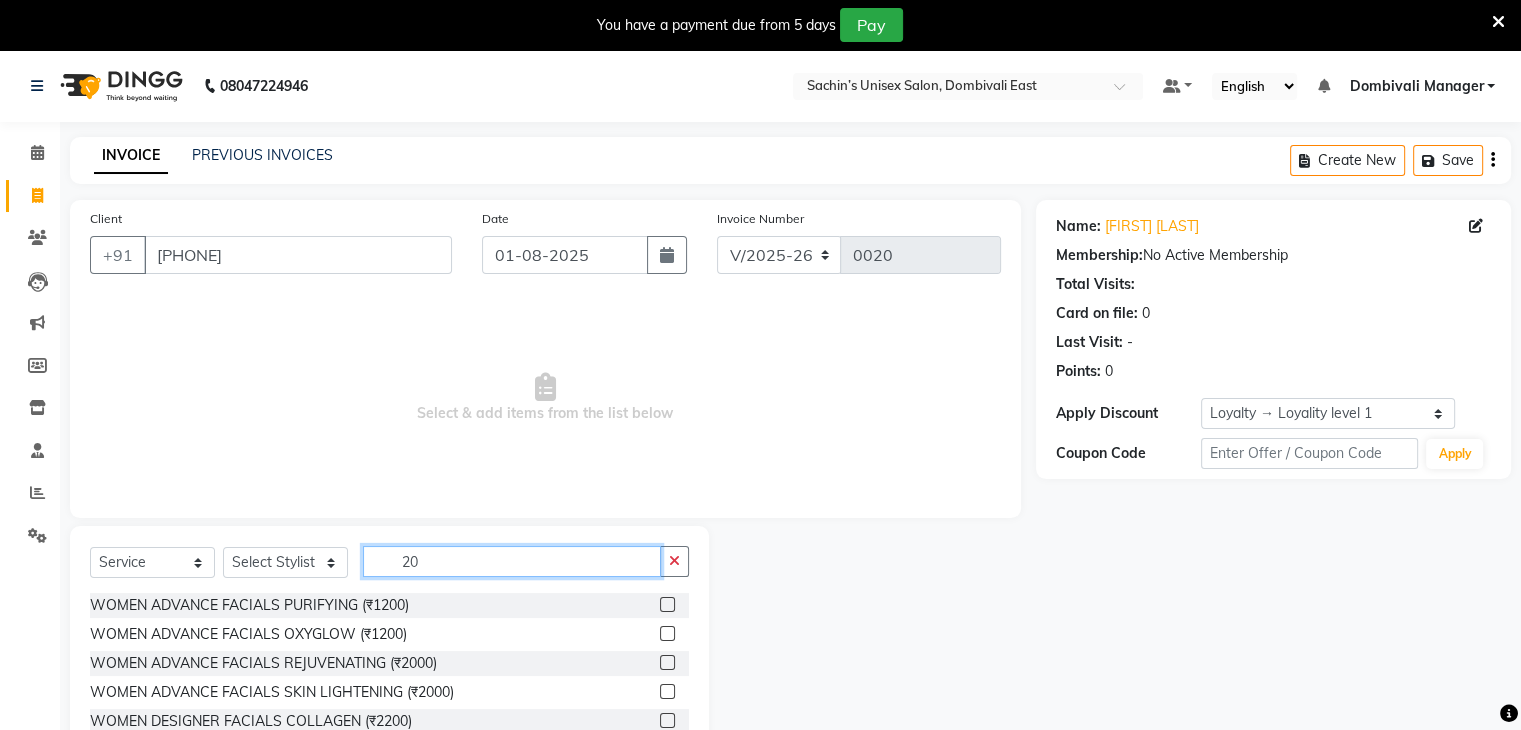 type on "2" 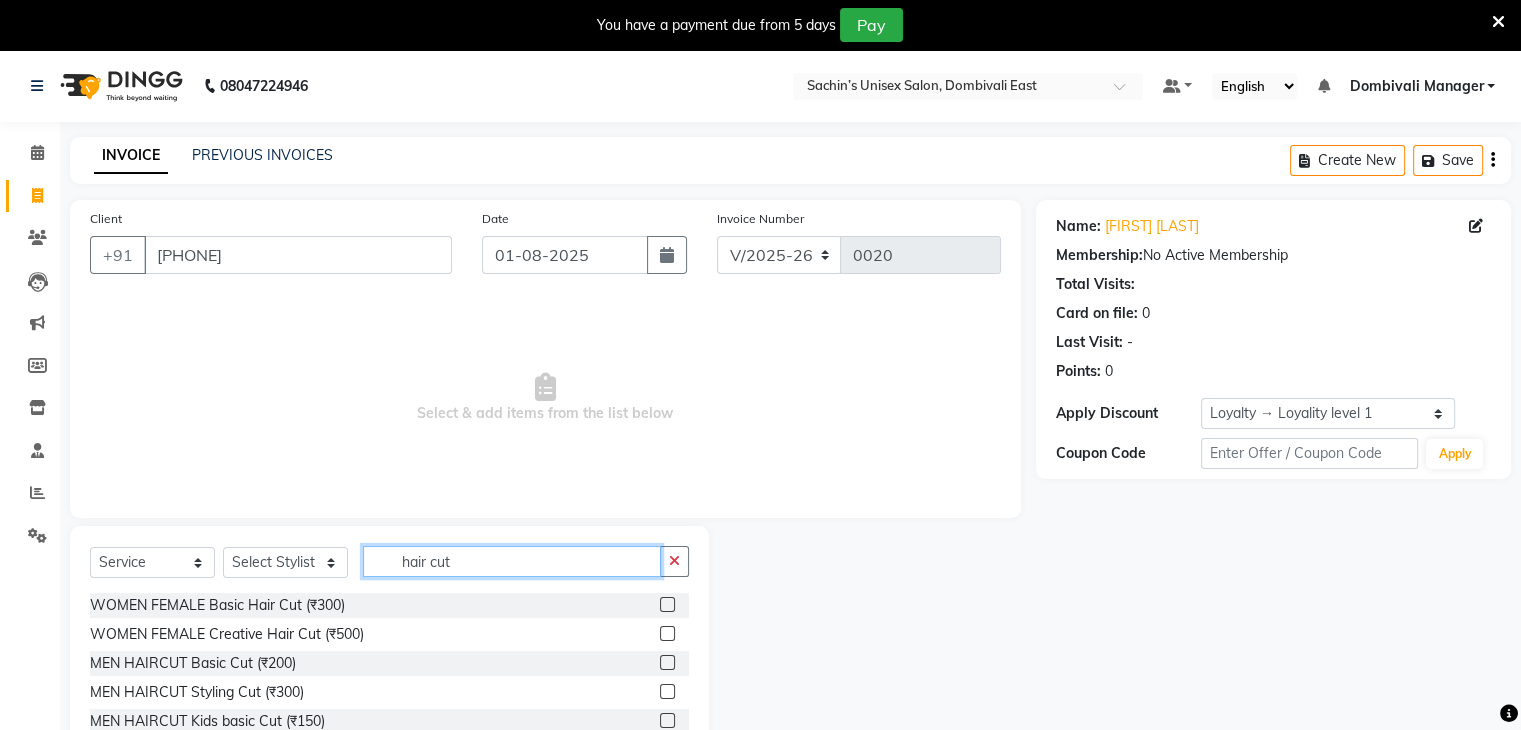 scroll, scrollTop: 96, scrollLeft: 0, axis: vertical 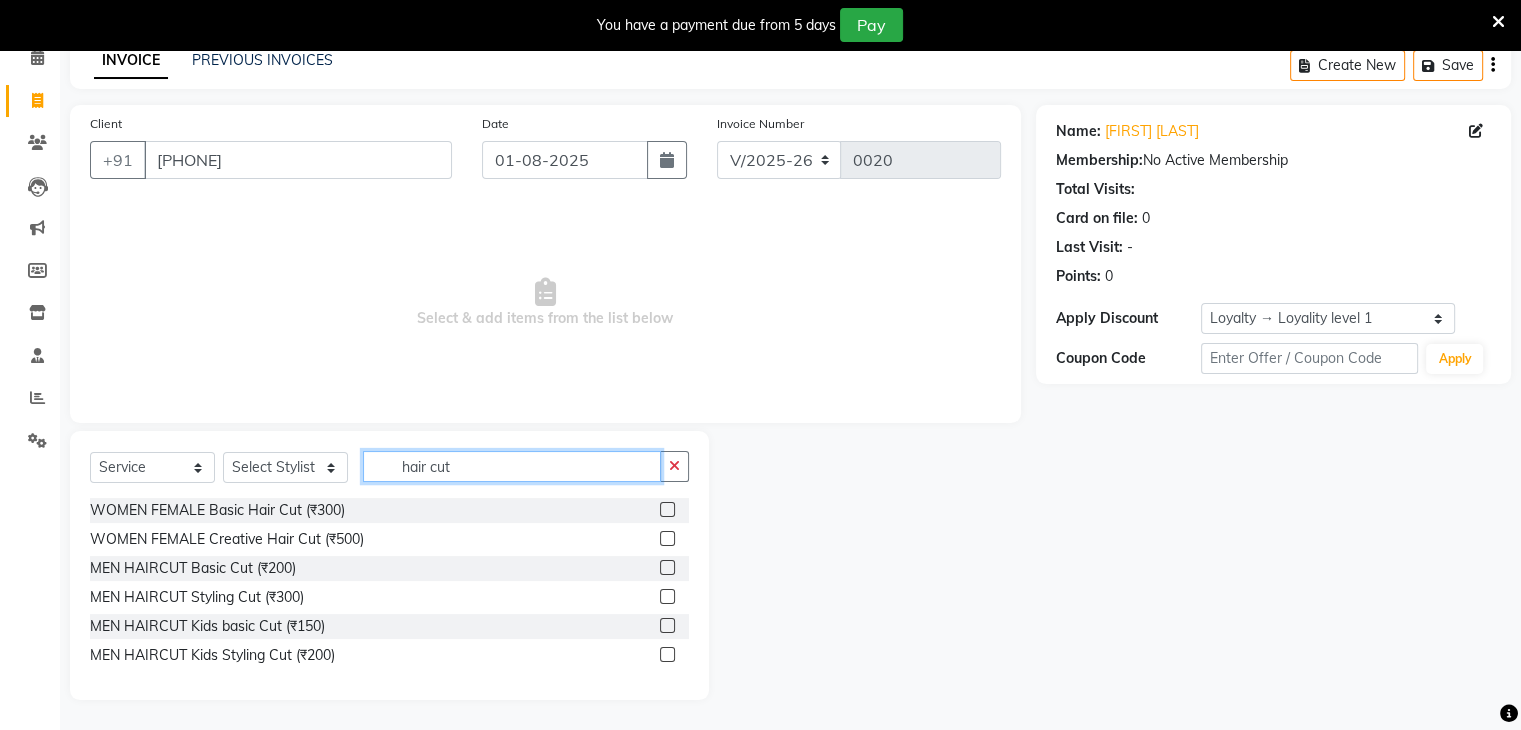 type on "hair cut" 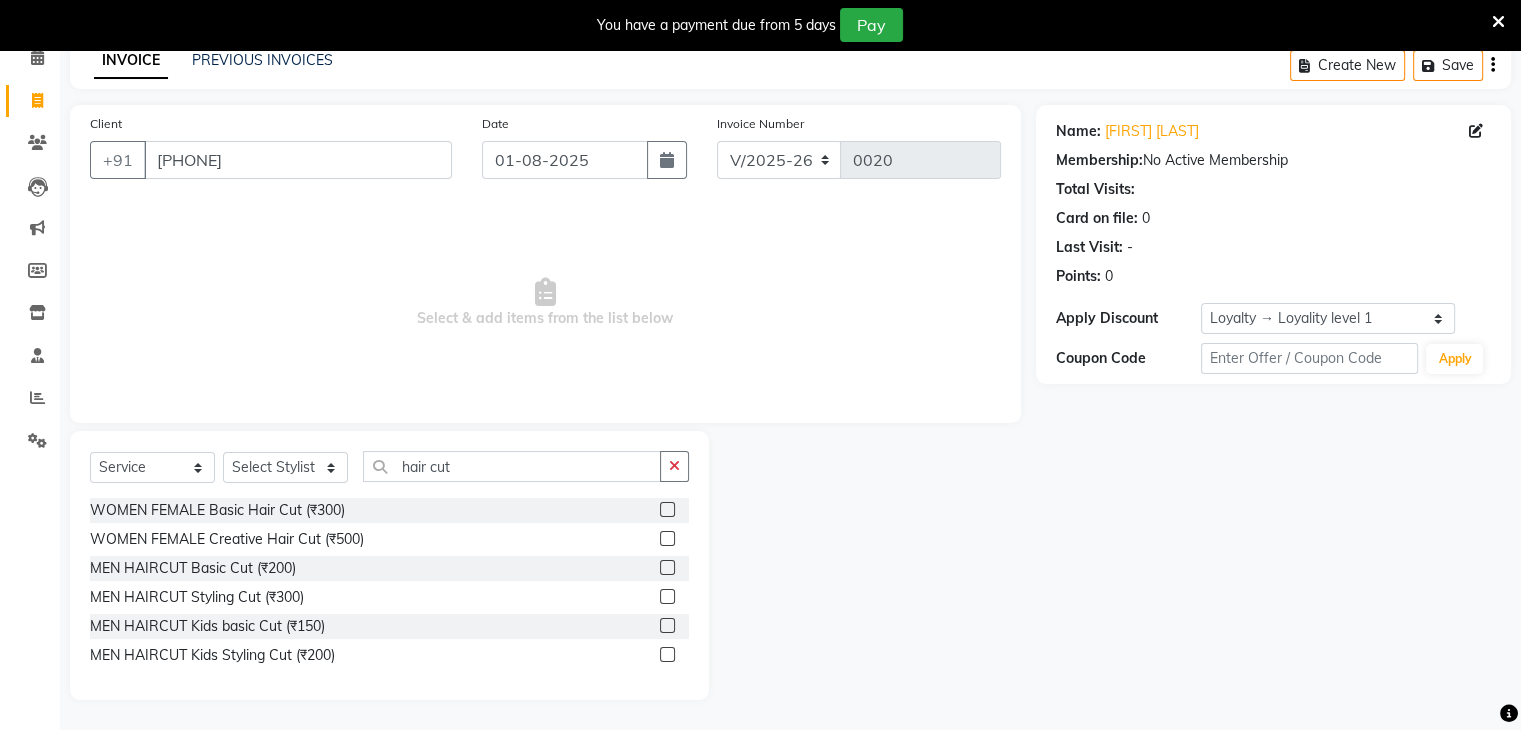 click 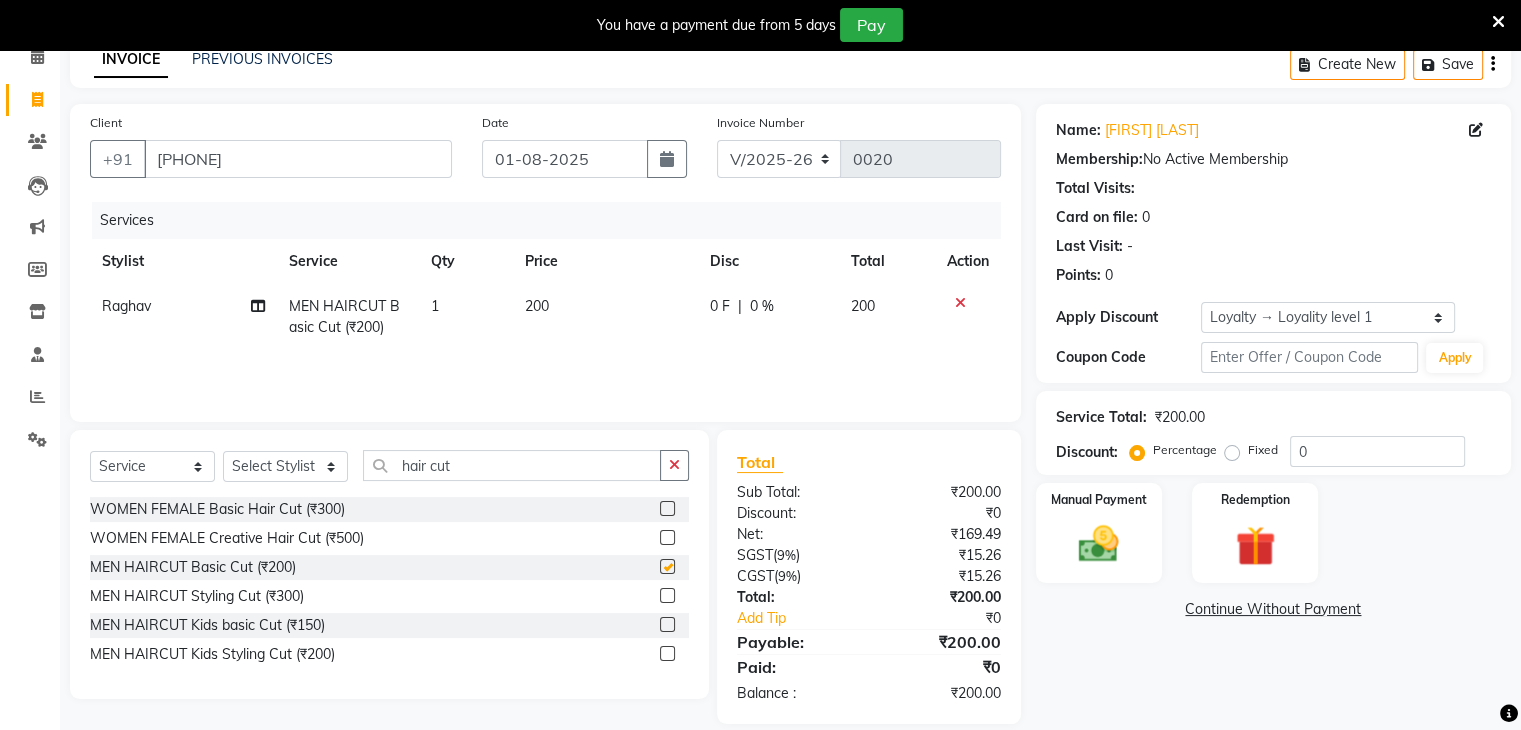 checkbox on "false" 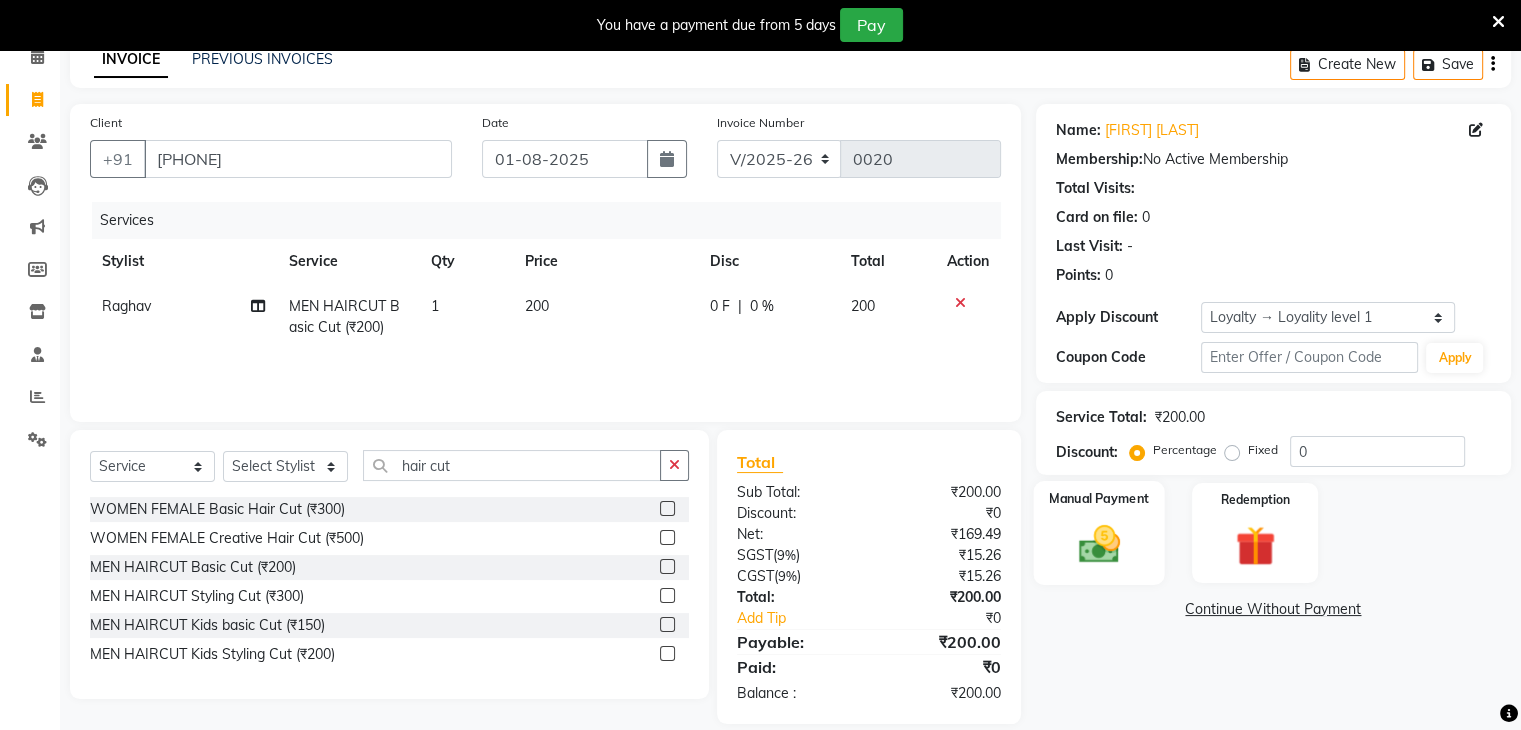 click 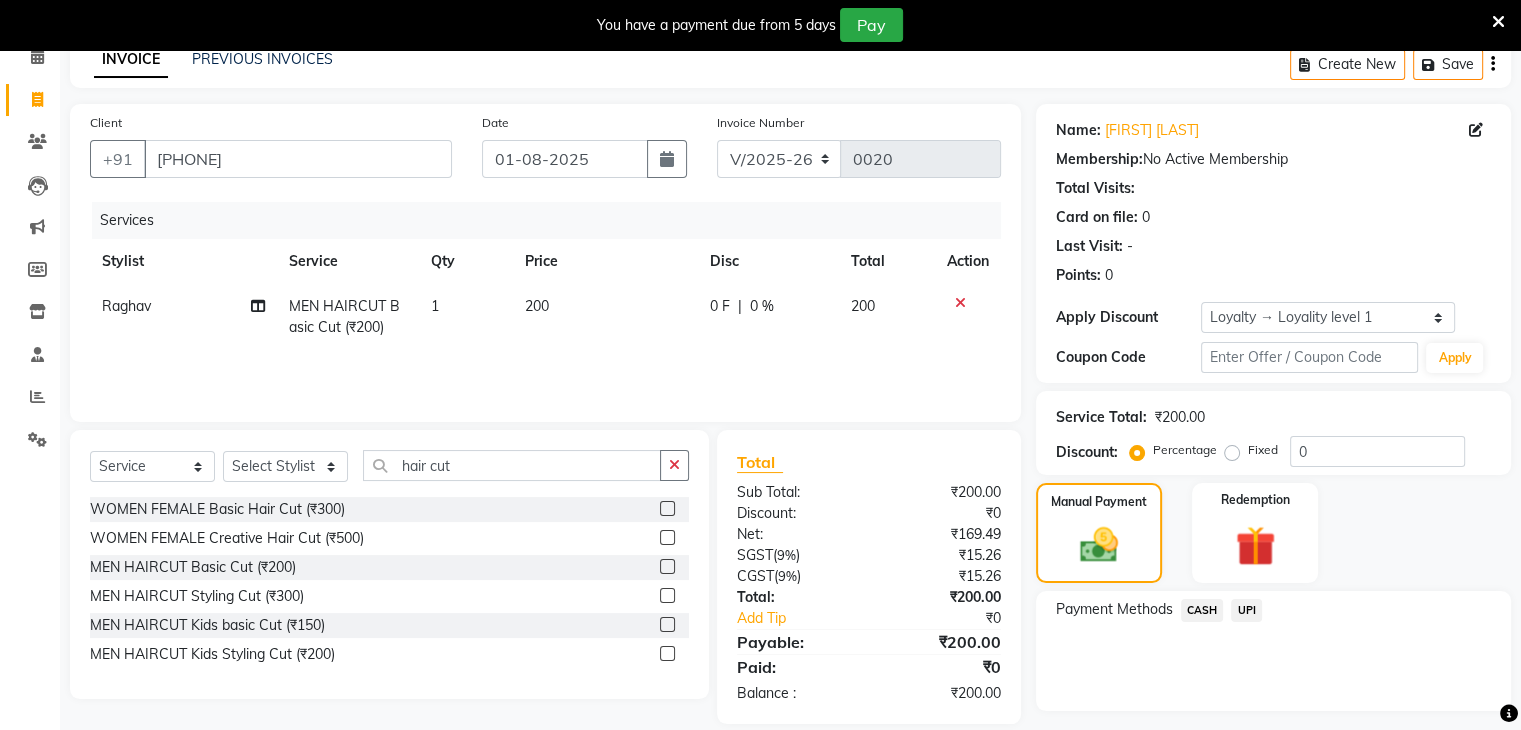 click on "UPI" 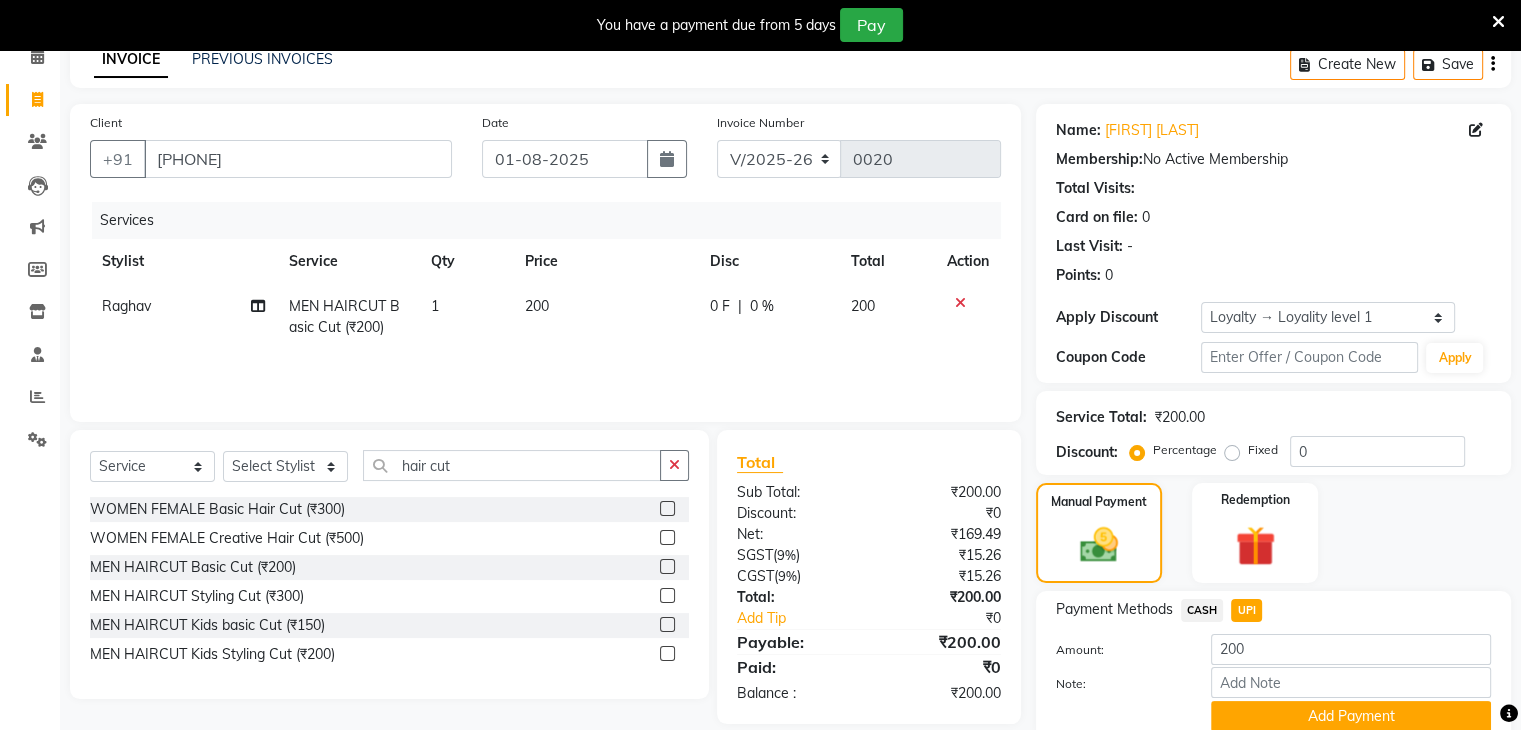 scroll, scrollTop: 178, scrollLeft: 0, axis: vertical 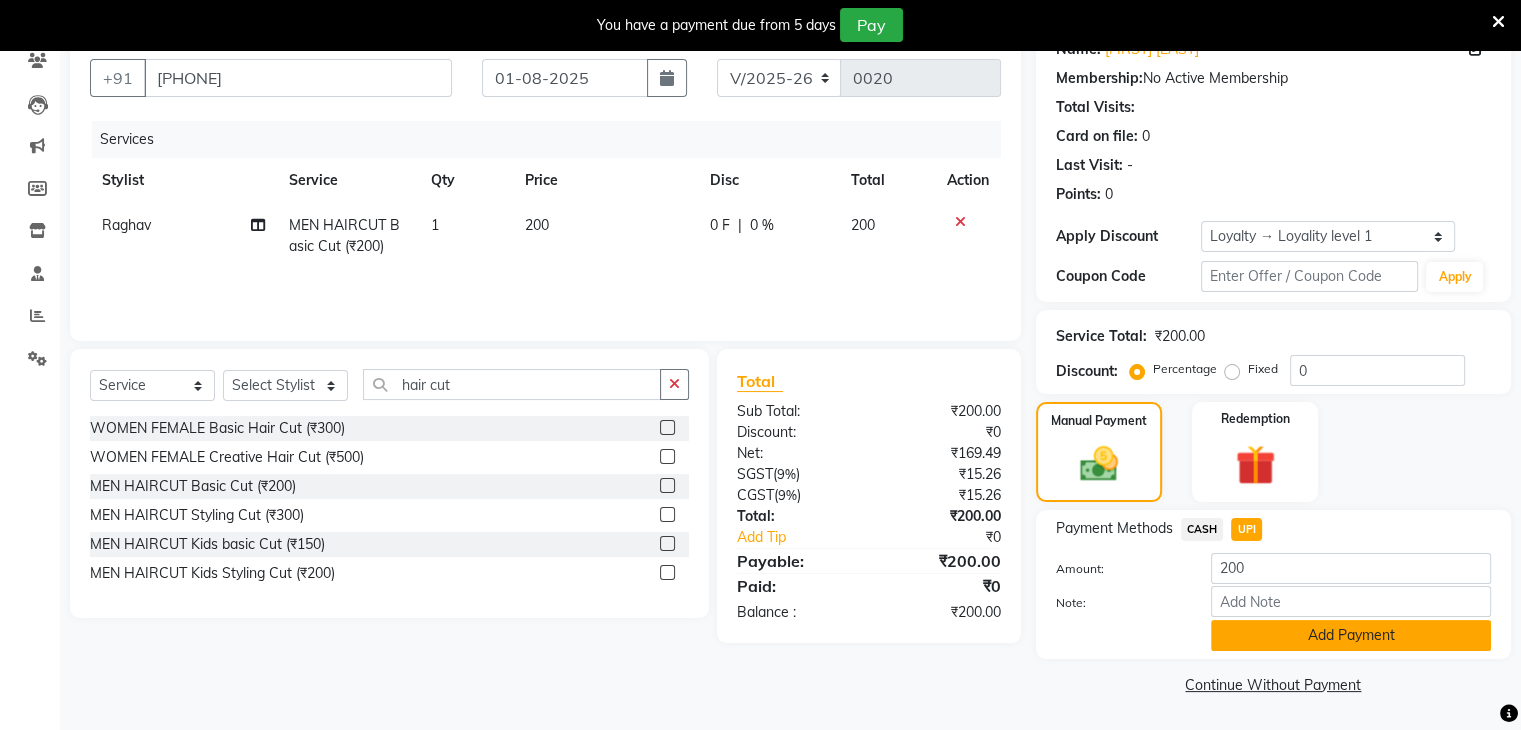 click on "Add Payment" 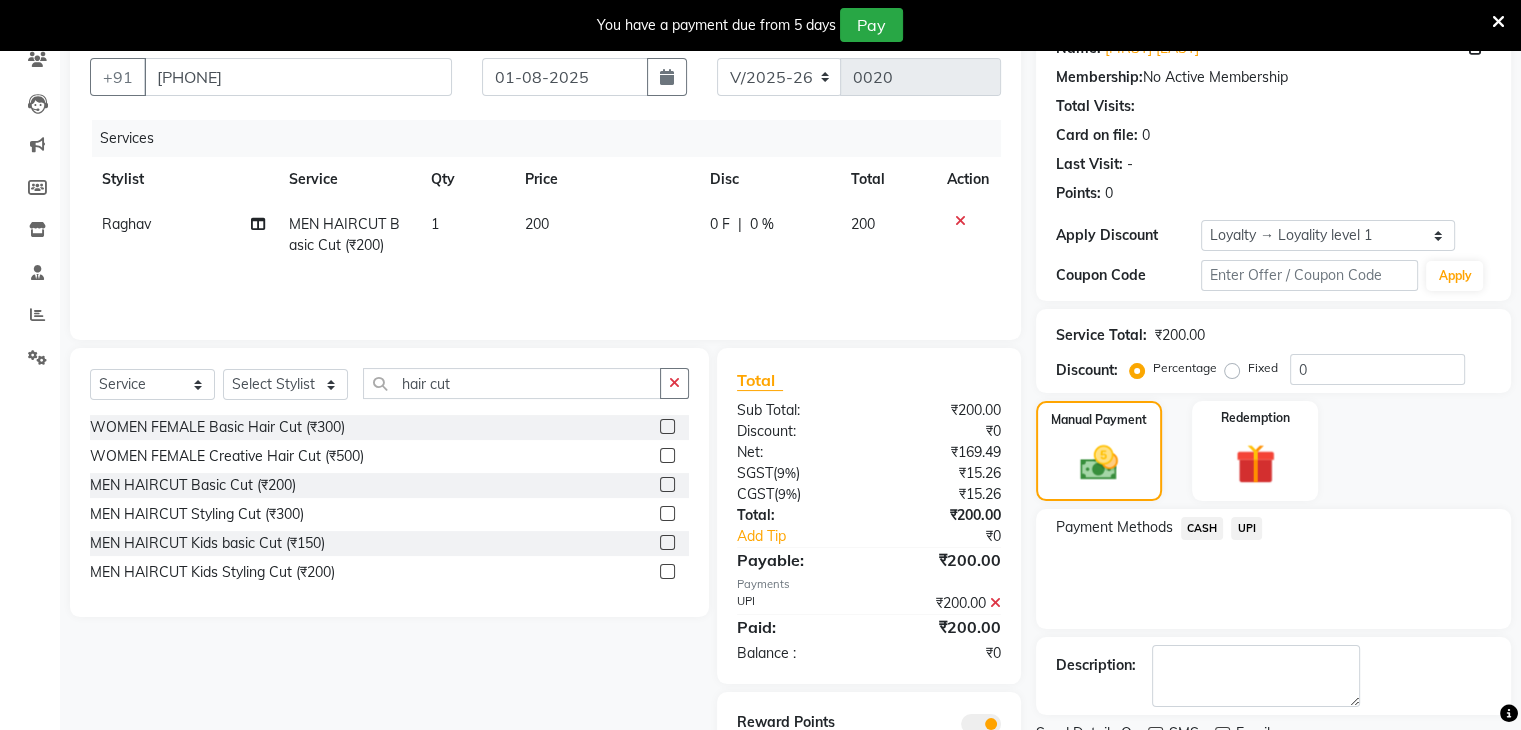 scroll, scrollTop: 263, scrollLeft: 0, axis: vertical 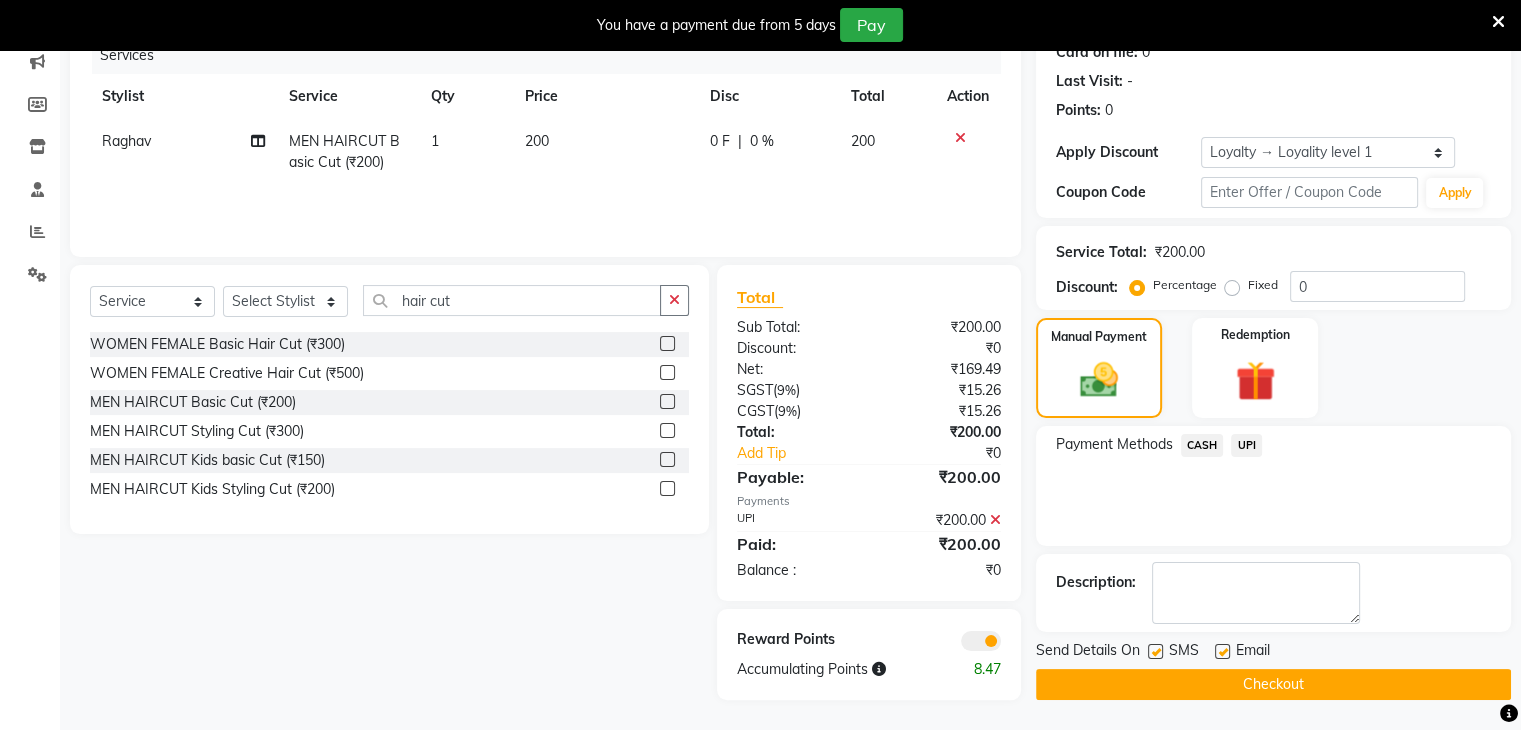 click on "Checkout" 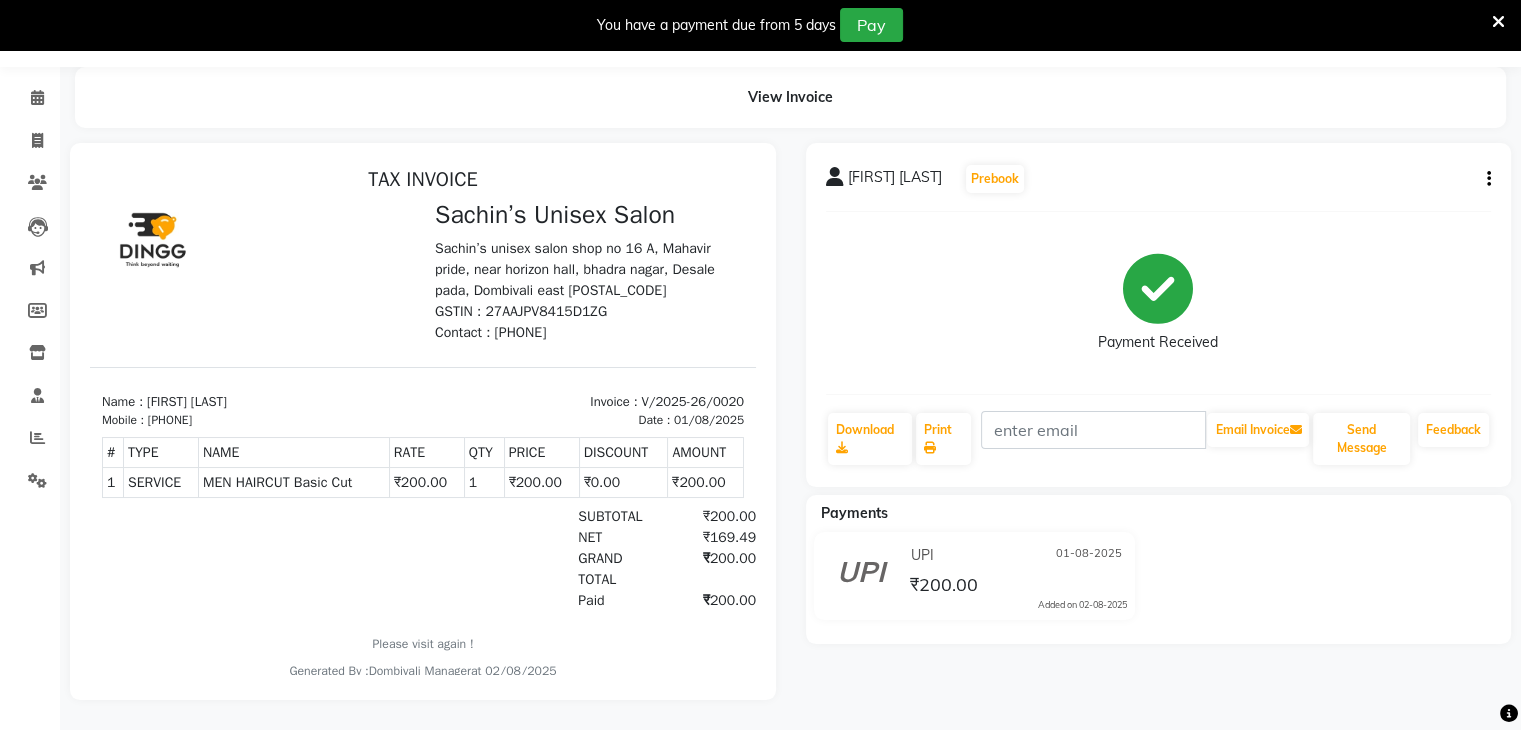 scroll, scrollTop: 0, scrollLeft: 0, axis: both 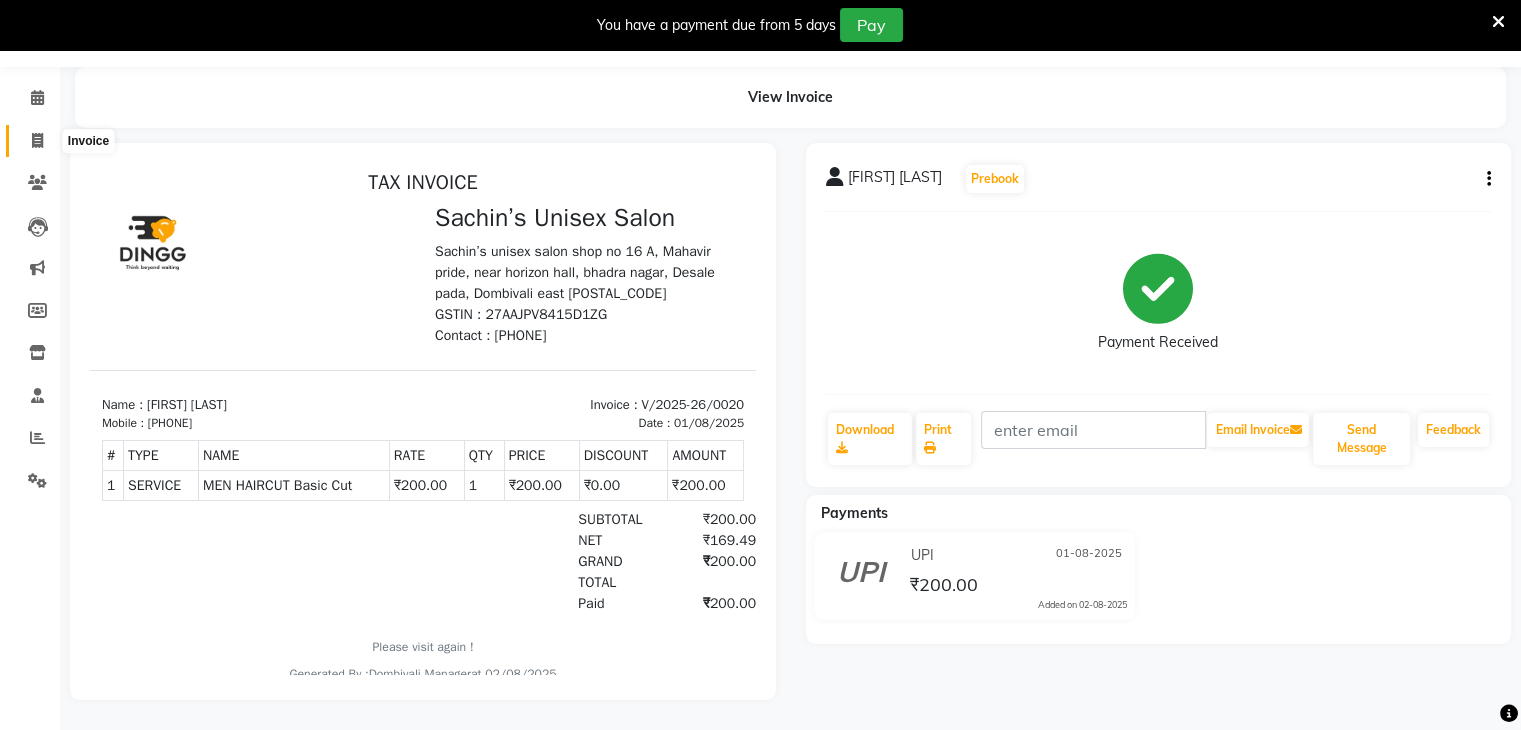 click 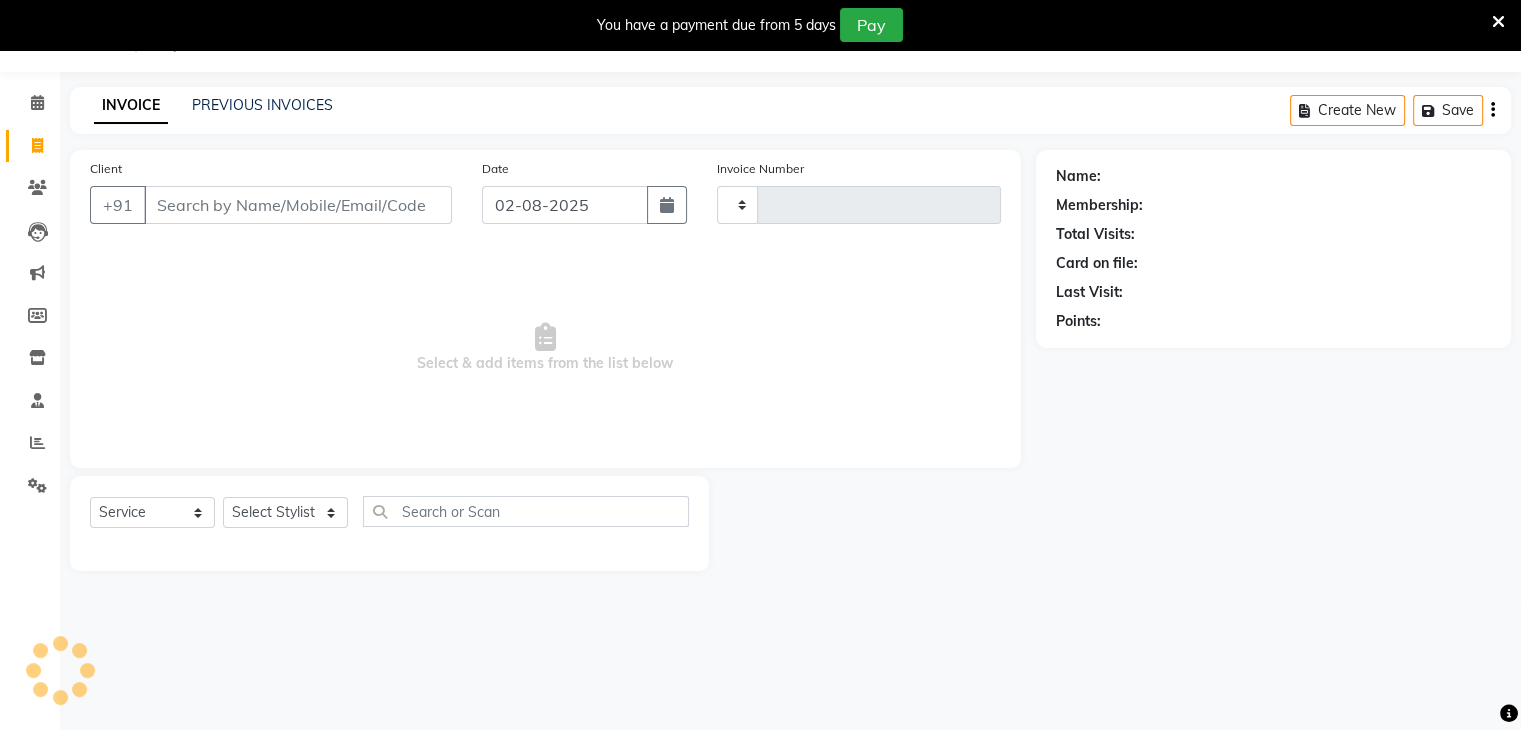 type on "0021" 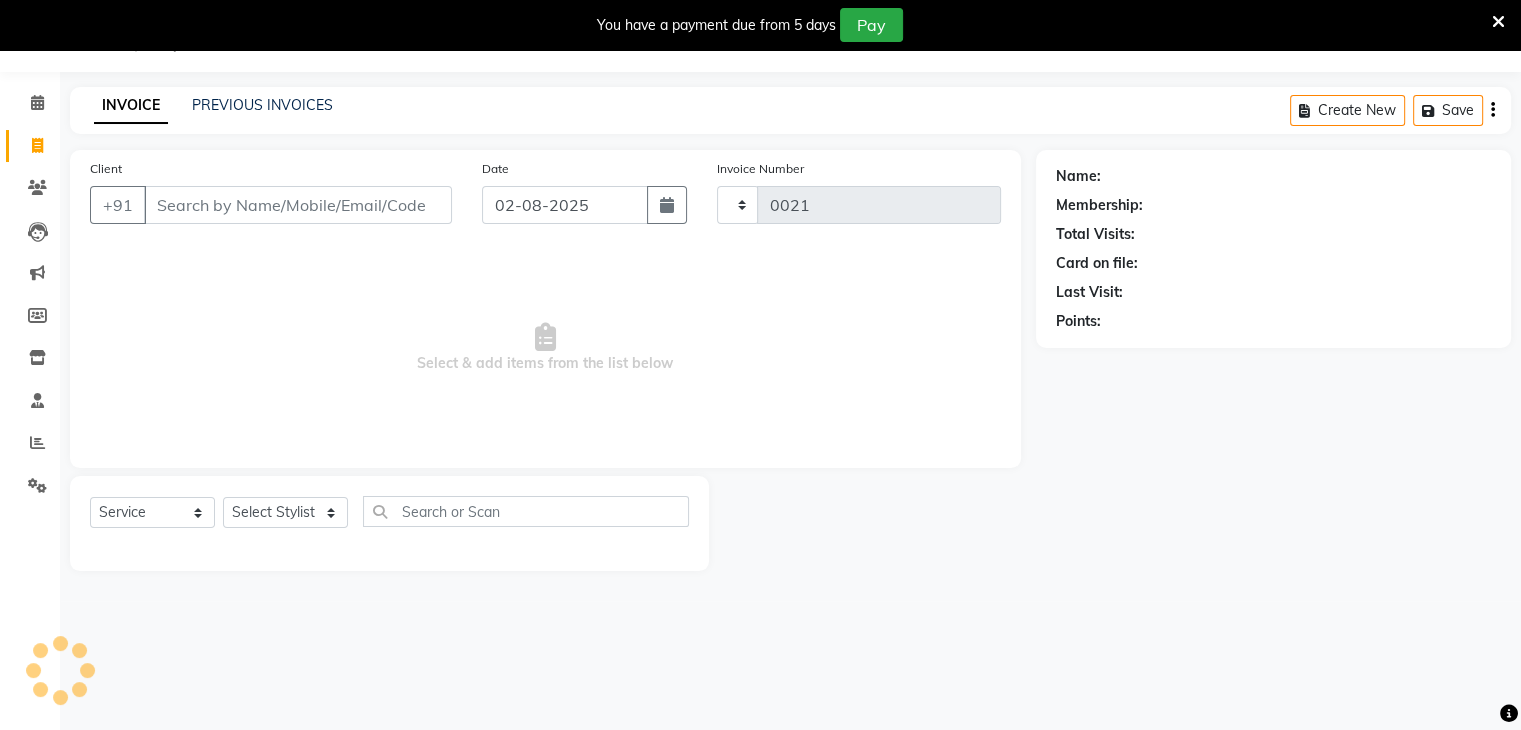 scroll, scrollTop: 50, scrollLeft: 0, axis: vertical 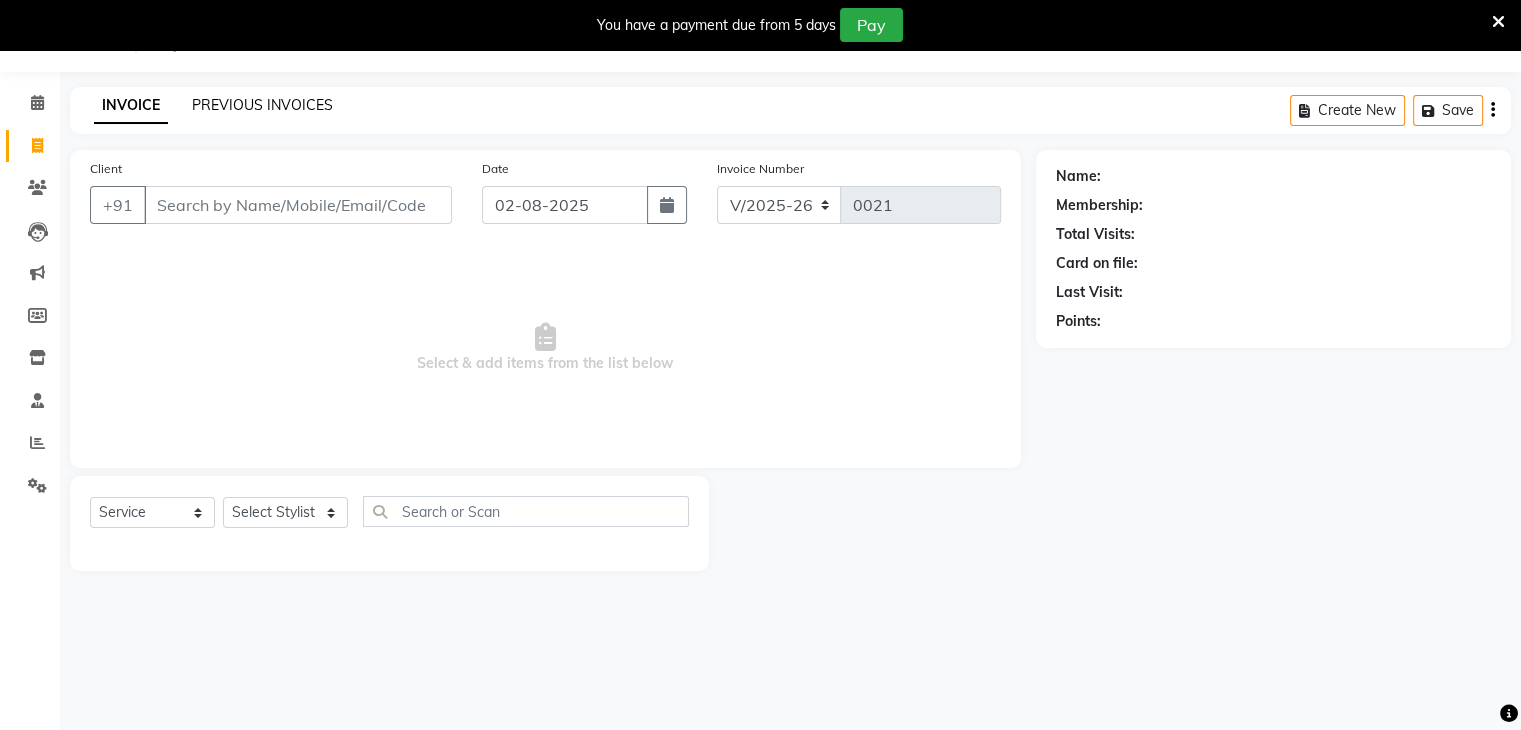 click on "PREVIOUS INVOICES" 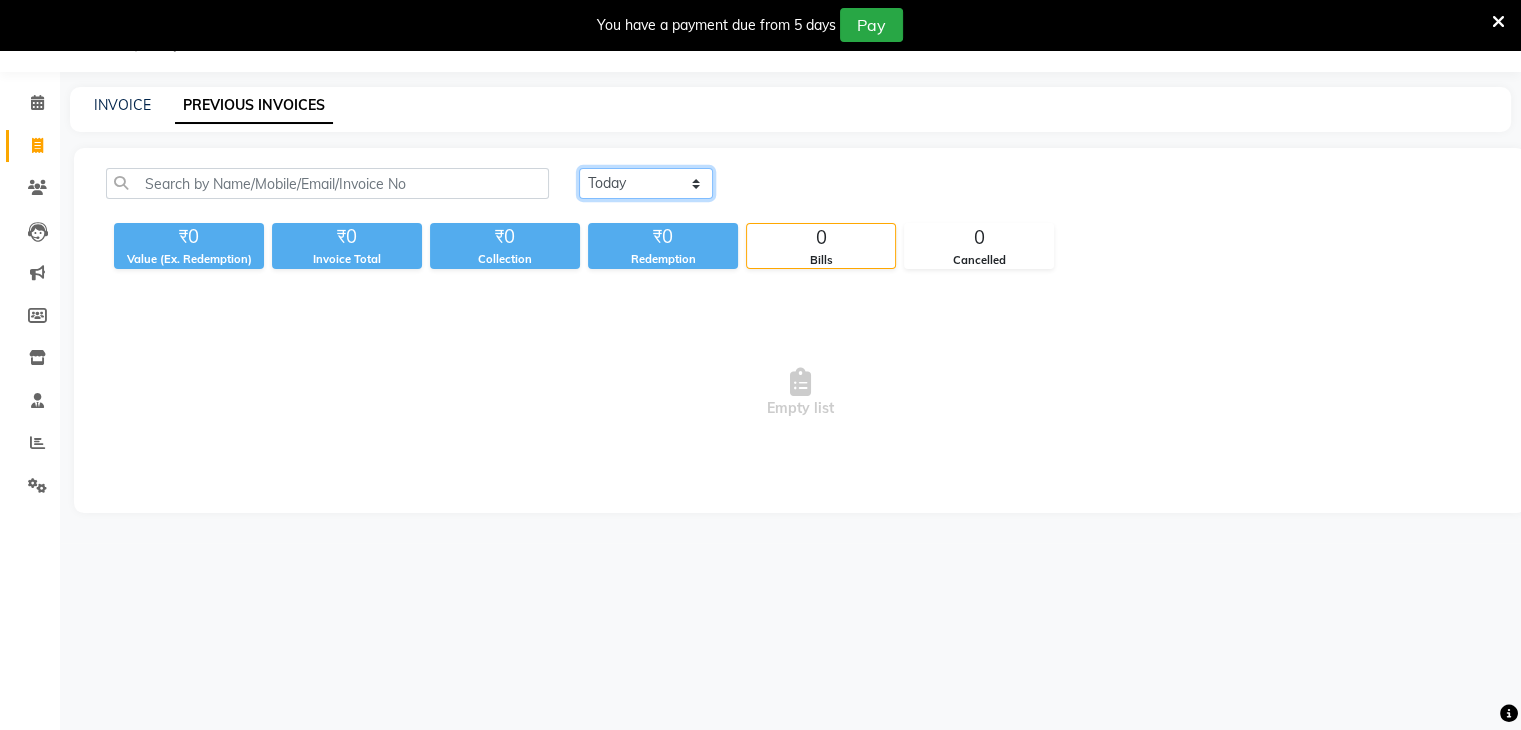 click on "Today Yesterday Custom Range" 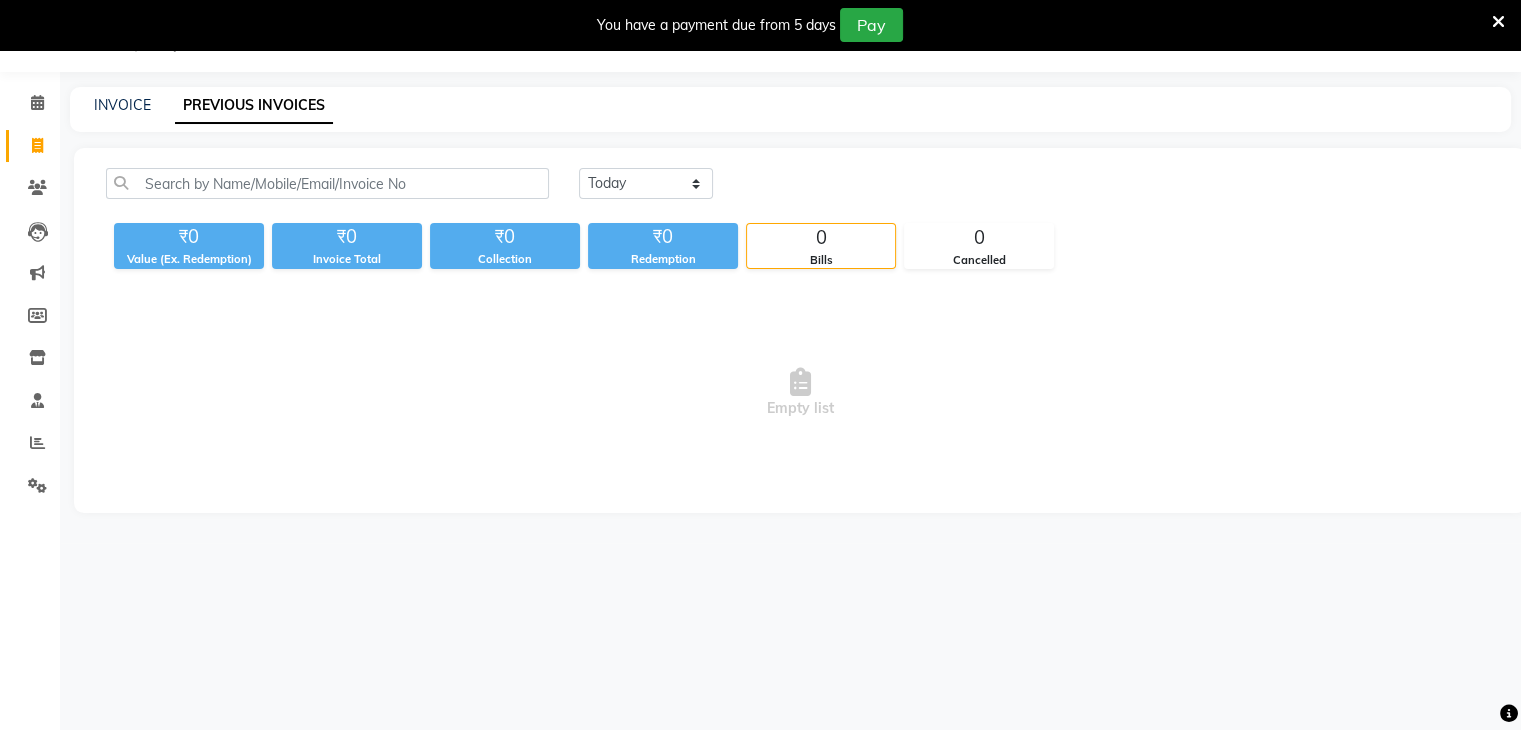 click on "Today Yesterday Custom Range" 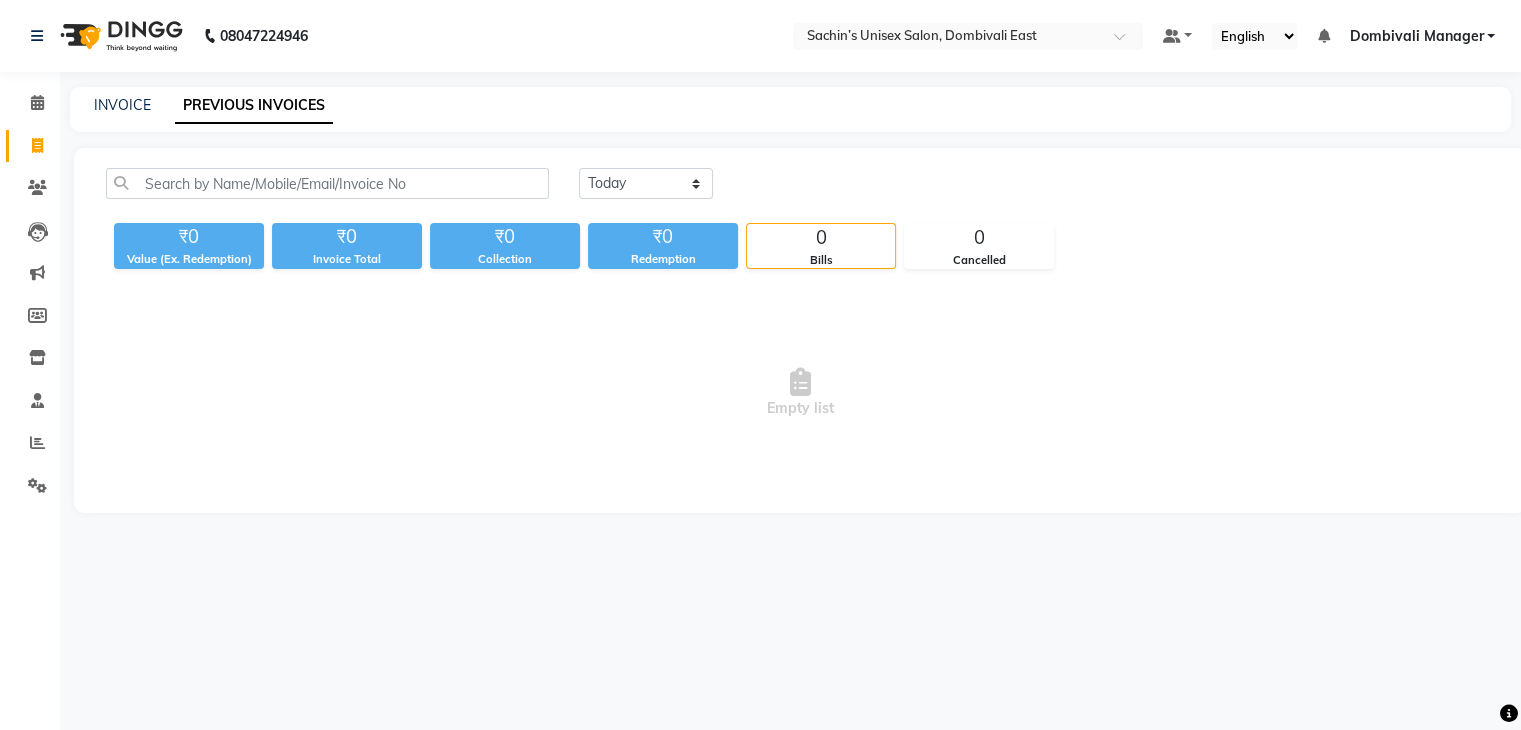 scroll, scrollTop: 0, scrollLeft: 0, axis: both 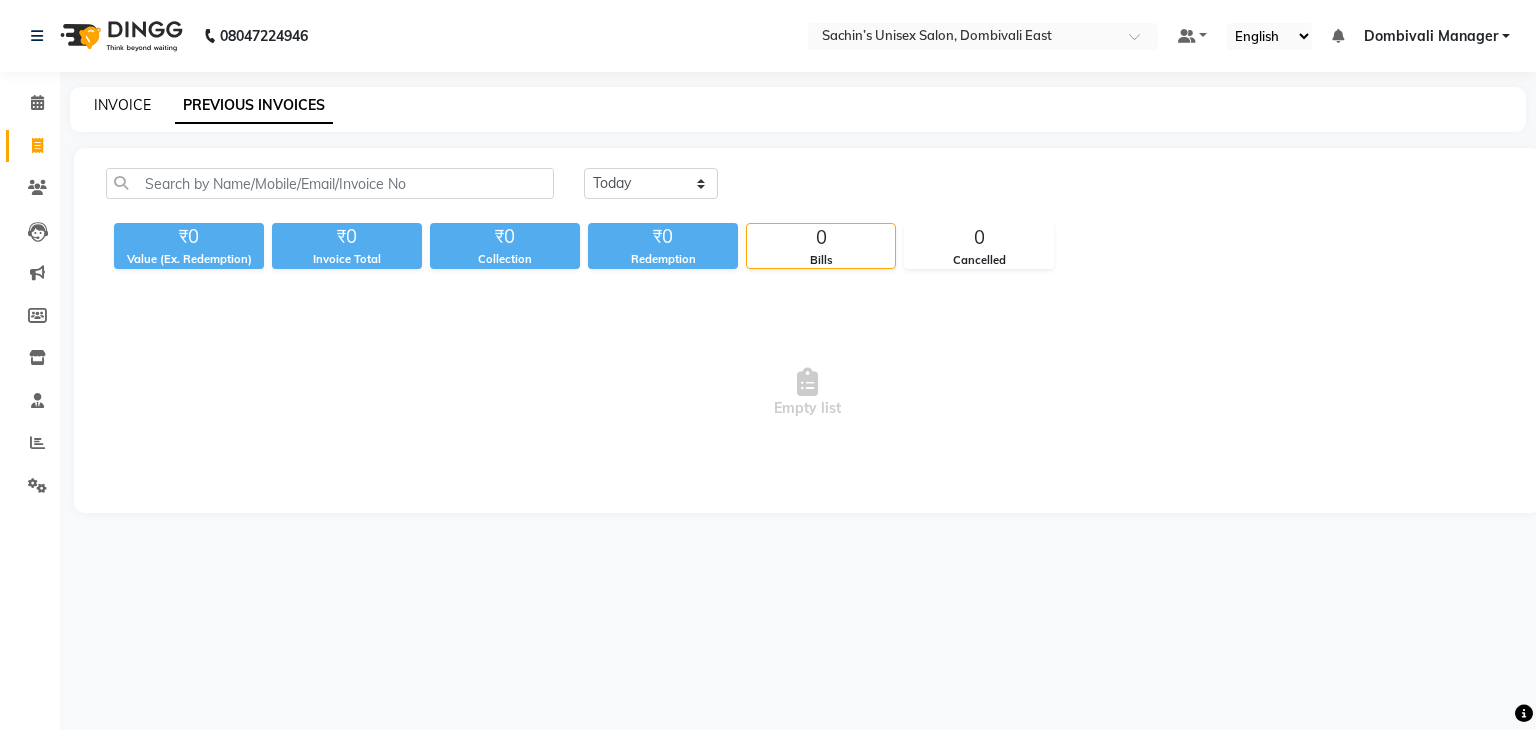 click on "INVOICE" 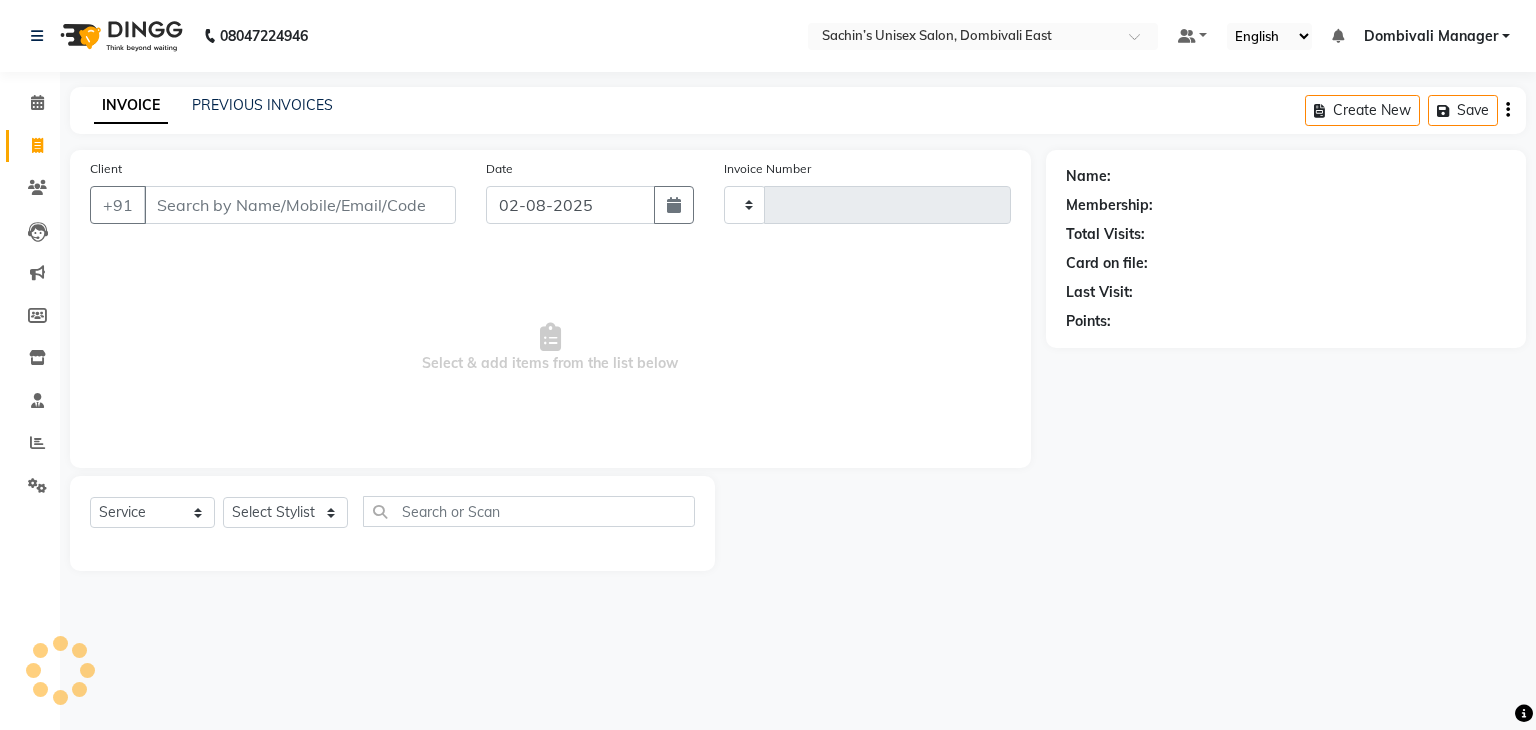 type on "0021" 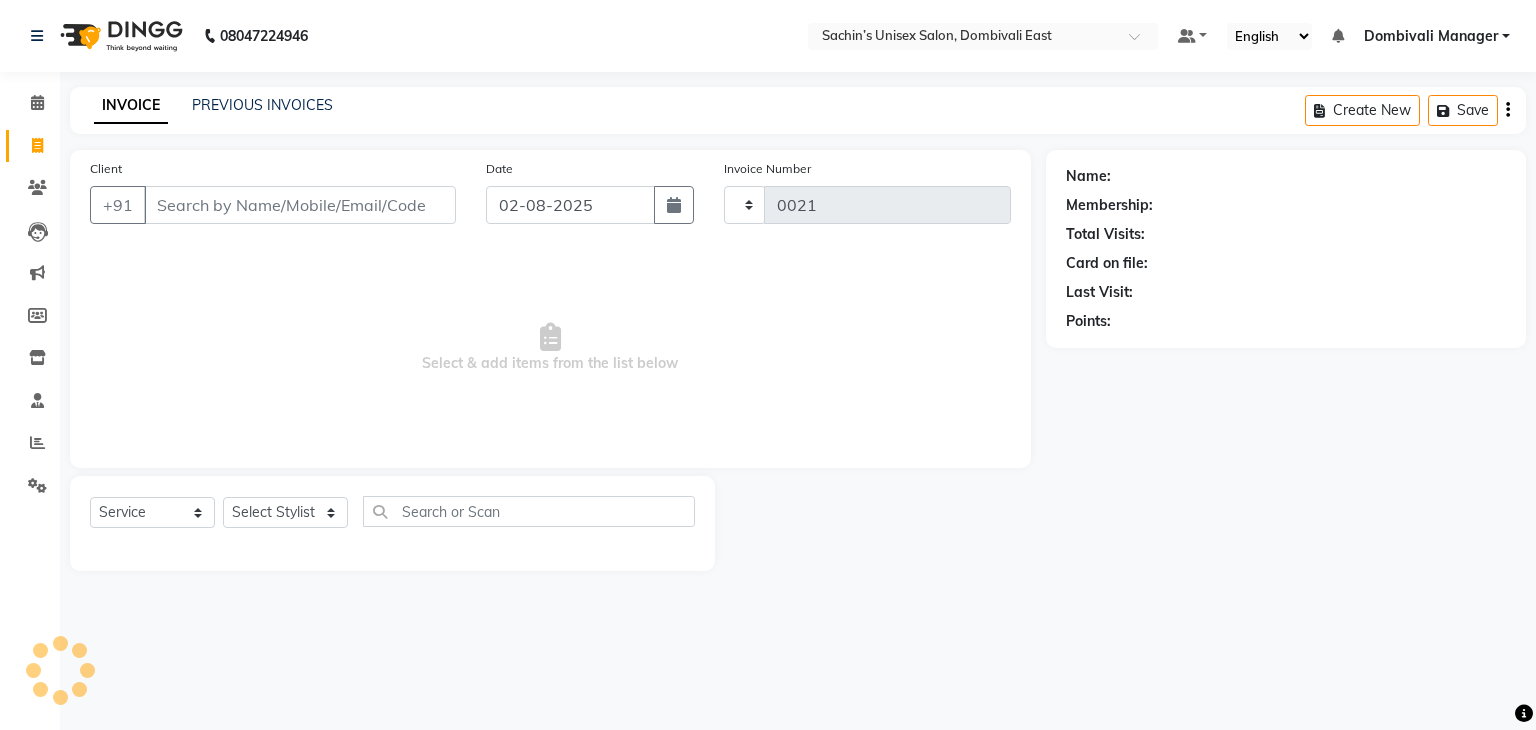 select on "8637" 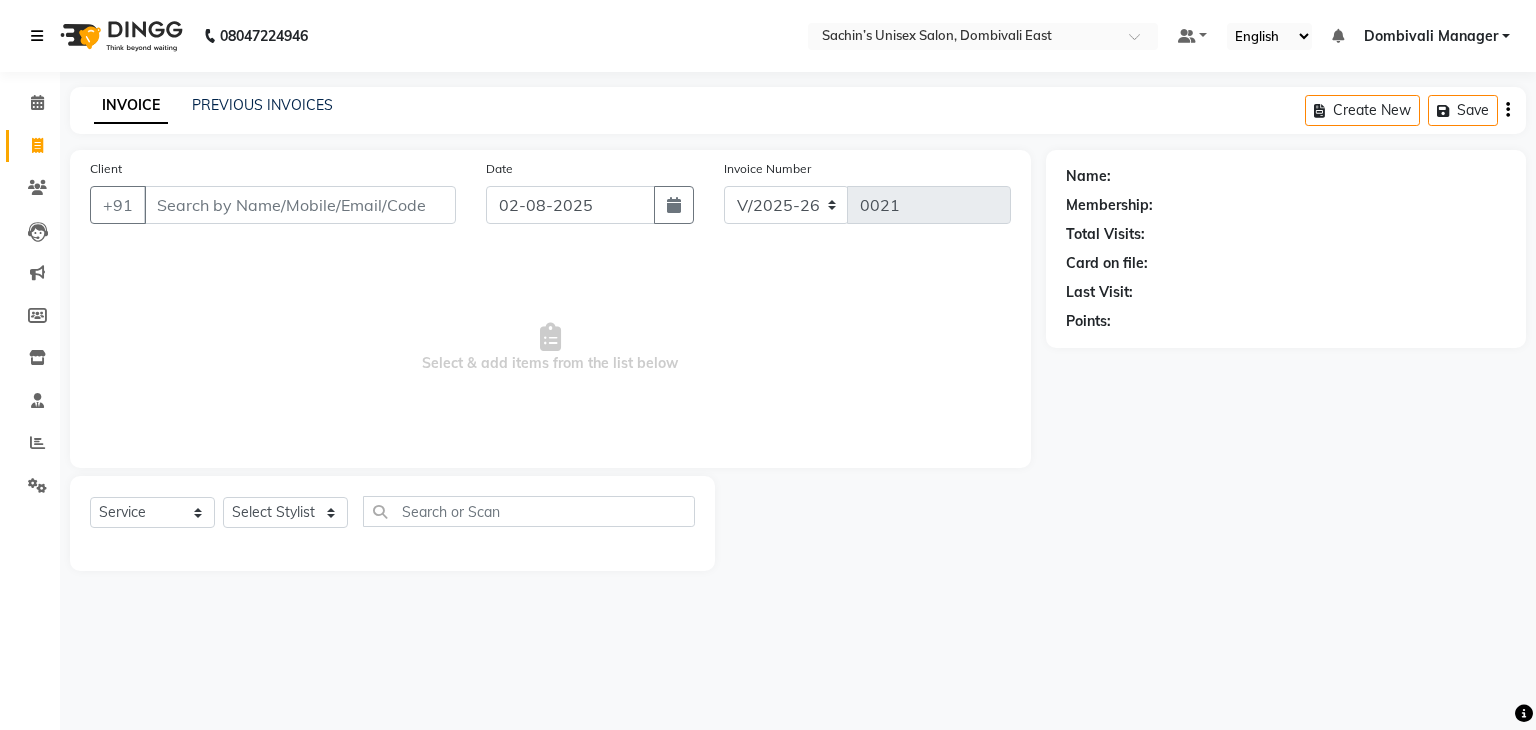 click at bounding box center [37, 36] 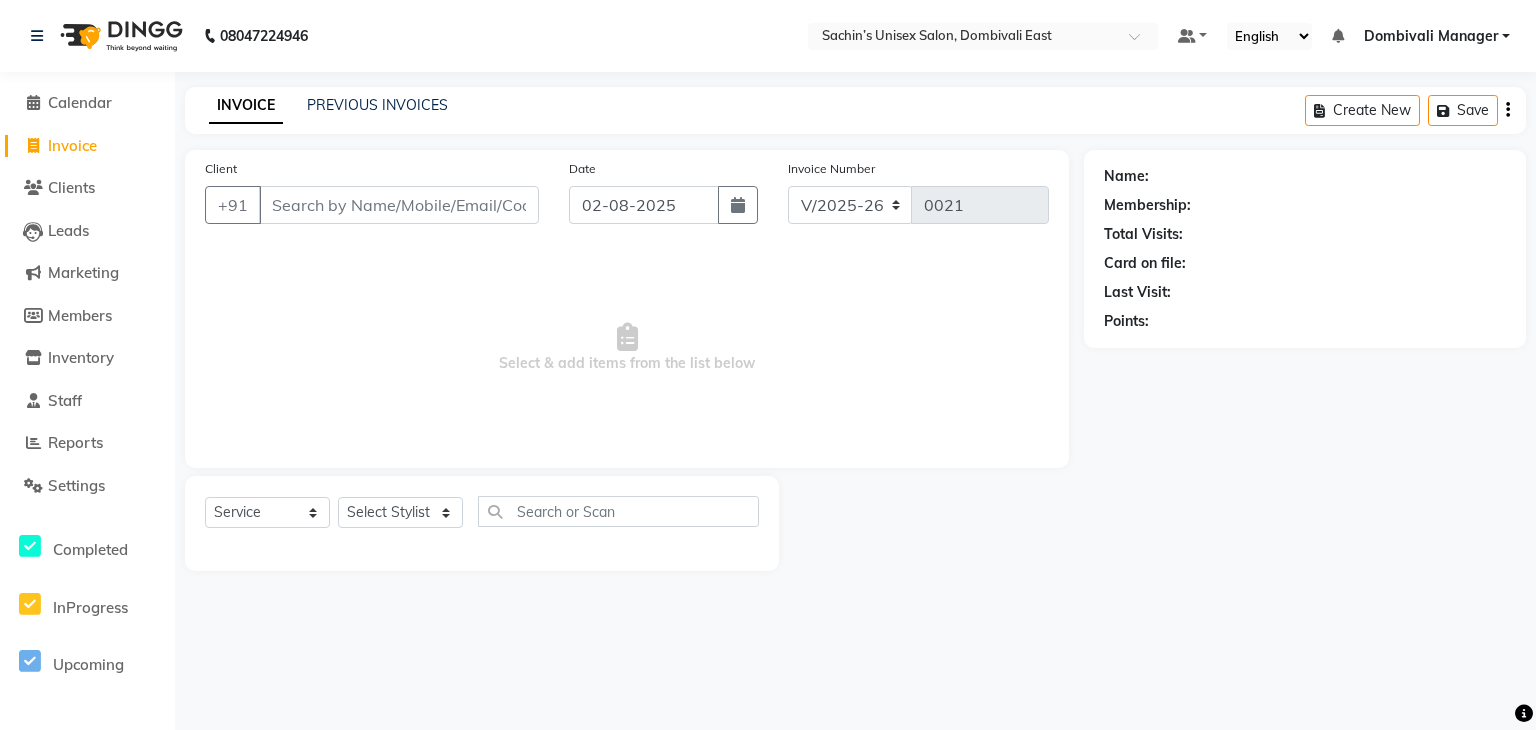 click on "Select & add items from the list below" at bounding box center [627, 348] 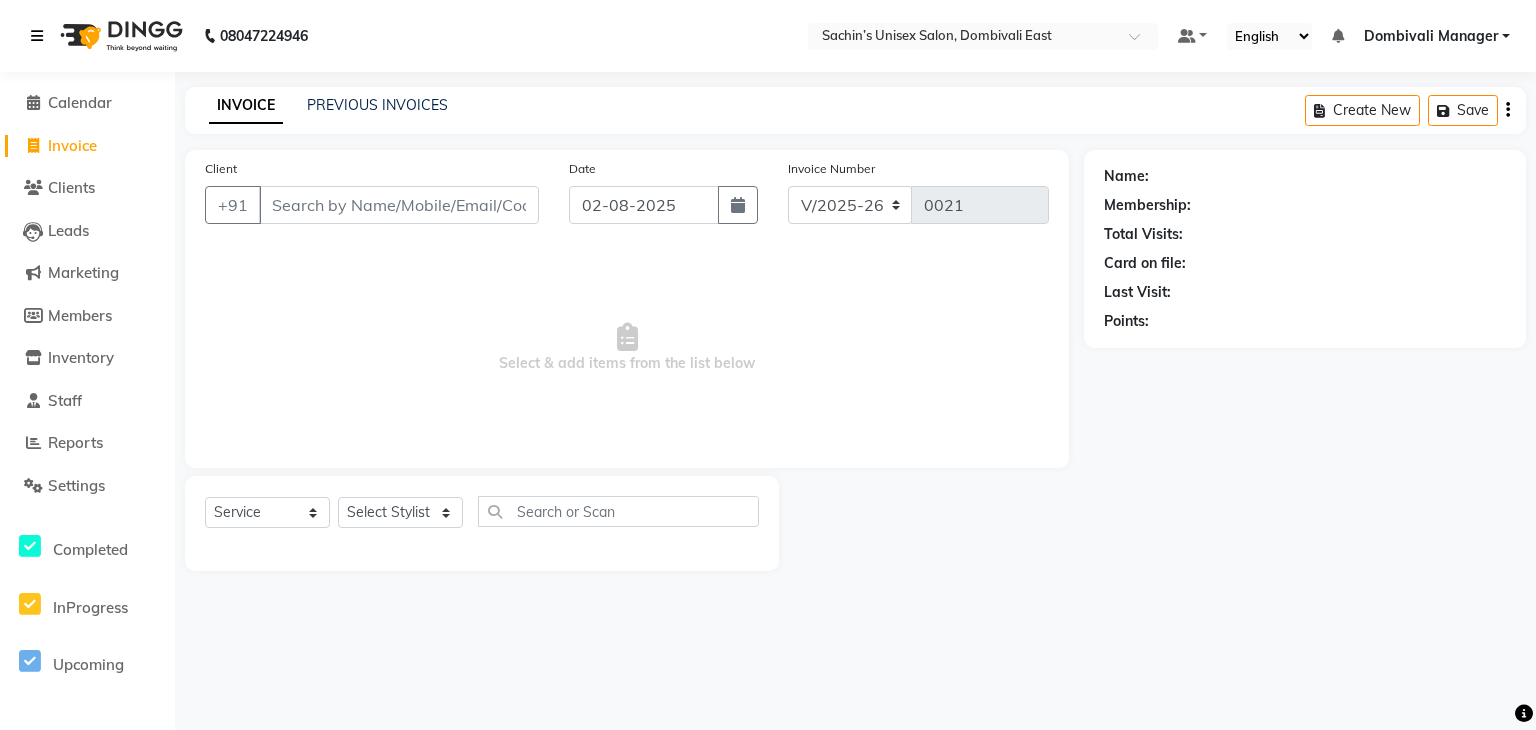 click at bounding box center [37, 36] 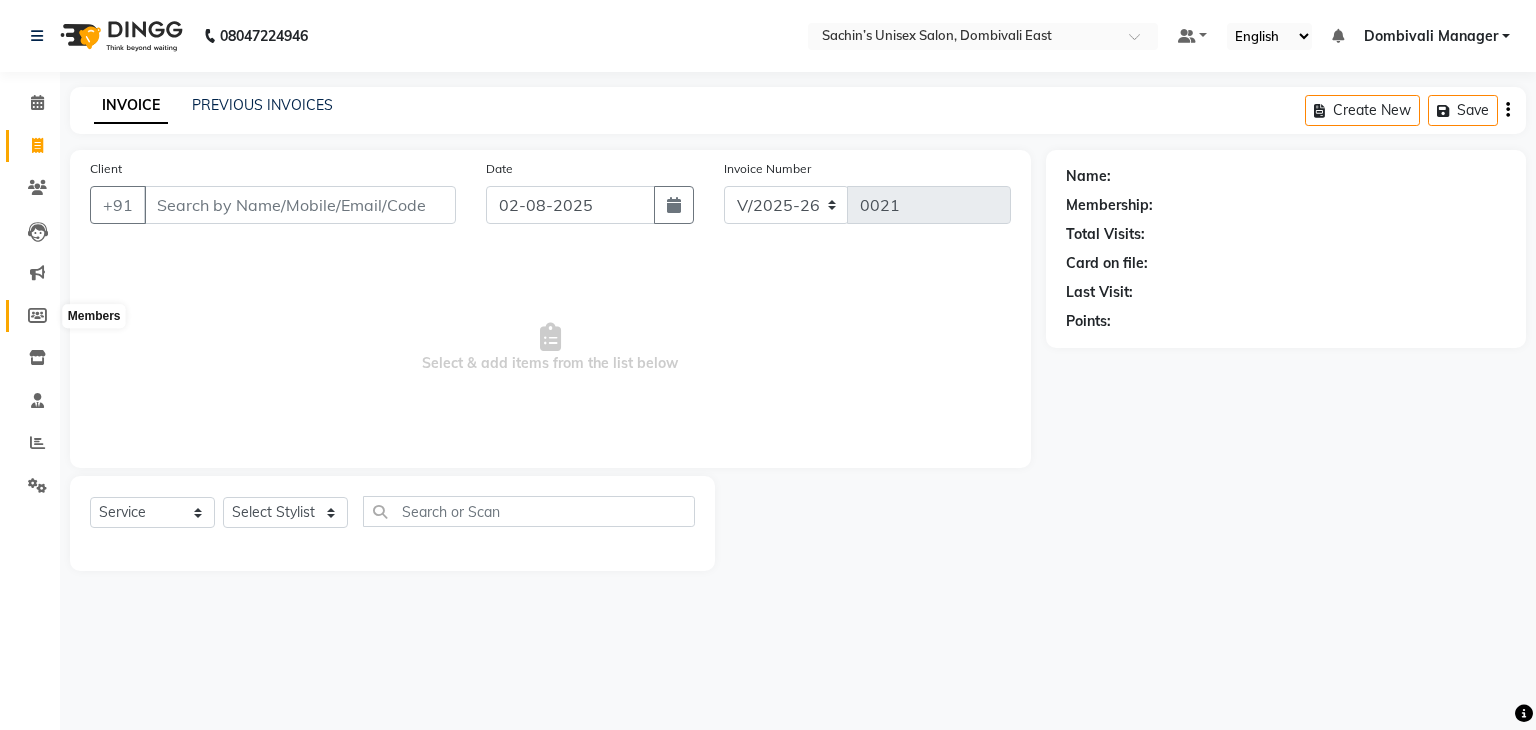 click 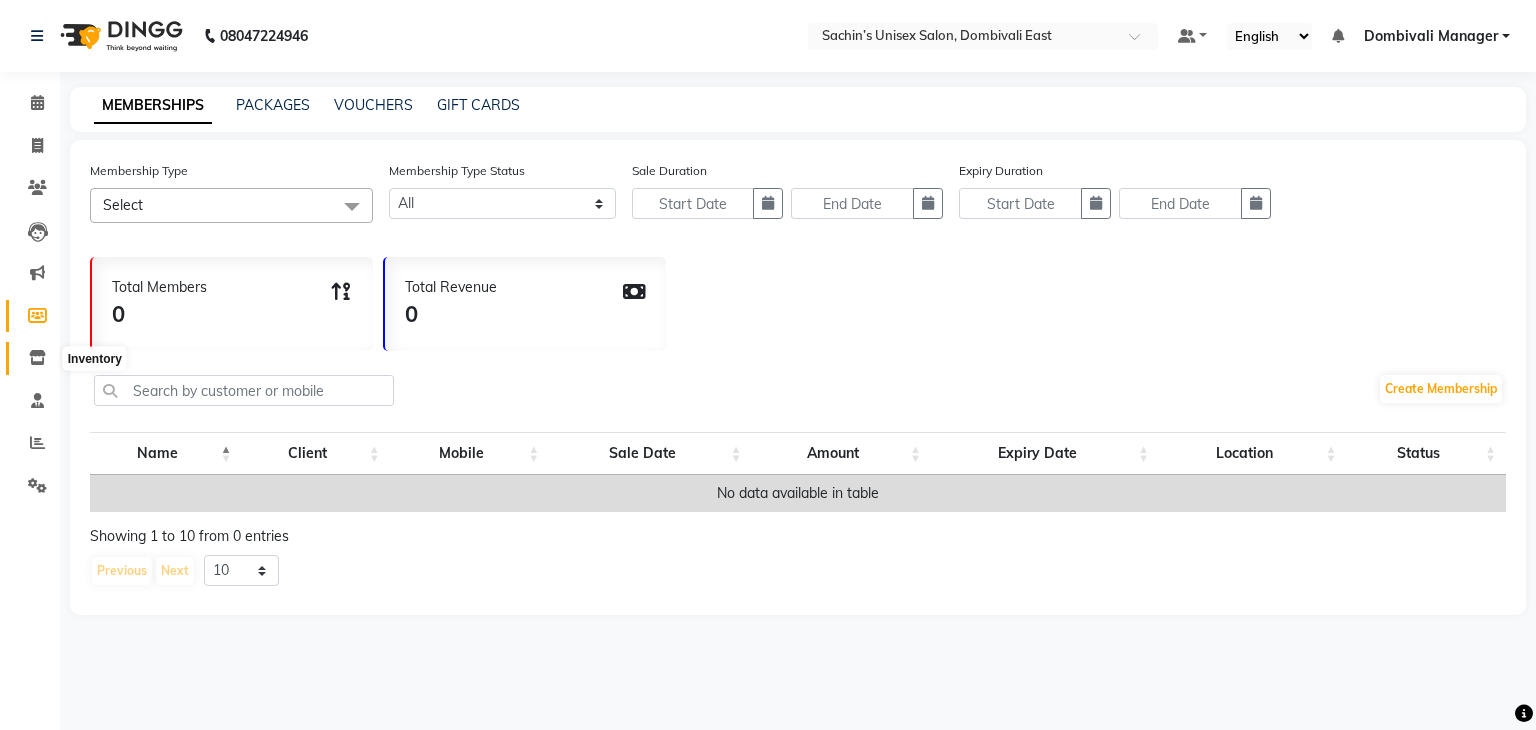 click 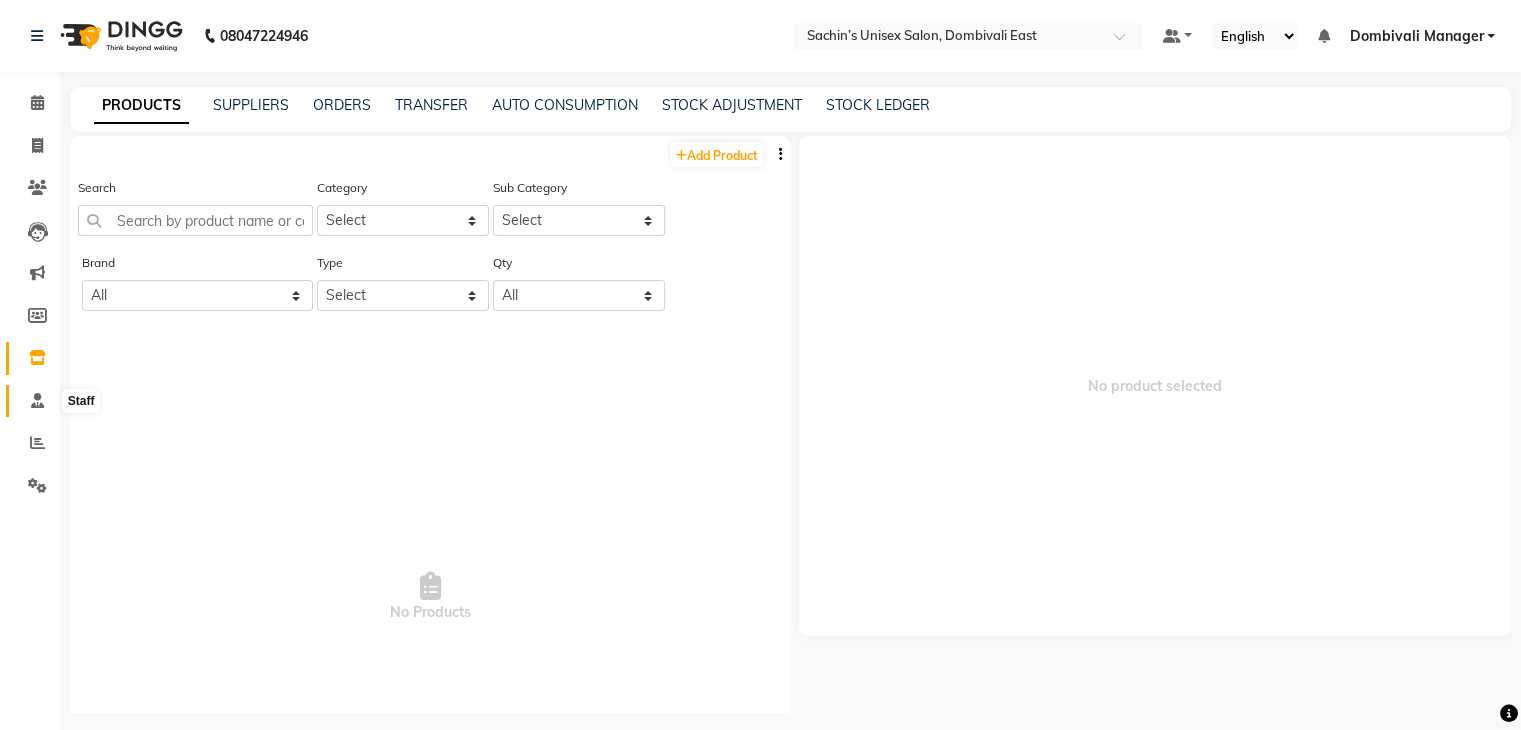 click 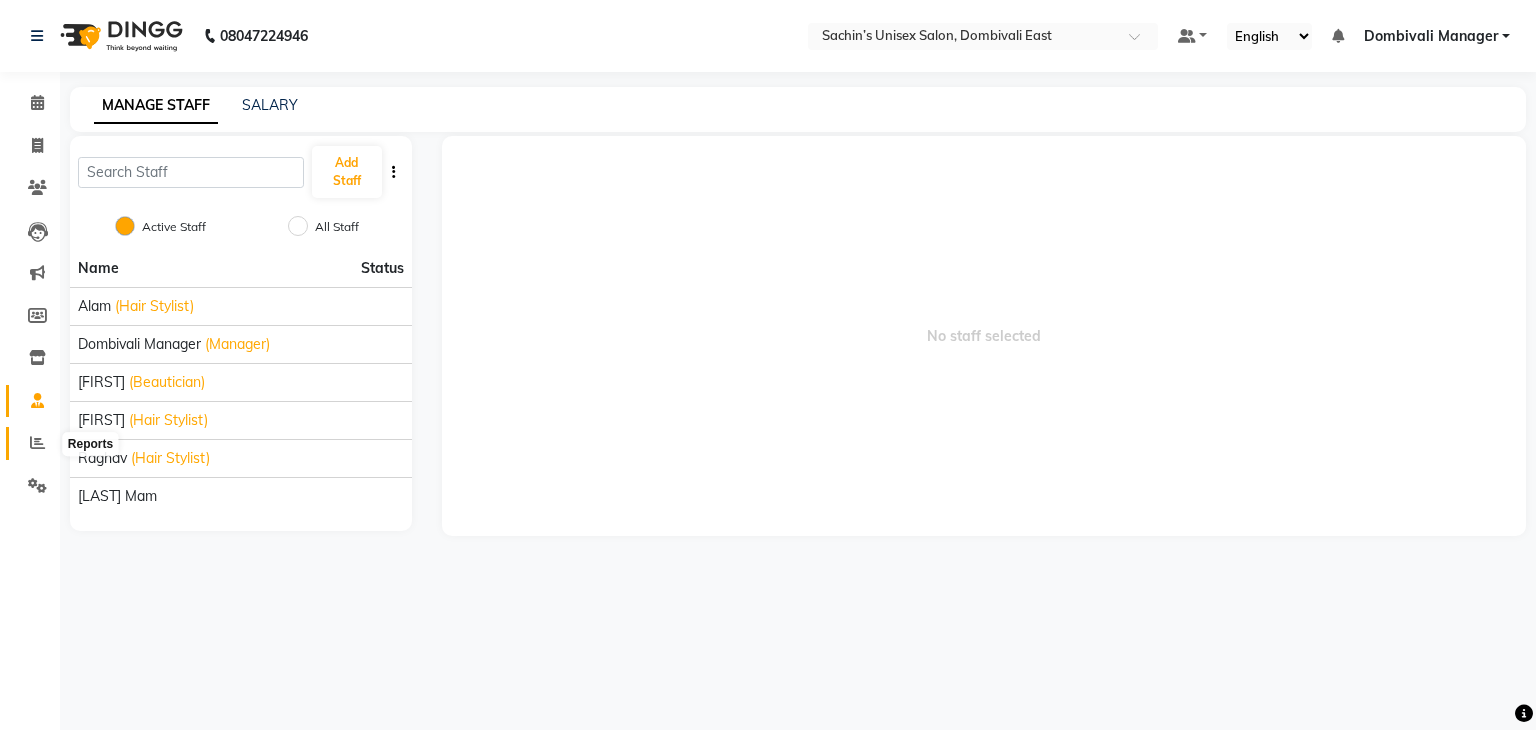 click 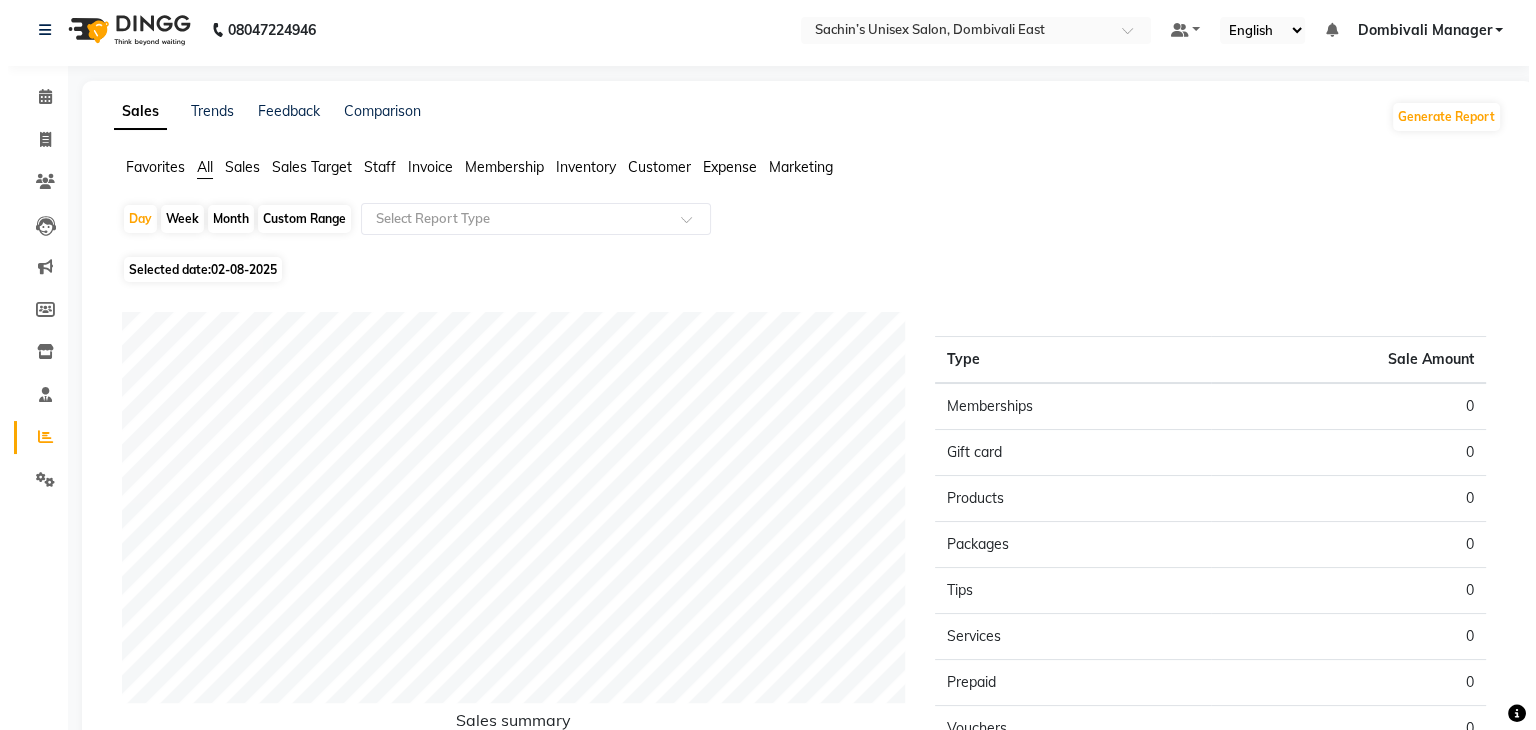 scroll, scrollTop: 0, scrollLeft: 0, axis: both 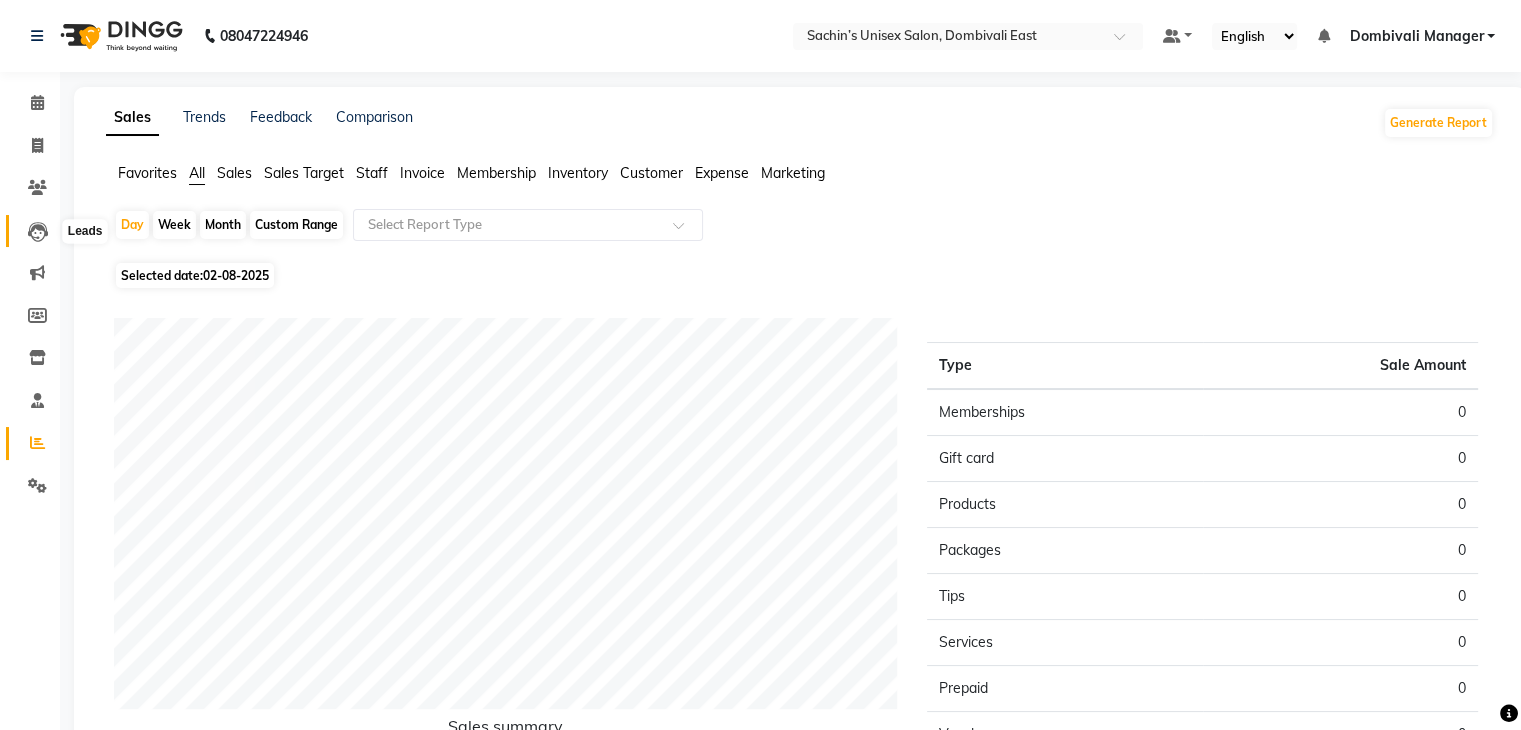 click 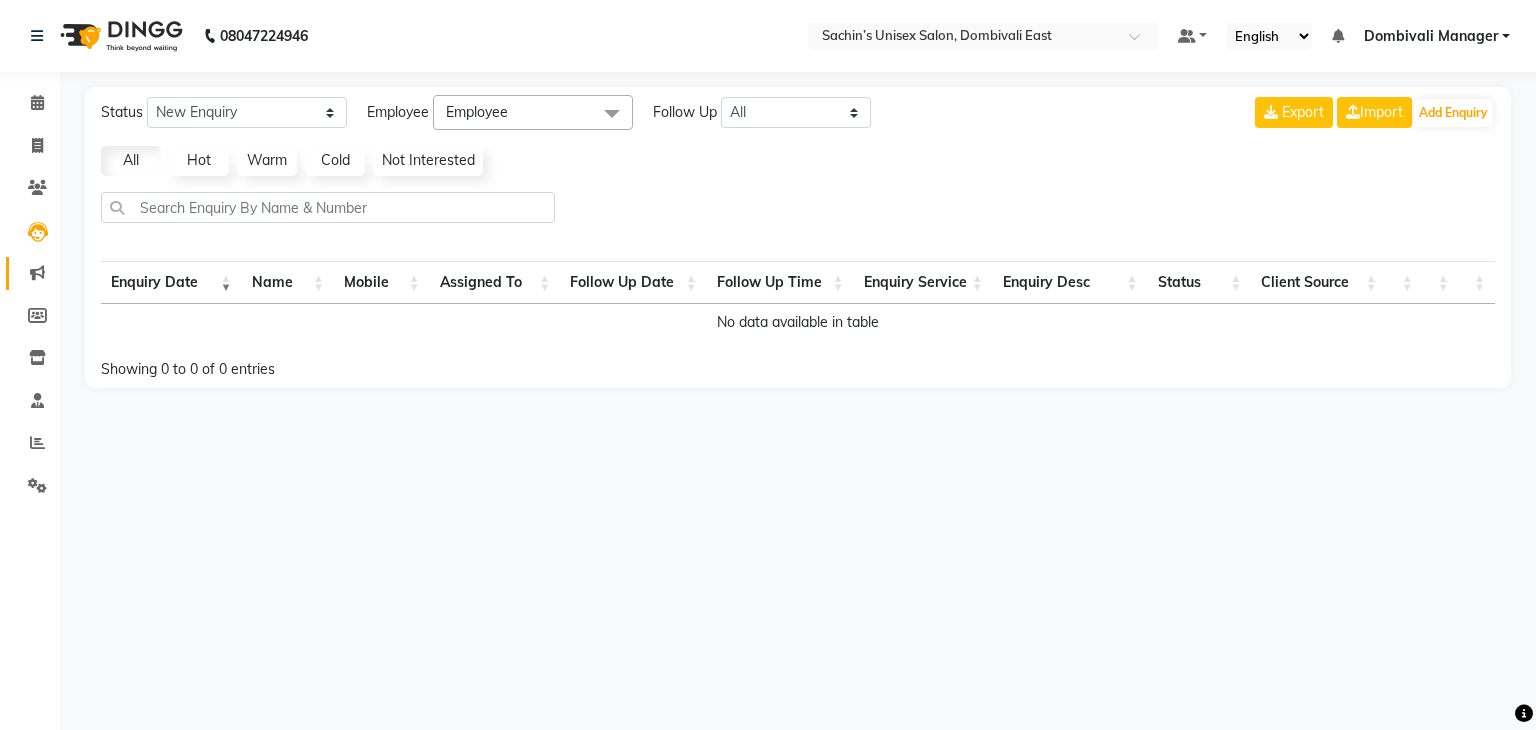 click on "Marketing" 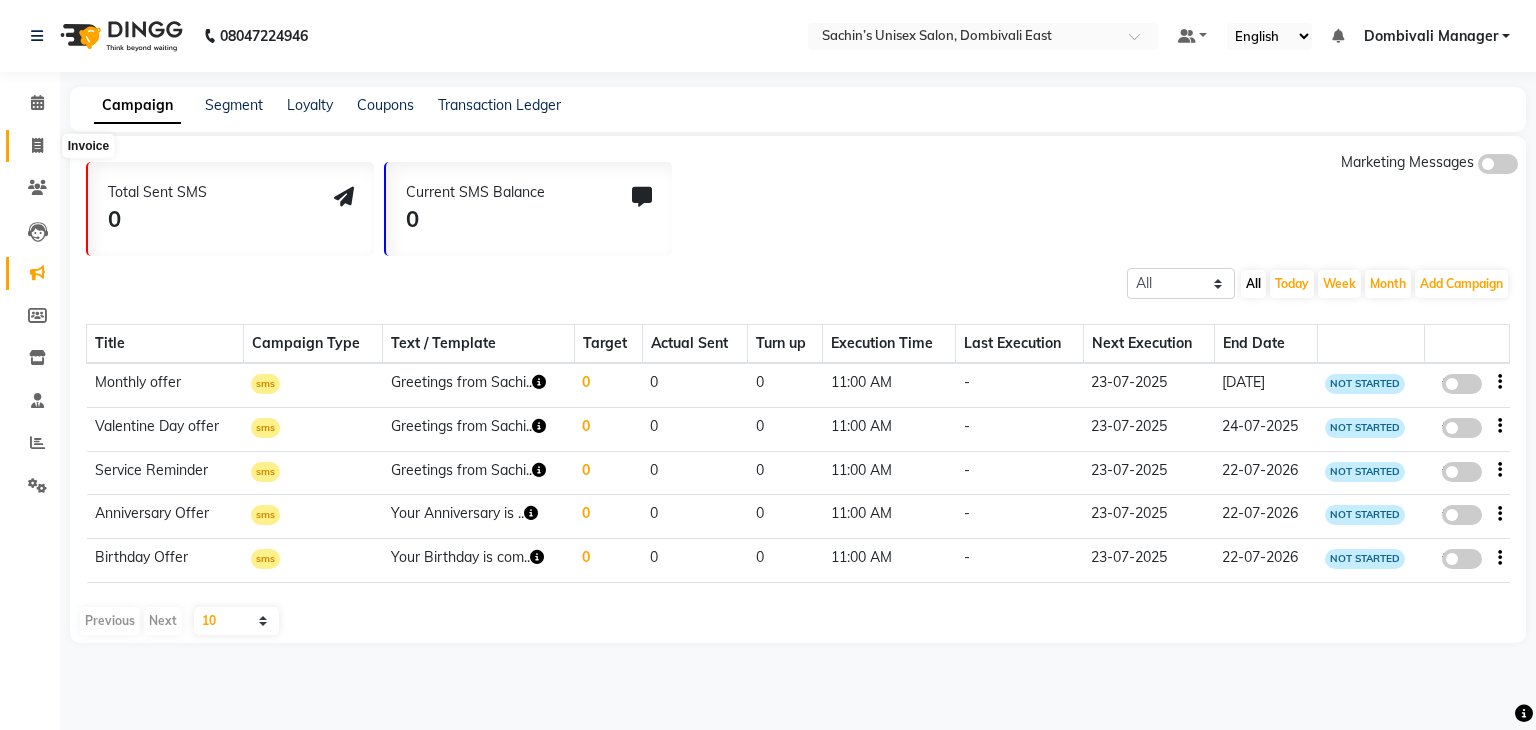 click 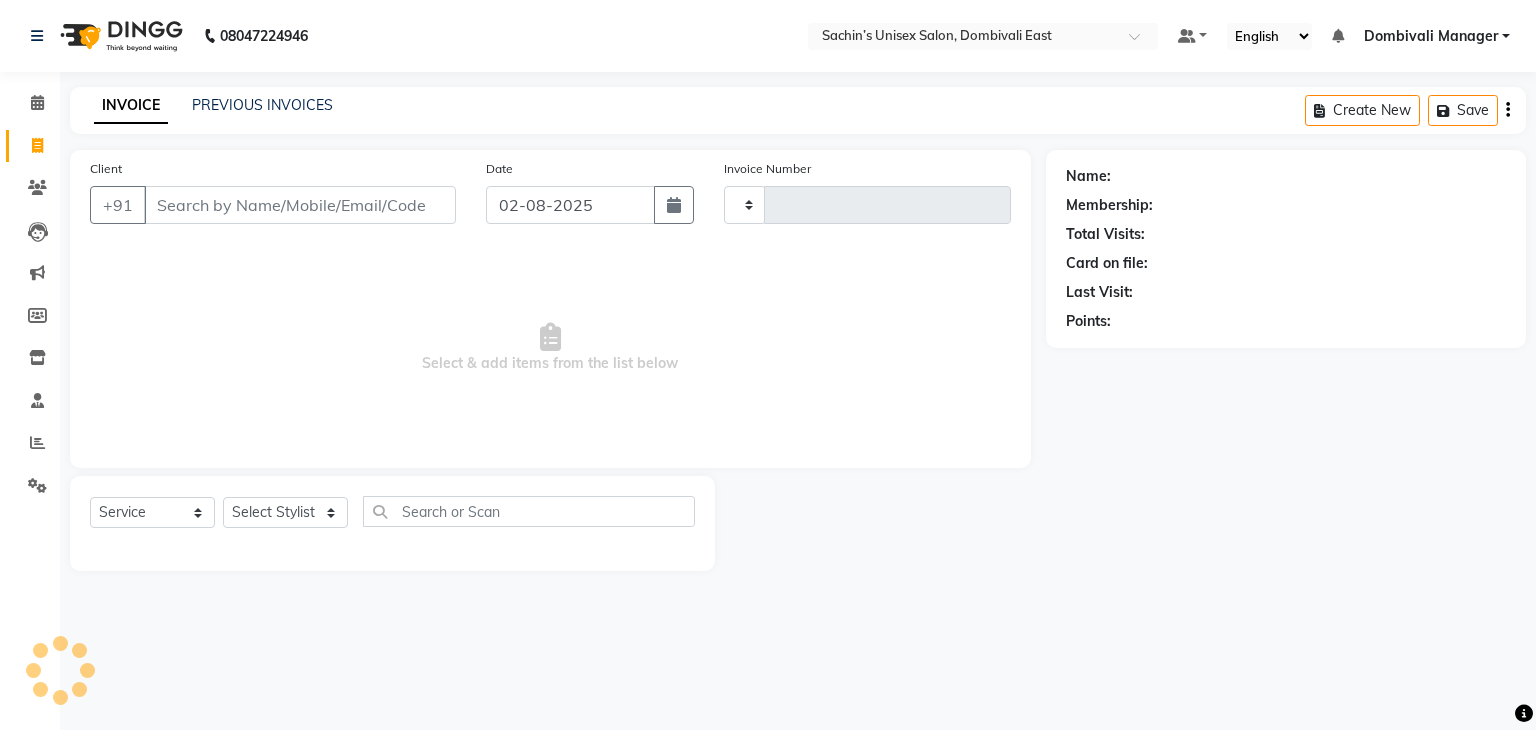 type on "0021" 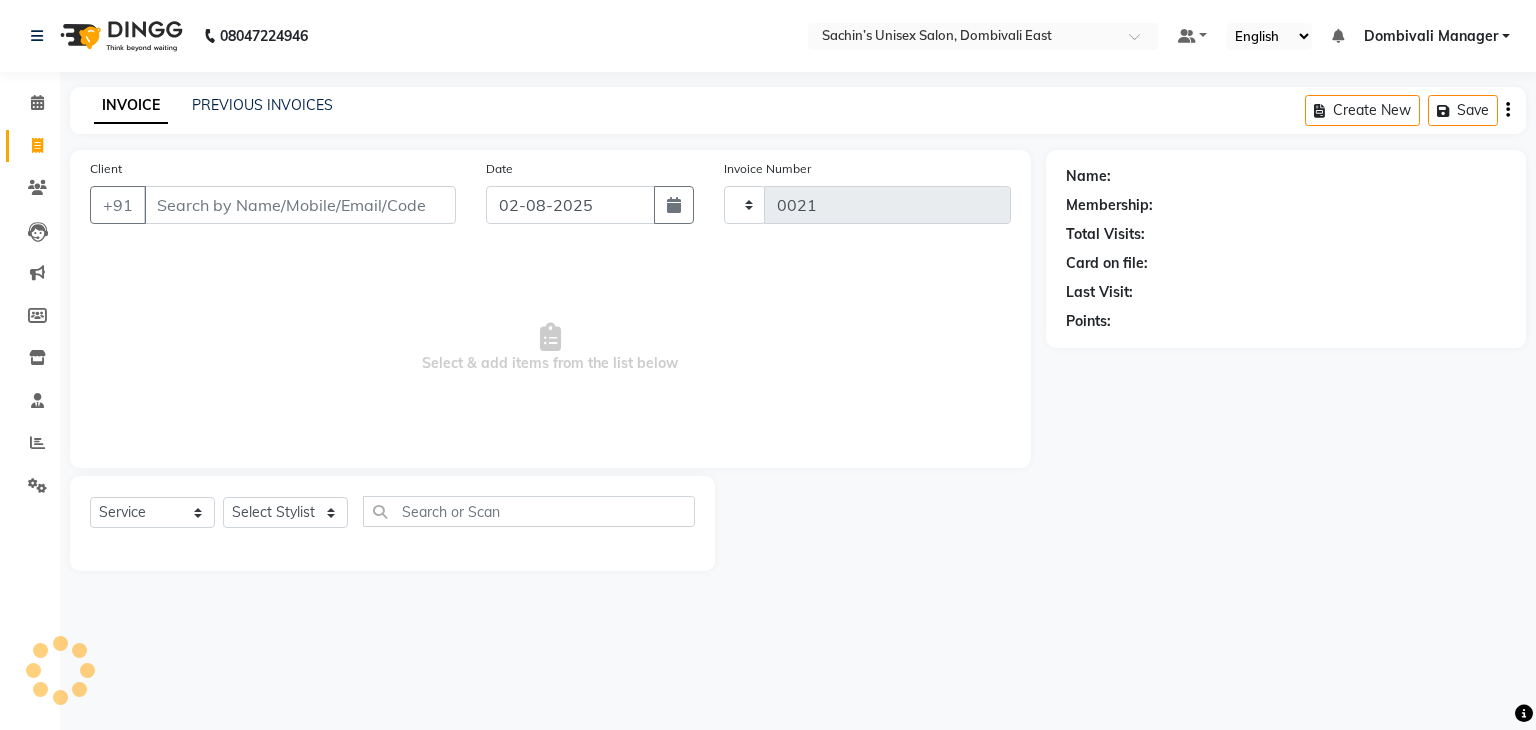 select on "8637" 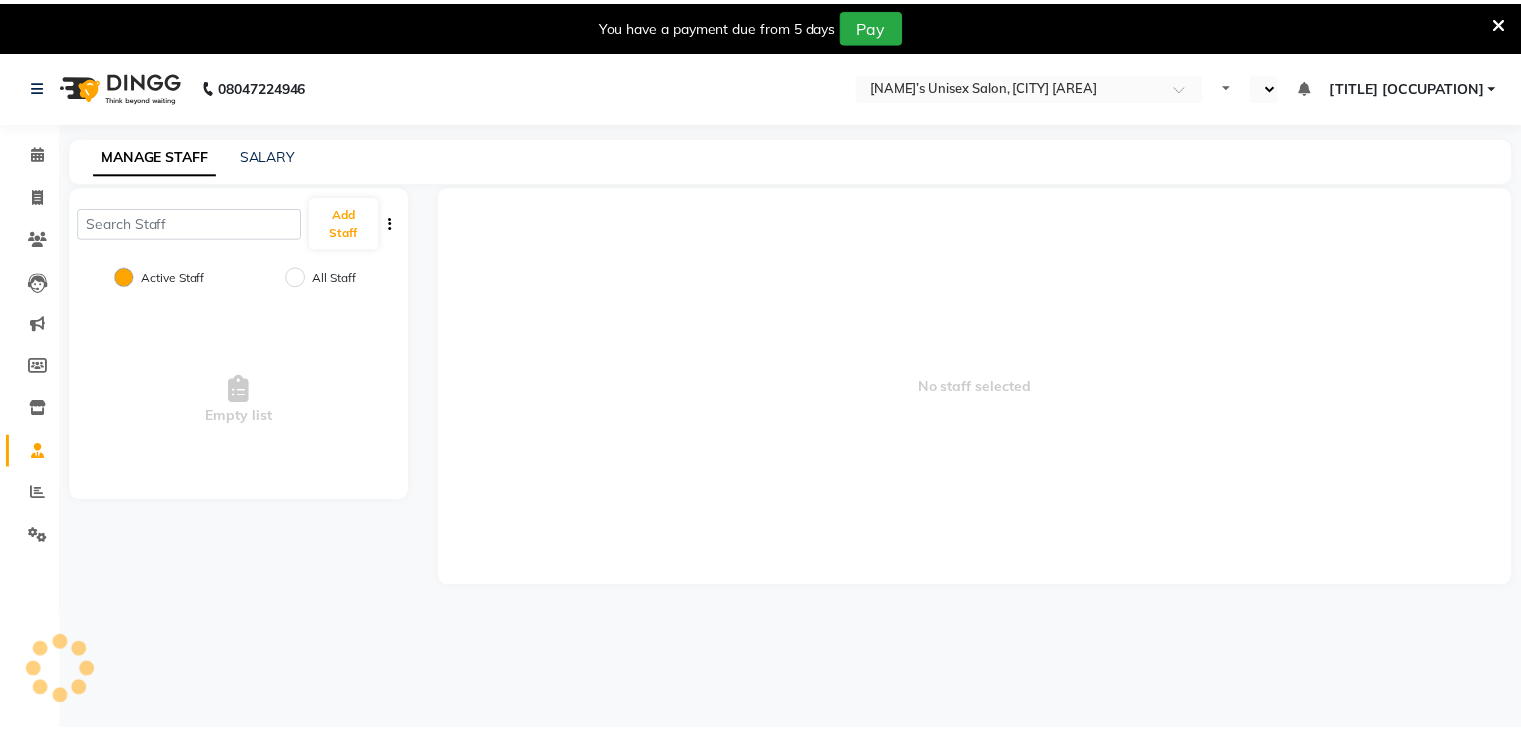 scroll, scrollTop: 0, scrollLeft: 0, axis: both 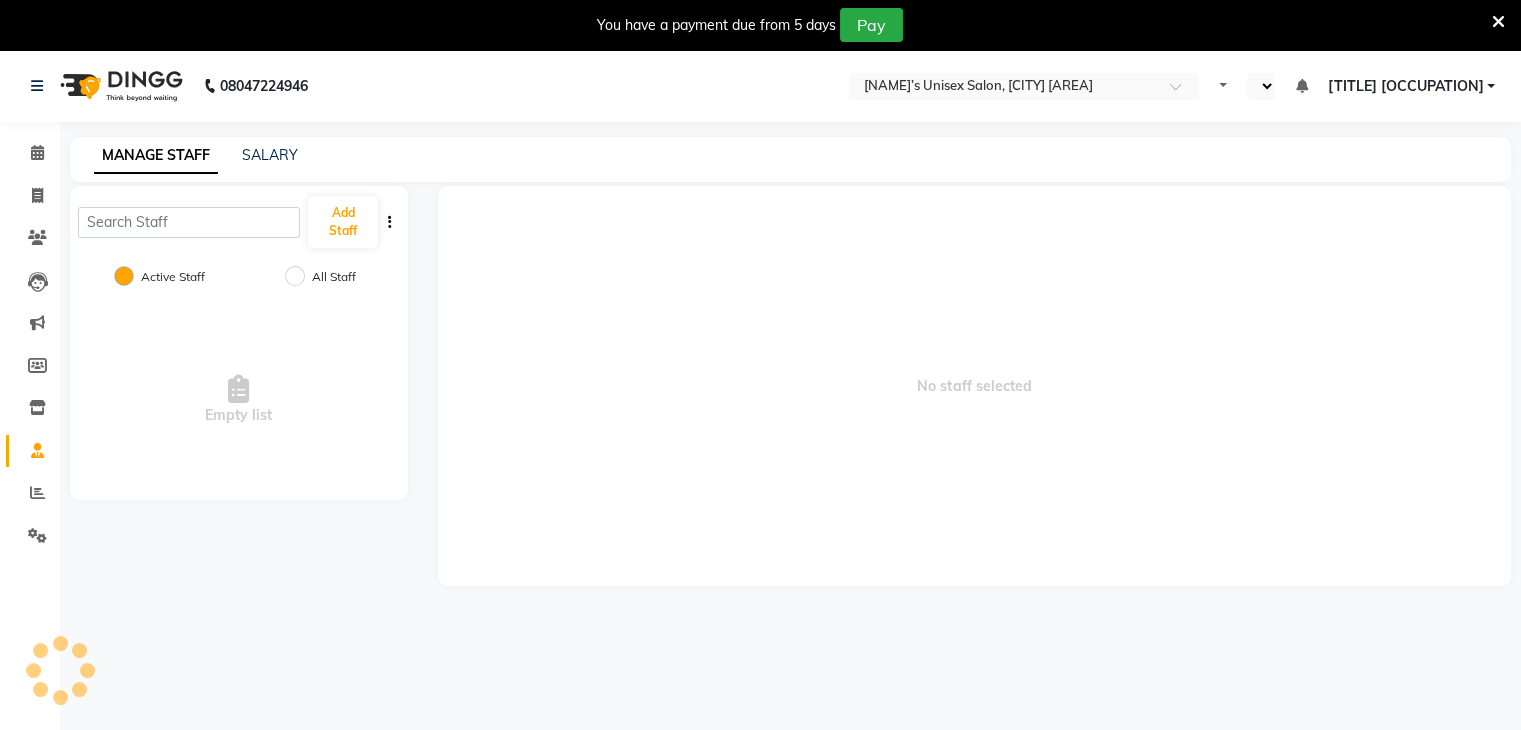 select on "en" 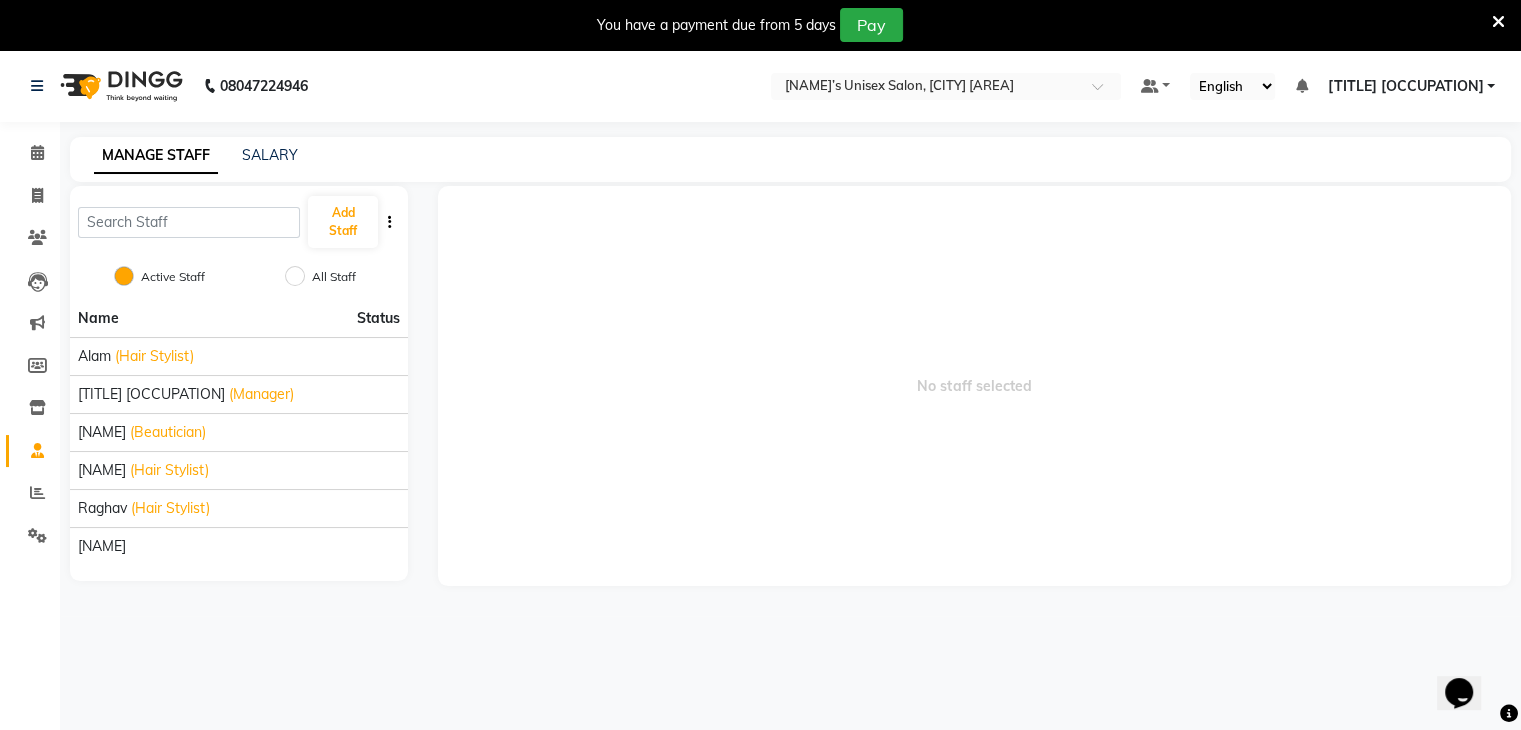 scroll, scrollTop: 0, scrollLeft: 0, axis: both 